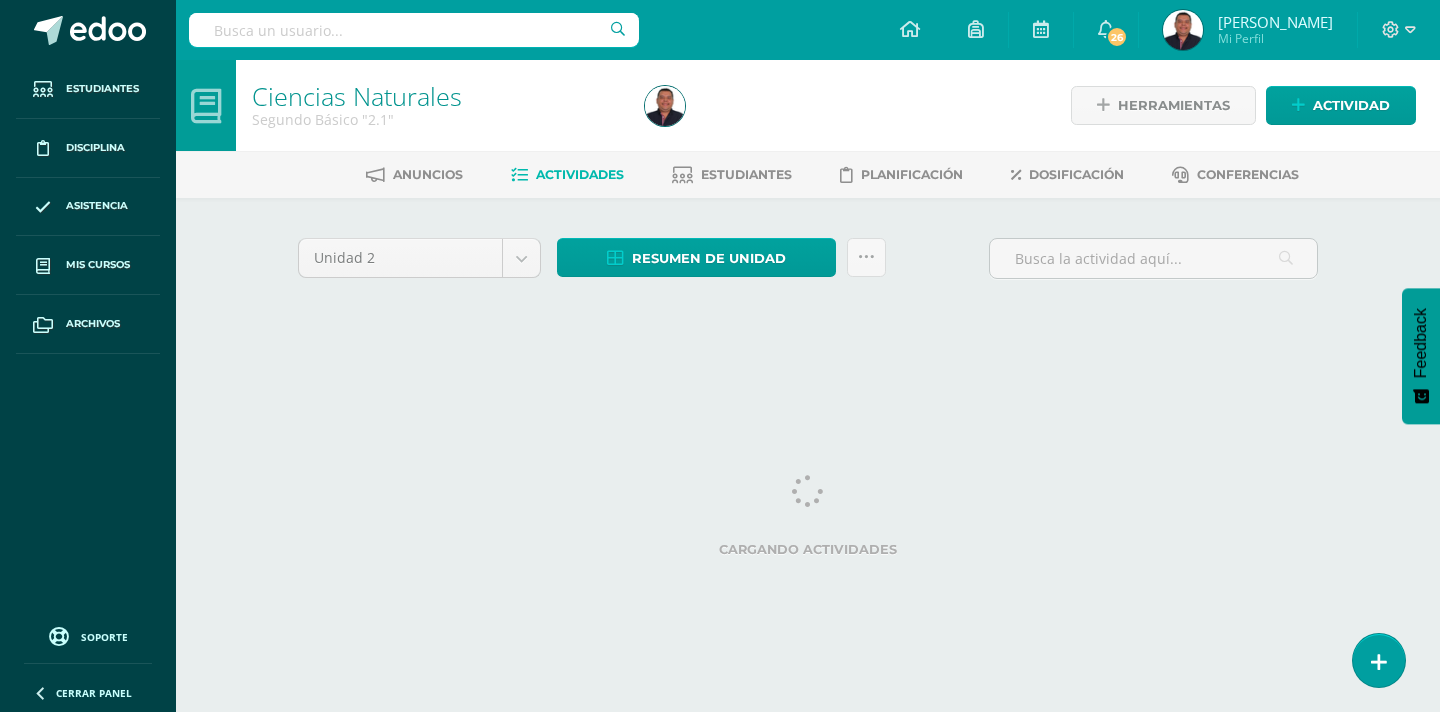 scroll, scrollTop: 0, scrollLeft: 0, axis: both 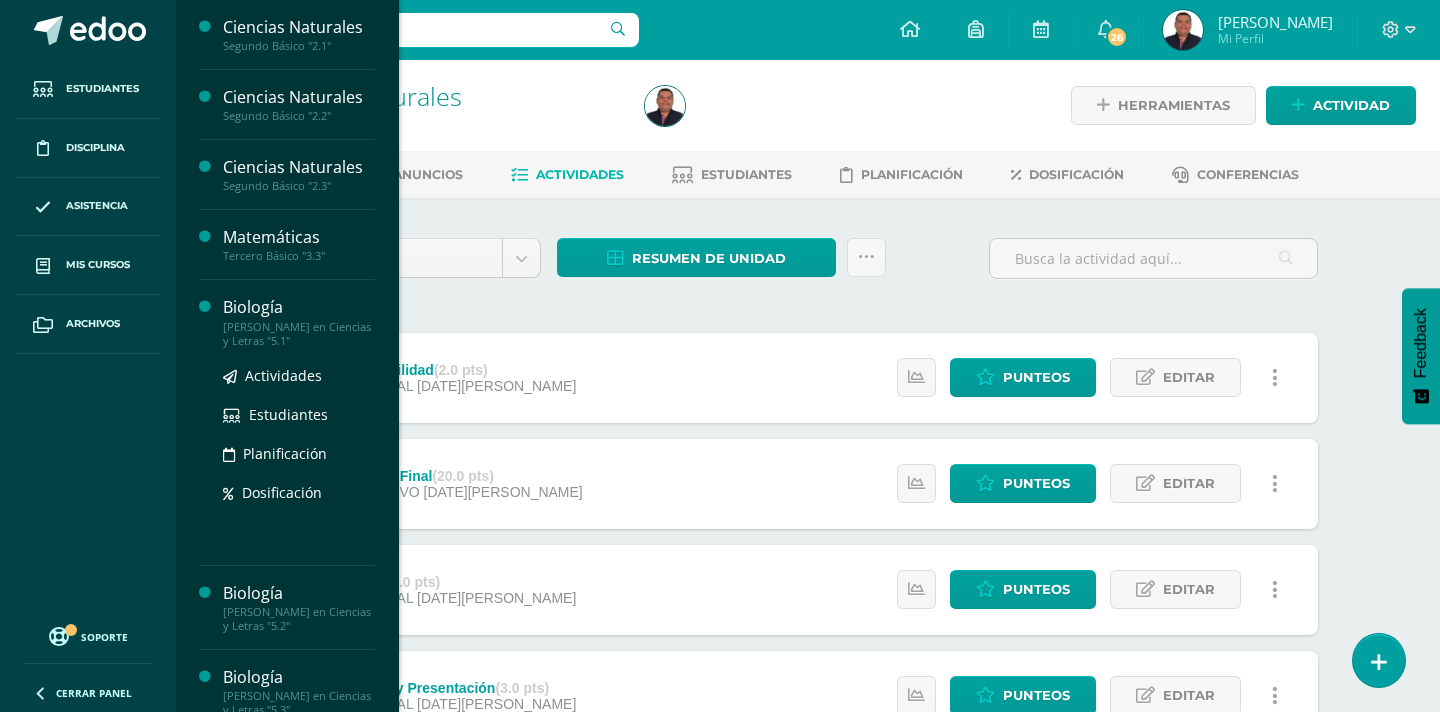 click on "Actividades Estudiantes Planificación Dosificación" at bounding box center [299, 434] 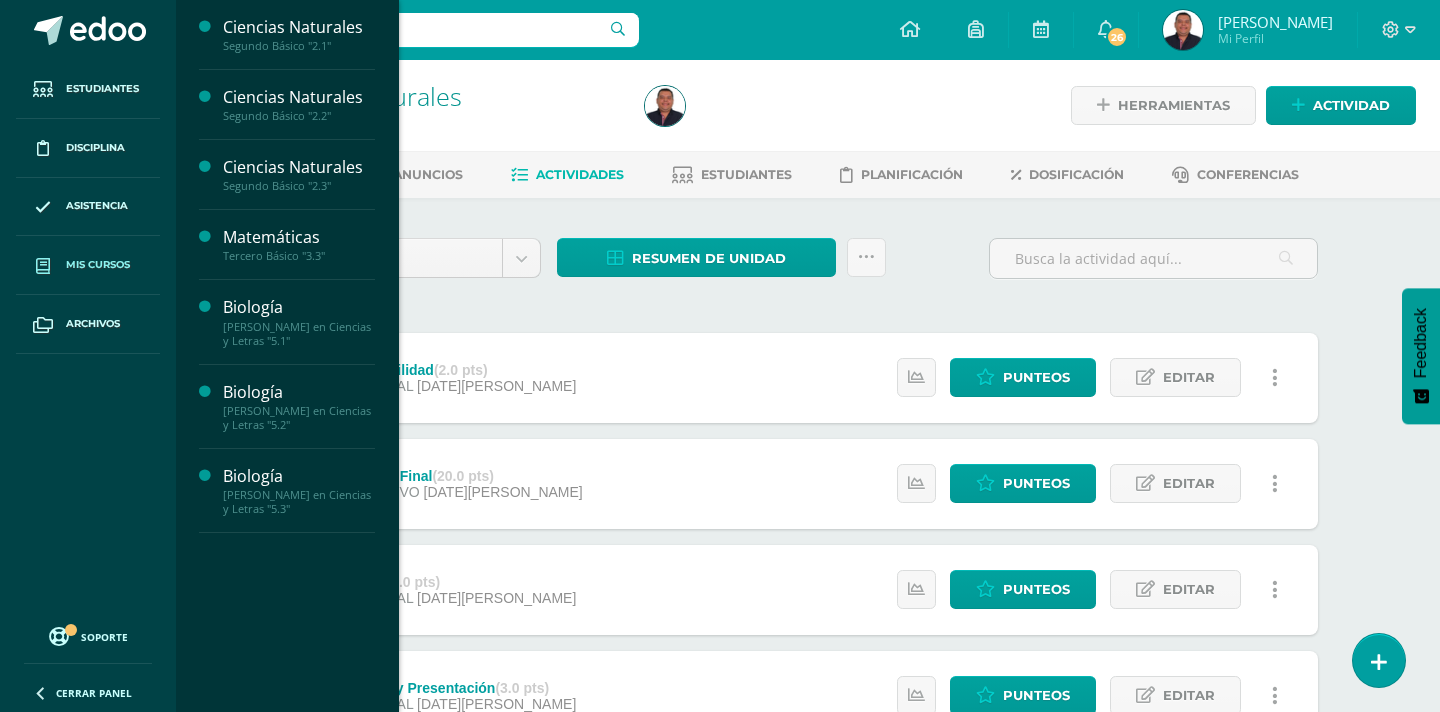 click on "Mis cursos" at bounding box center (98, 265) 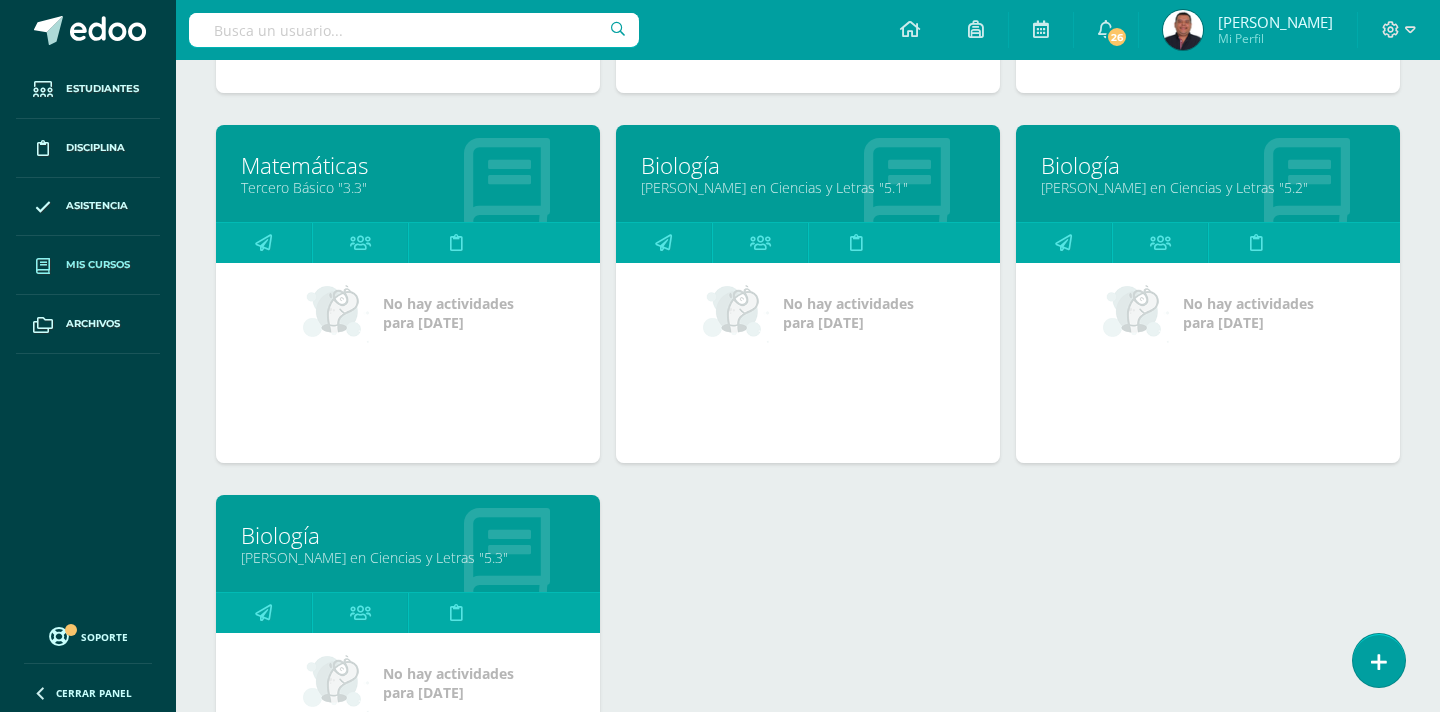 scroll, scrollTop: 621, scrollLeft: 0, axis: vertical 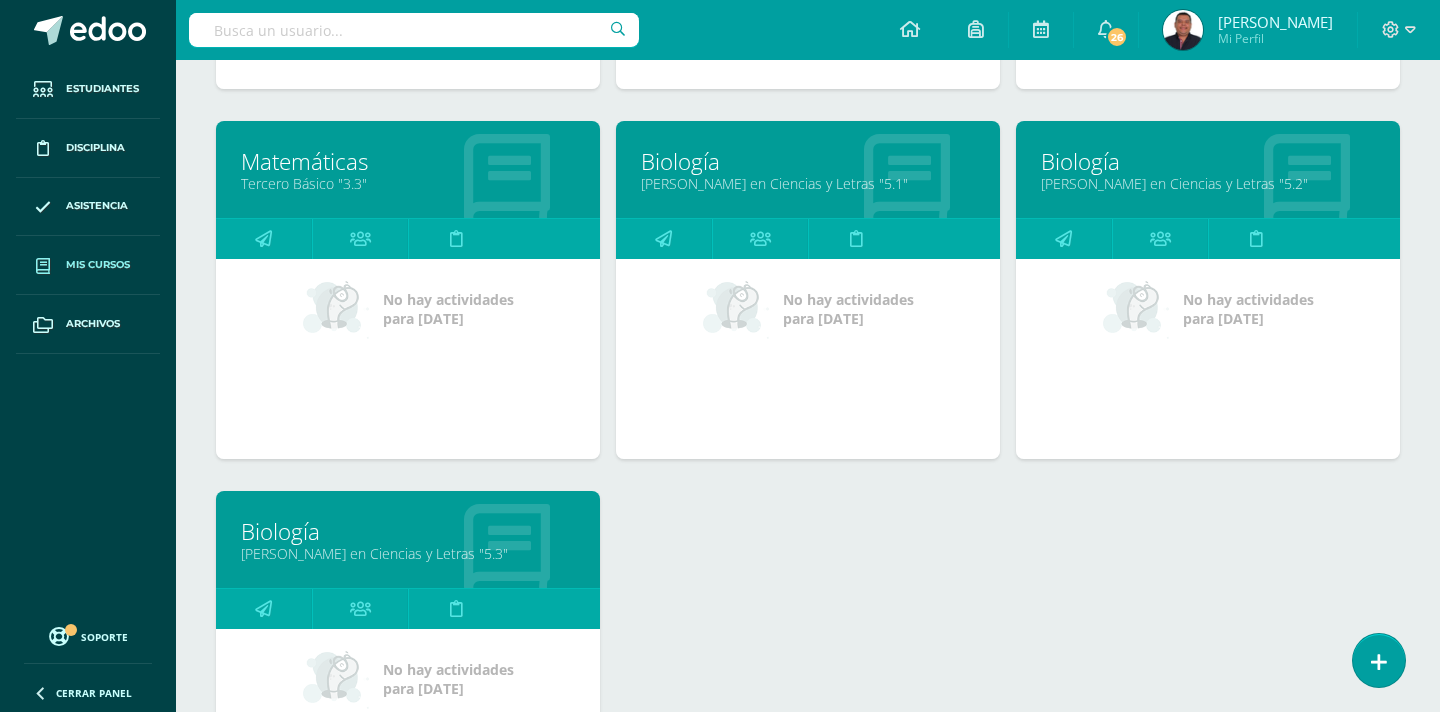 click on "Biología" at bounding box center (808, 161) 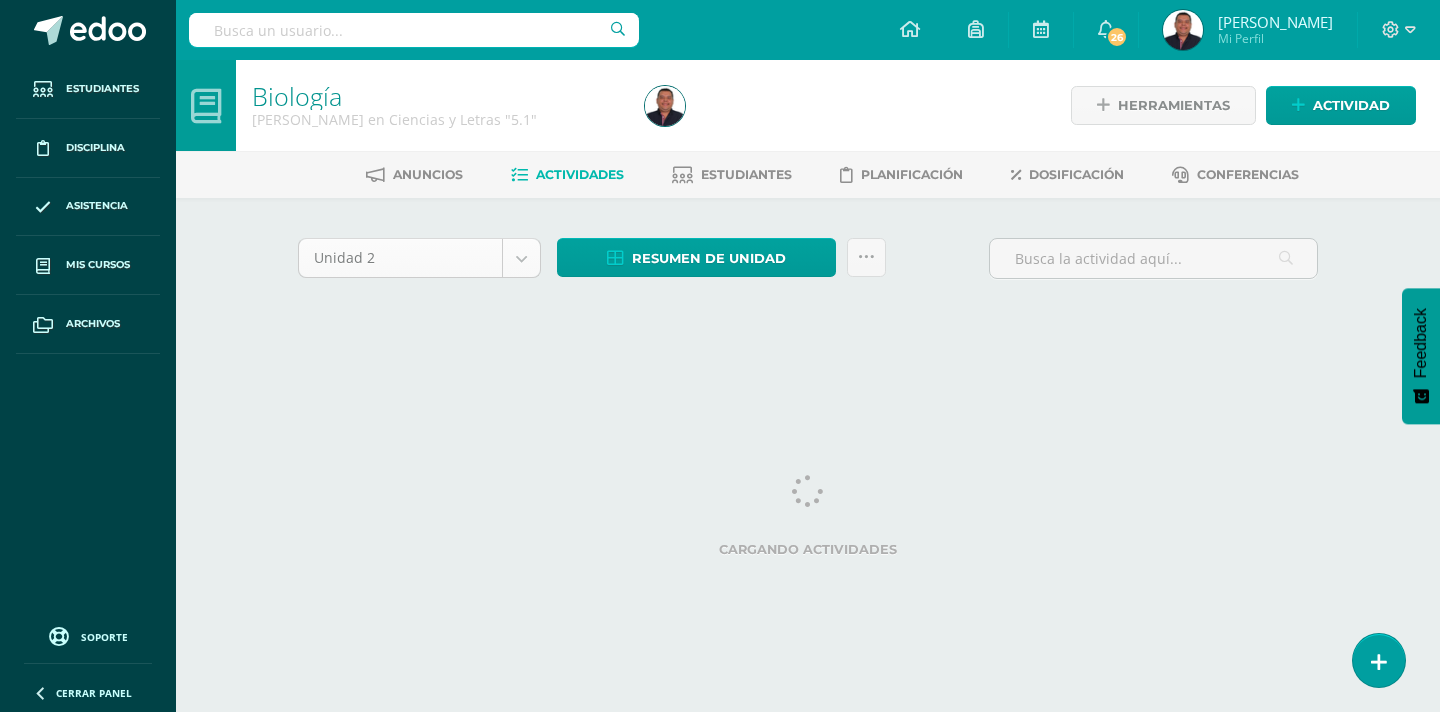 scroll, scrollTop: 0, scrollLeft: 0, axis: both 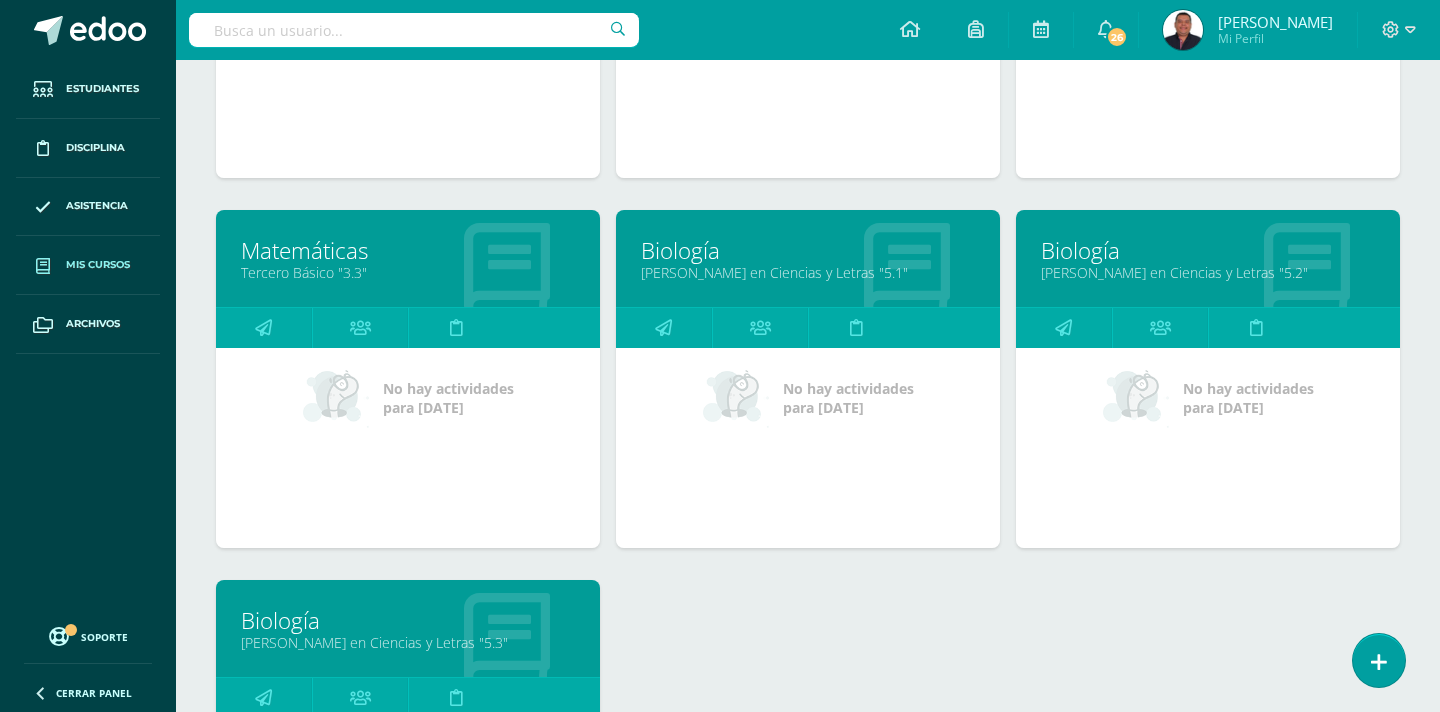 click on "Biología" at bounding box center (408, 620) 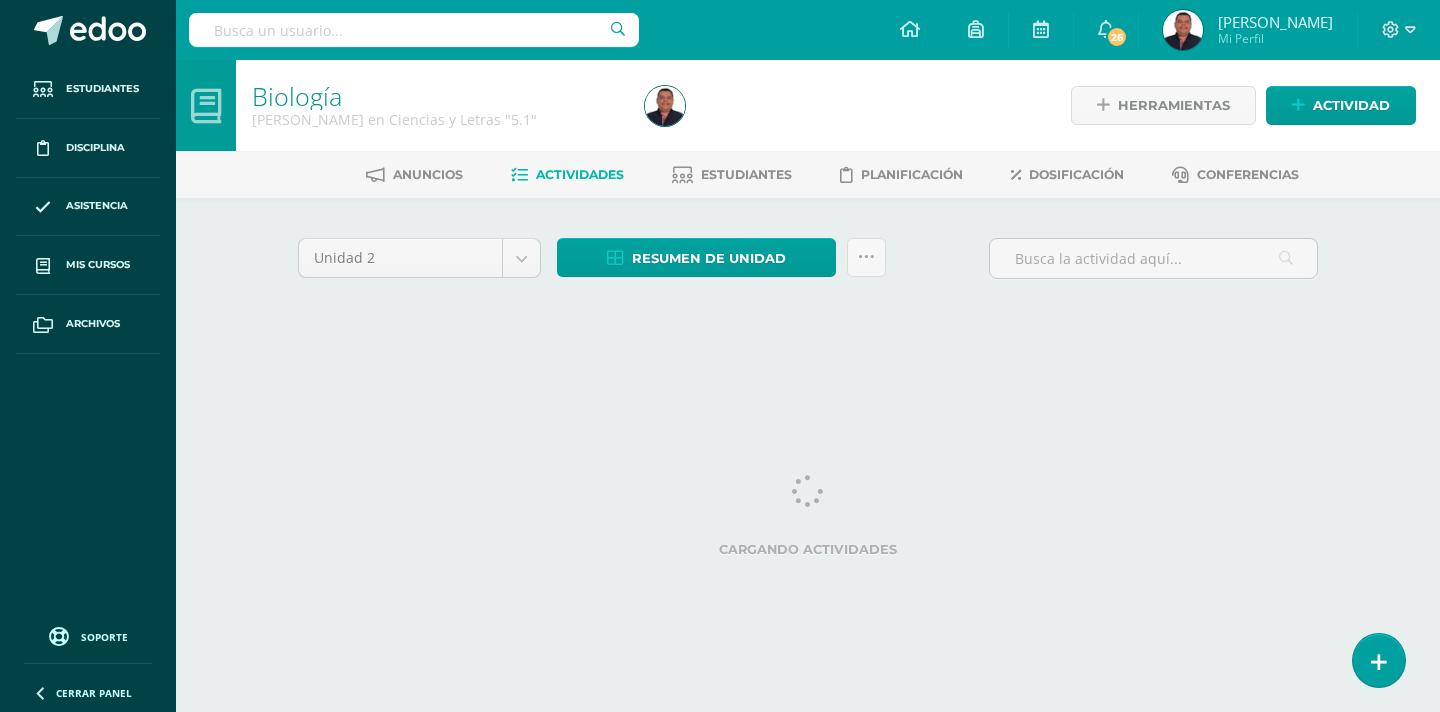 scroll, scrollTop: 0, scrollLeft: 0, axis: both 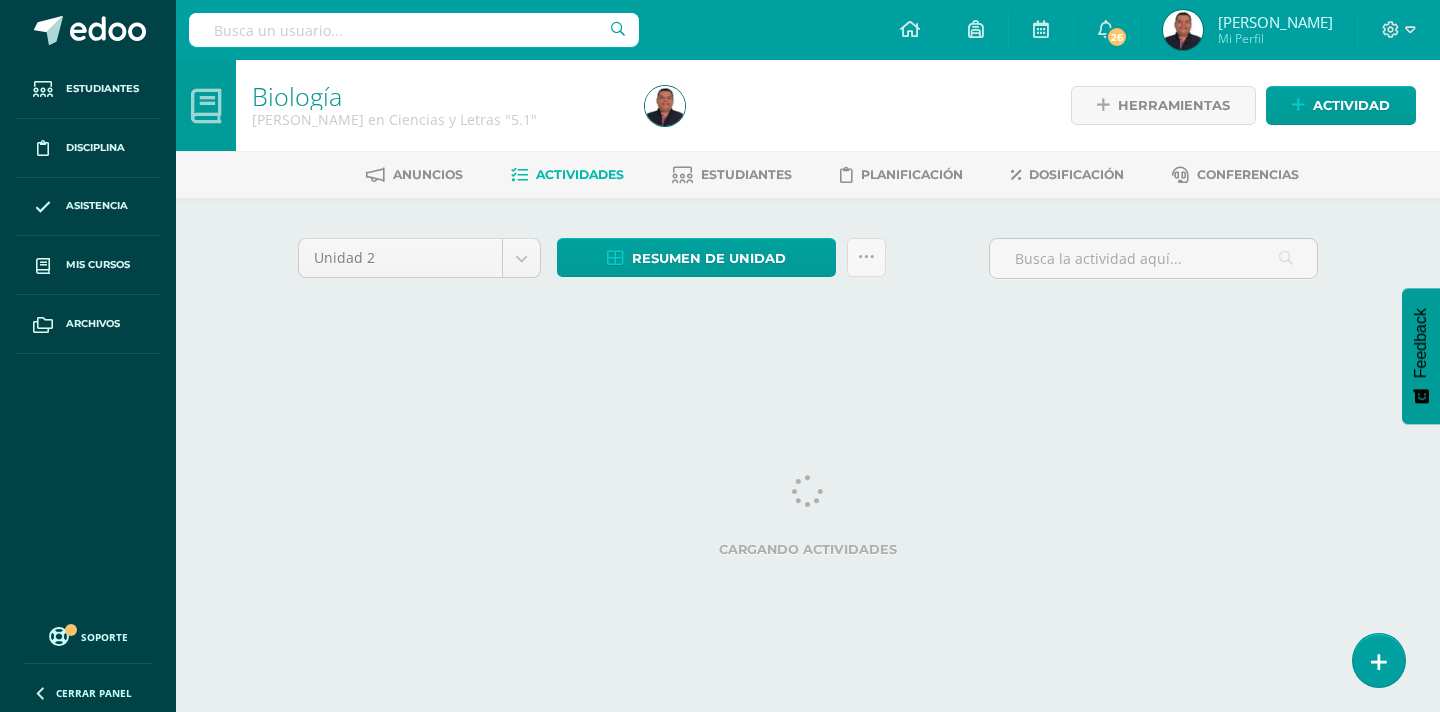 click on "Unidad 2                             Unidad 1 Unidad 2 Unidad 3 Resumen de unidad
Descargar como HTML
Descargar como PDF
Descargar como XLS
Subir actividades en masa
Enviar punteos a revision
Historial de actividad
¿Estás seguro que deseas  Enviar a revisión  las notas de este curso?
Esta acción  enviará una notificación a tu supervisor y no podrás eliminar o cambiar tus notas.  Esta acción no podrá ser revertida a menos que se te conceda permiso
Cancelar
Enviar a revisión
Creación  y  Calificación   en masa.
Para poder crear actividades y calificar las mismas  eliminar" at bounding box center (808, 285) 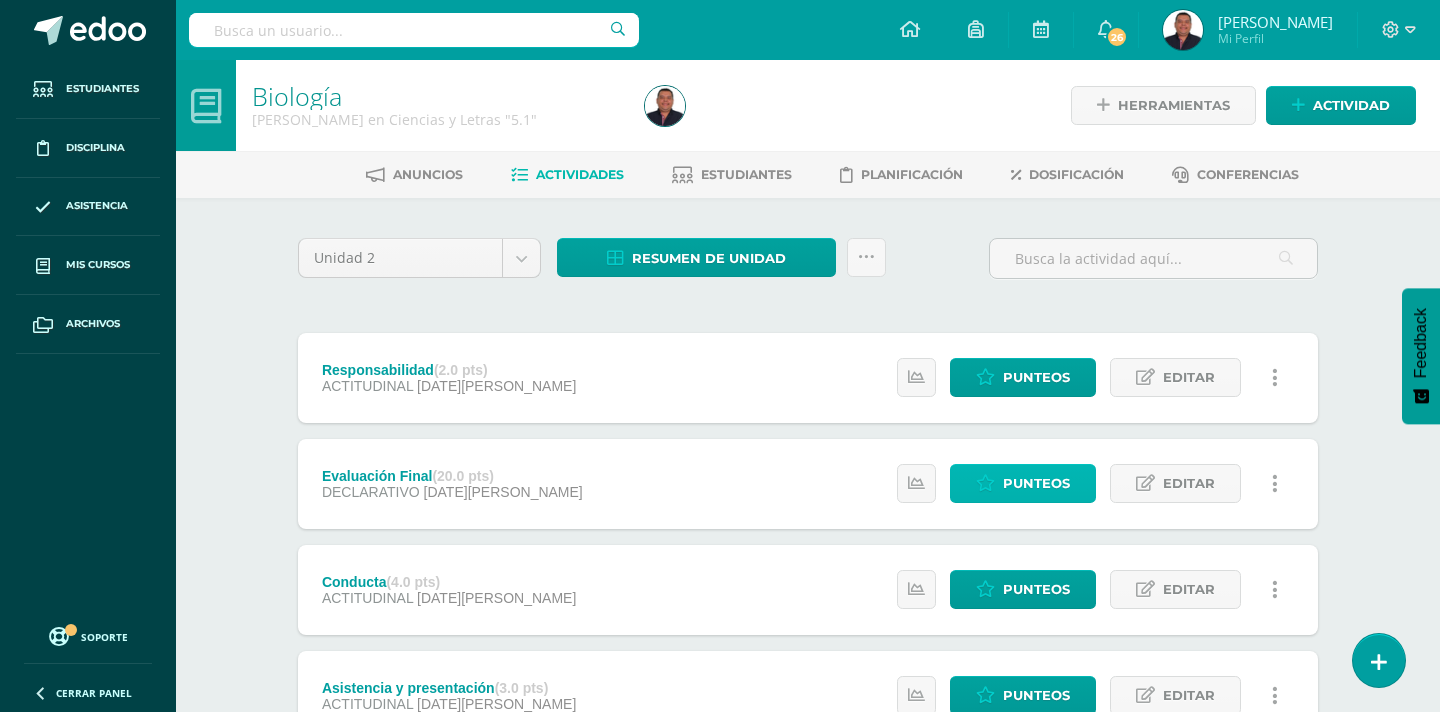 click on "Punteos" at bounding box center (1036, 483) 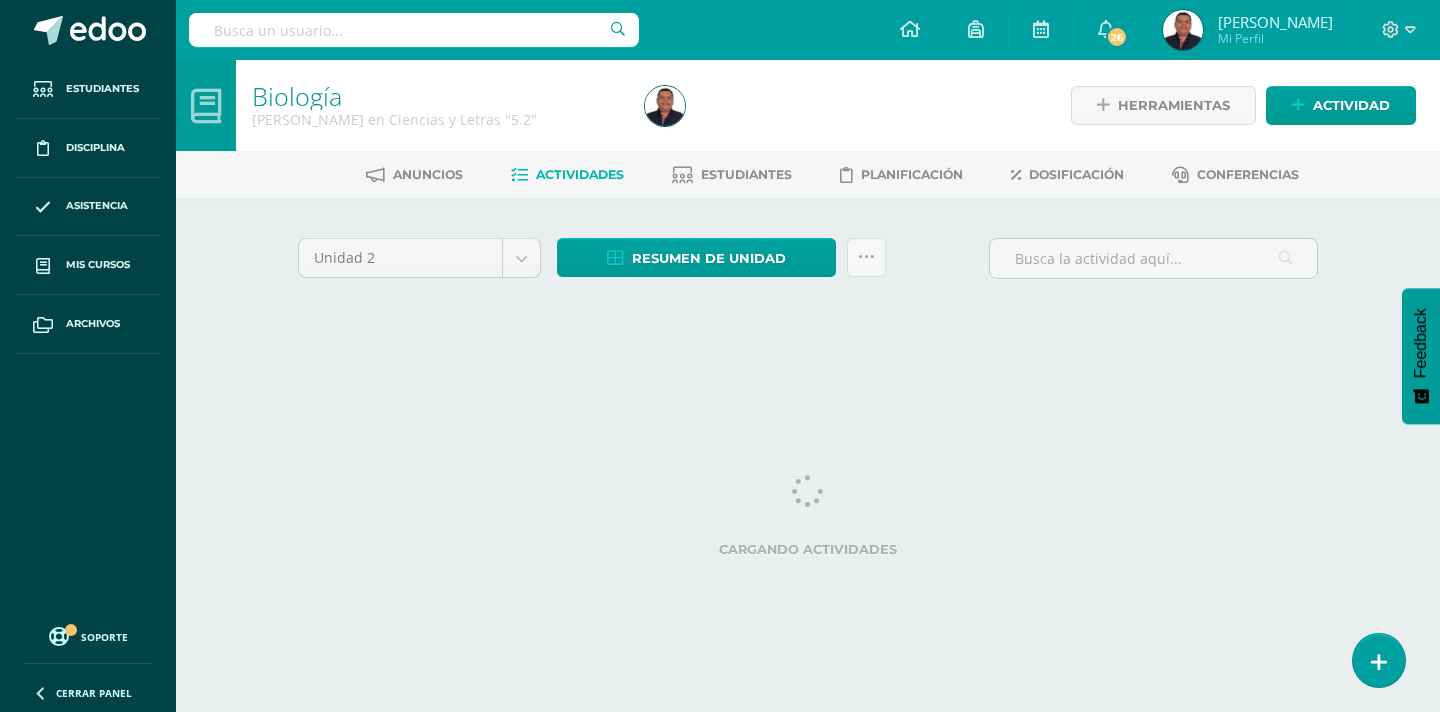 scroll, scrollTop: 0, scrollLeft: 0, axis: both 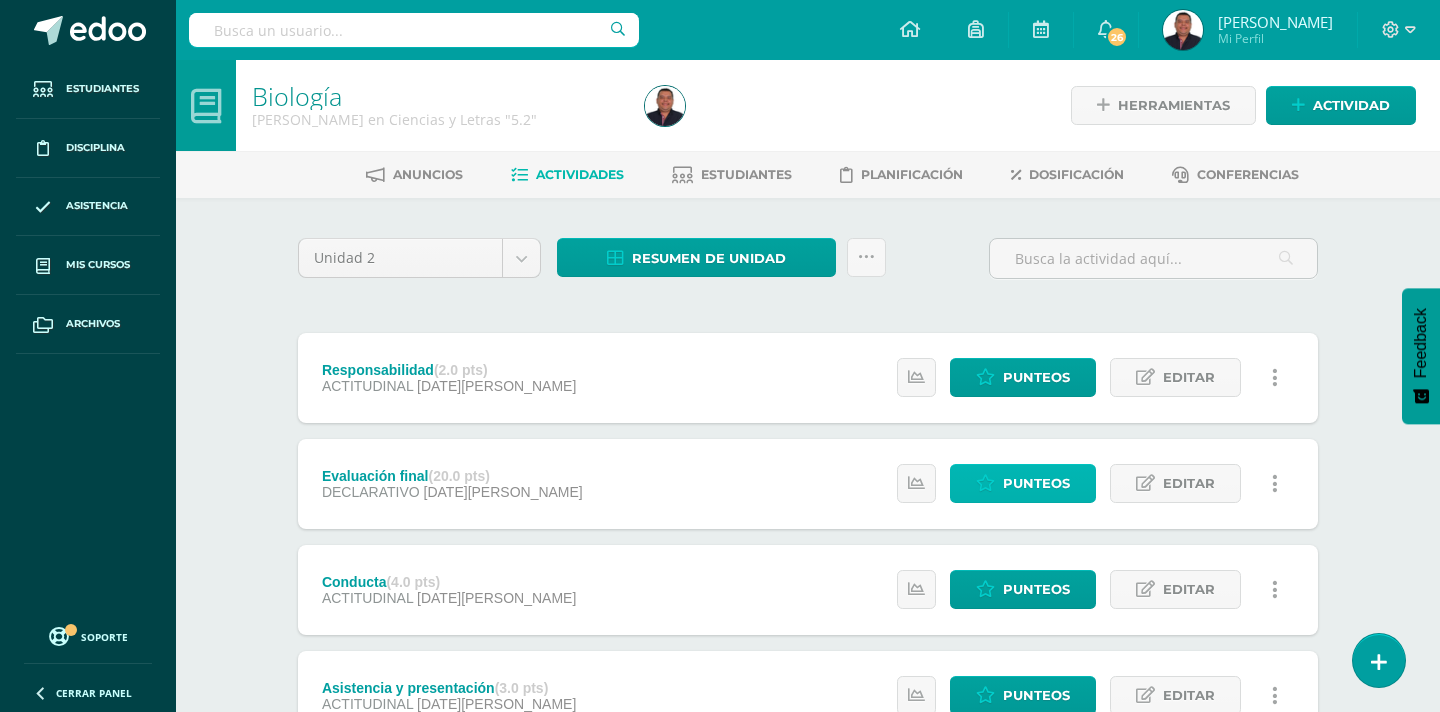 click on "Punteos" at bounding box center (1036, 483) 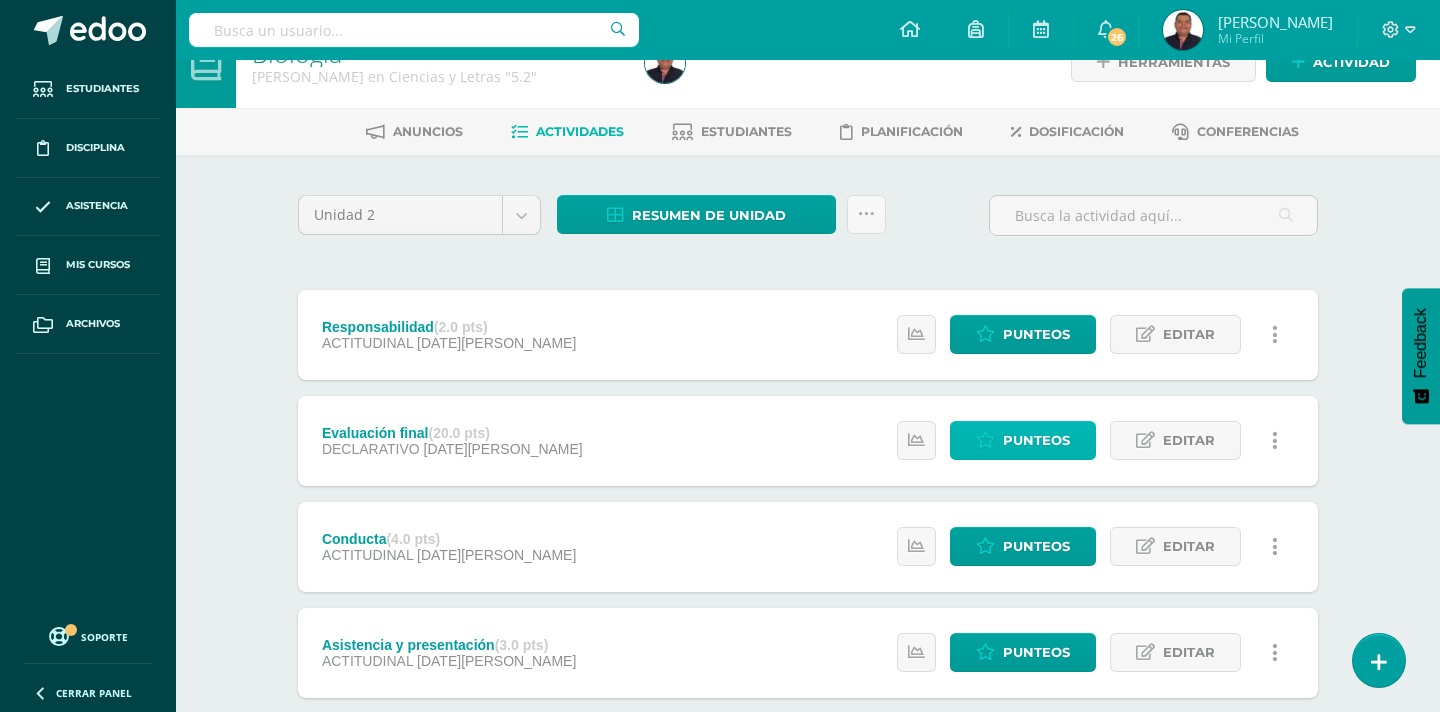 scroll, scrollTop: 0, scrollLeft: 0, axis: both 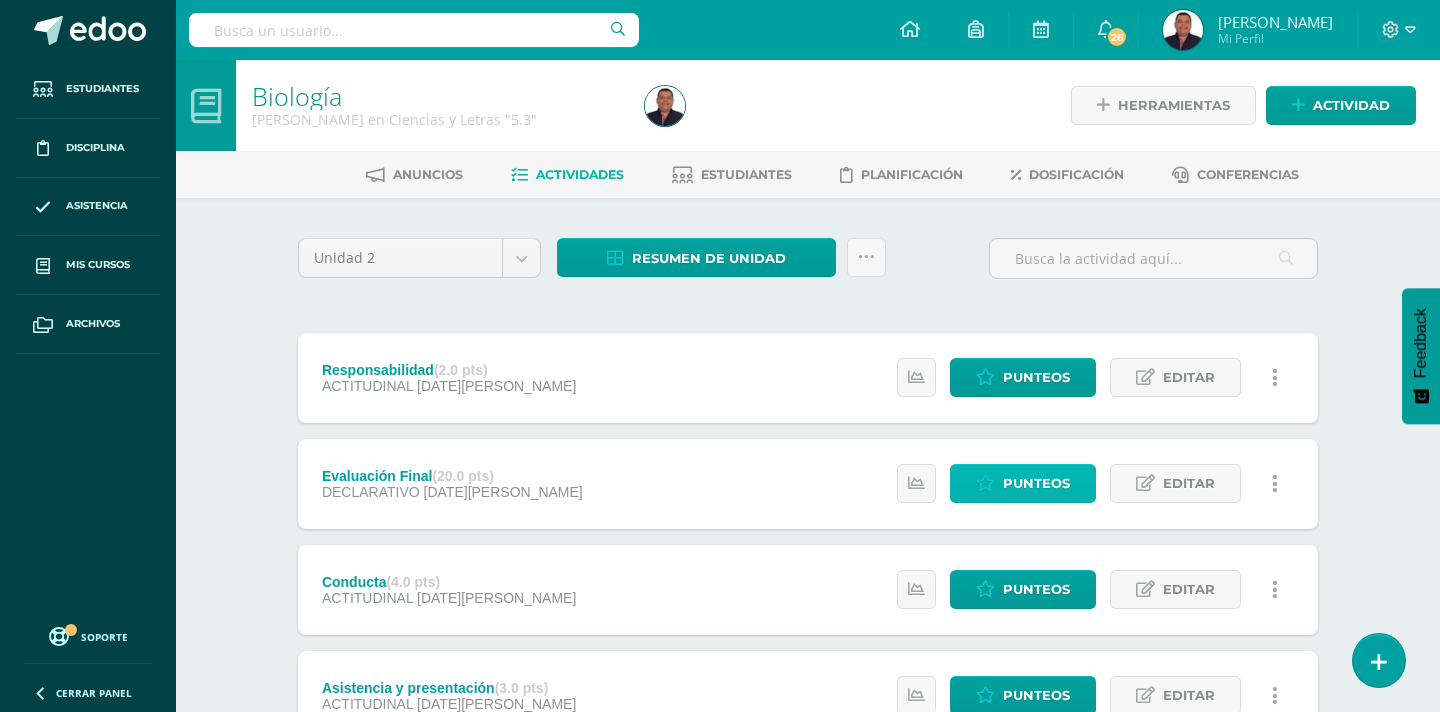 click on "Punteos" at bounding box center (1036, 483) 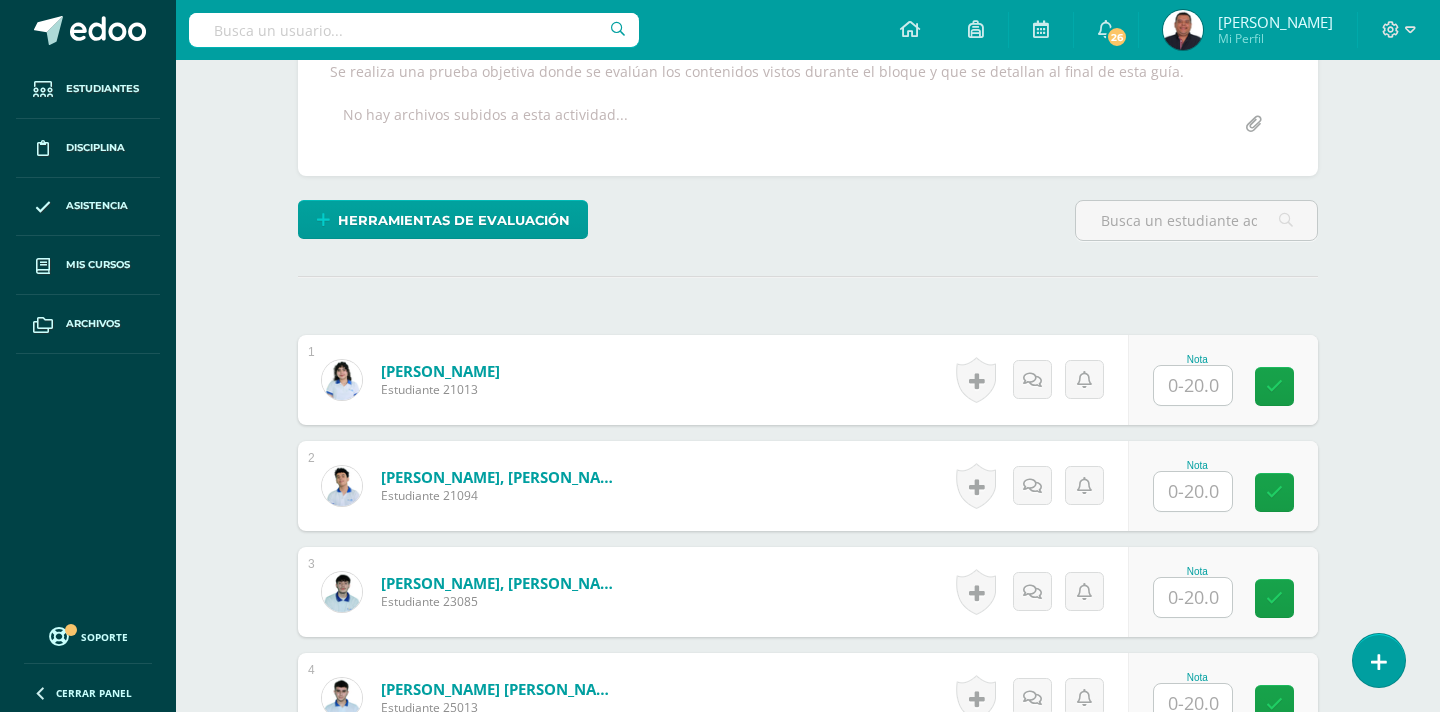 scroll, scrollTop: 390, scrollLeft: 0, axis: vertical 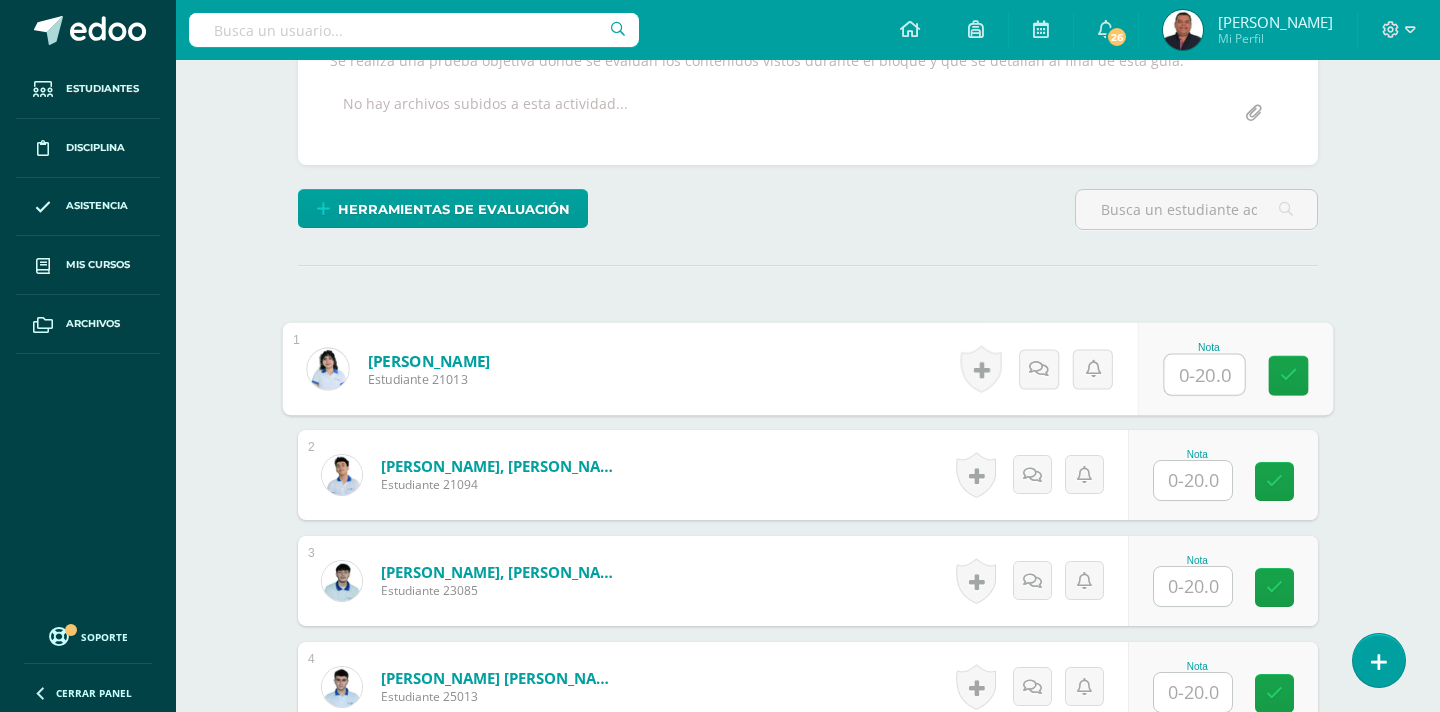 click at bounding box center (1205, 375) 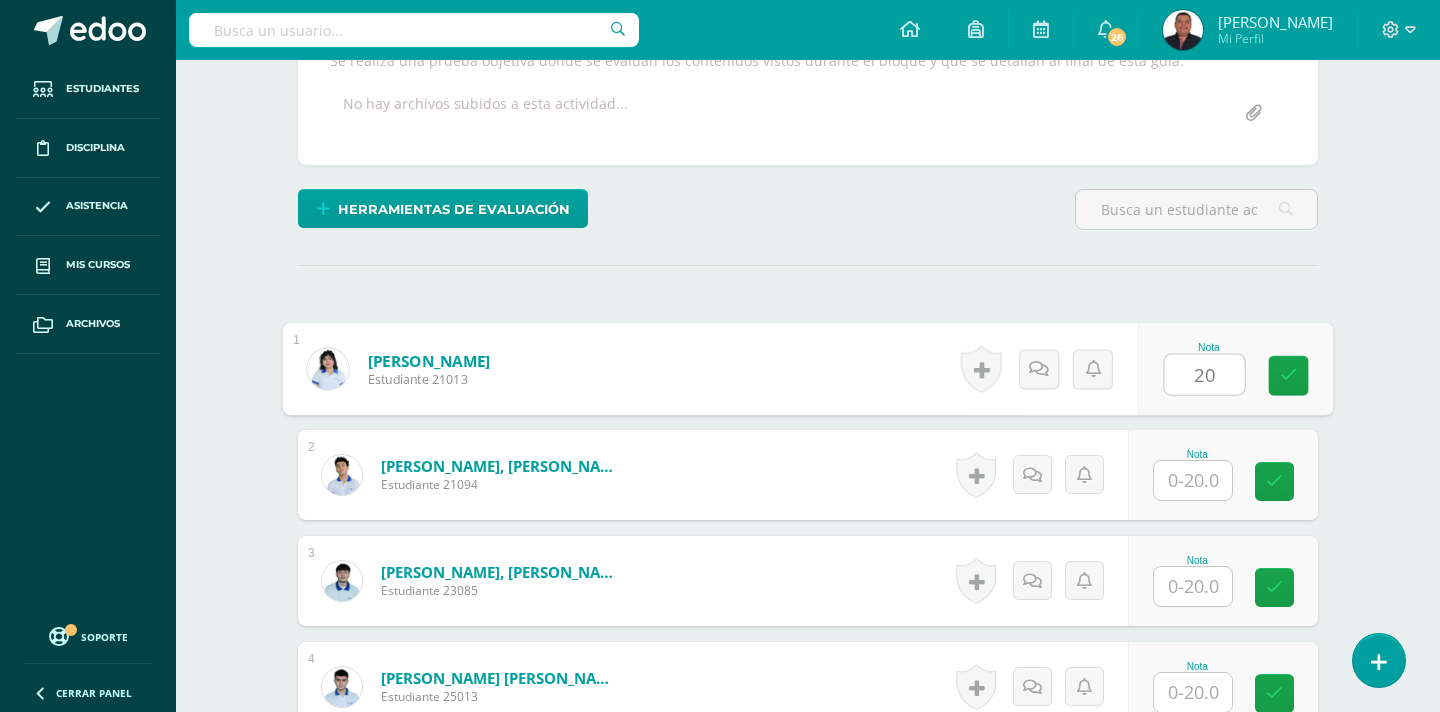 type on "20" 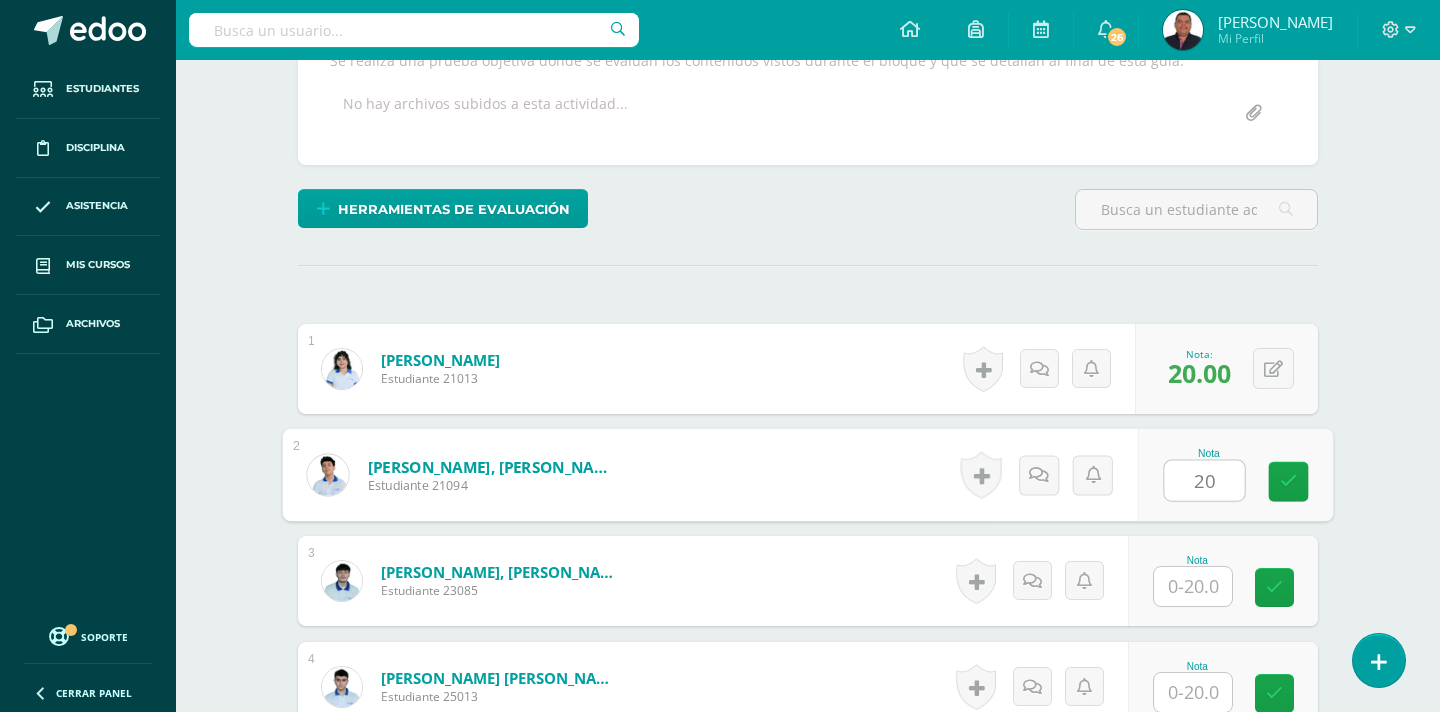 type on "20" 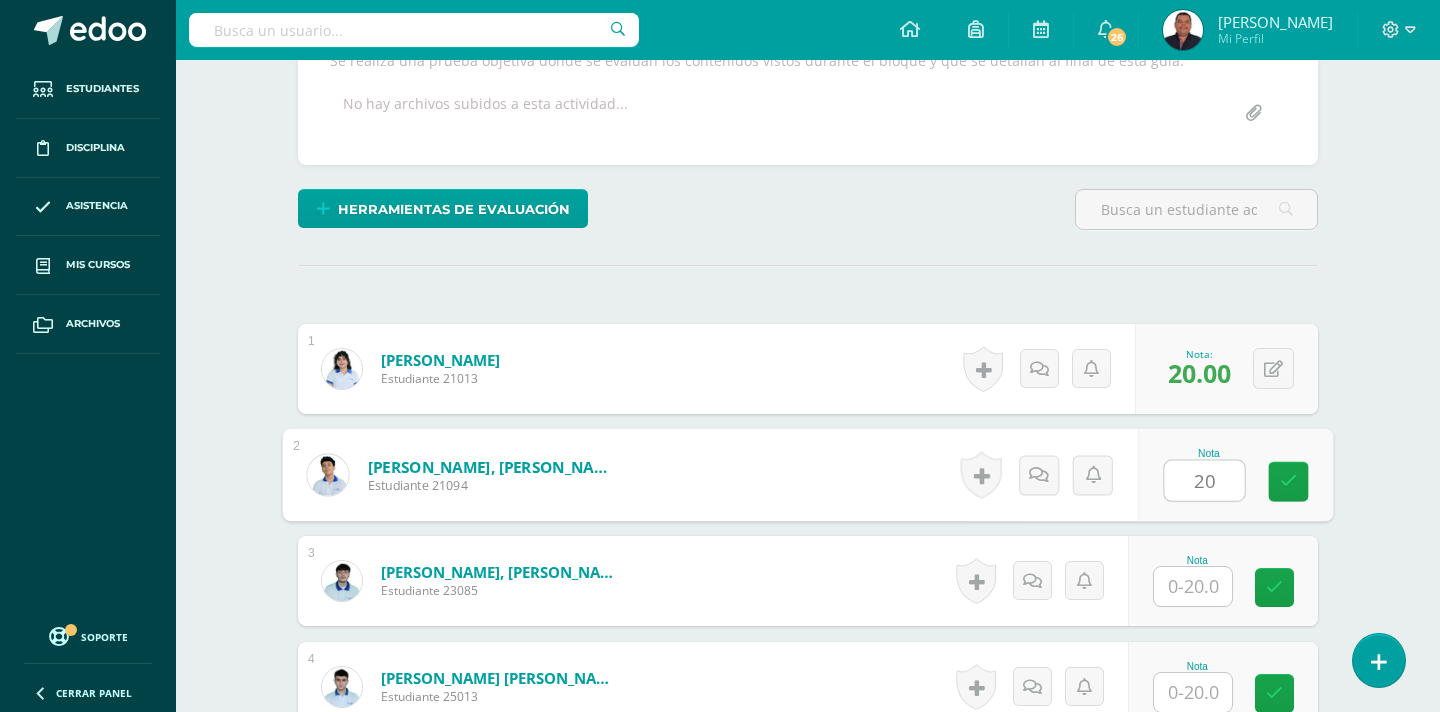 scroll, scrollTop: 391, scrollLeft: 0, axis: vertical 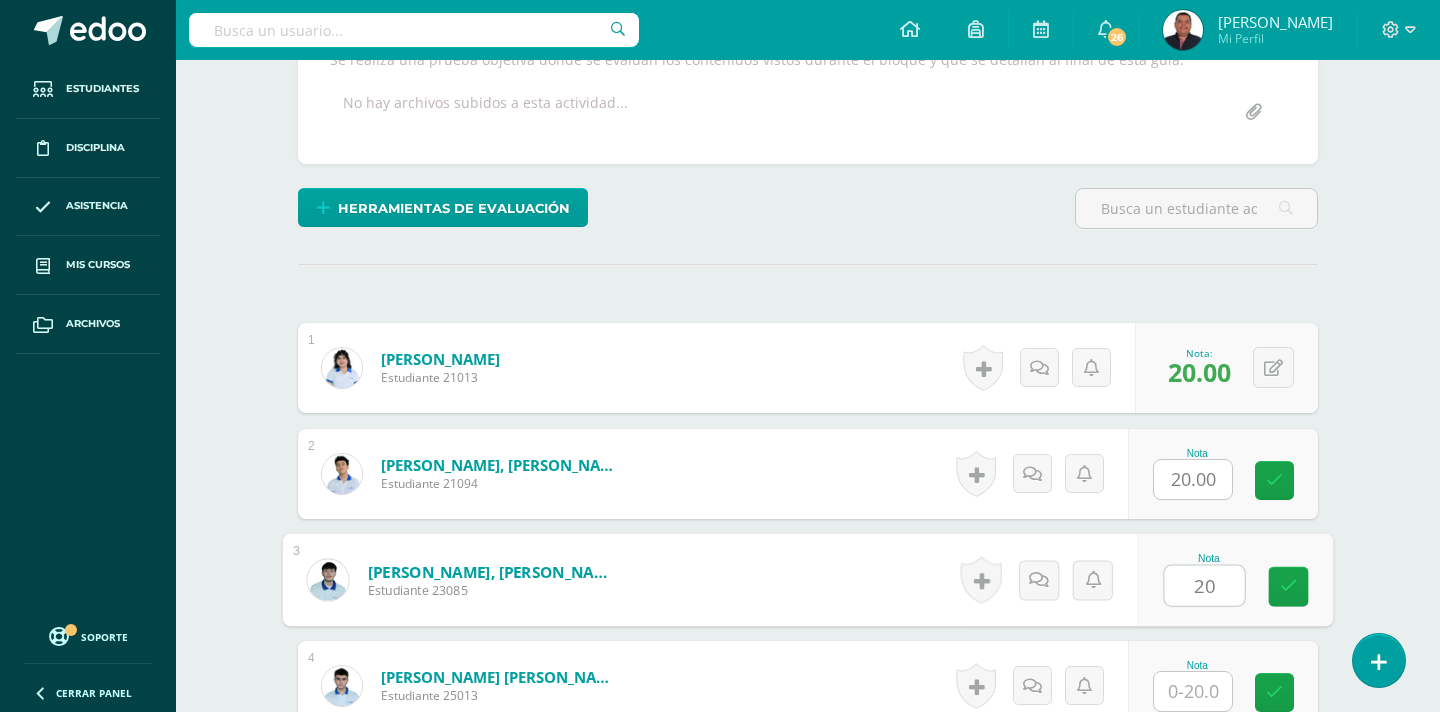 type on "20" 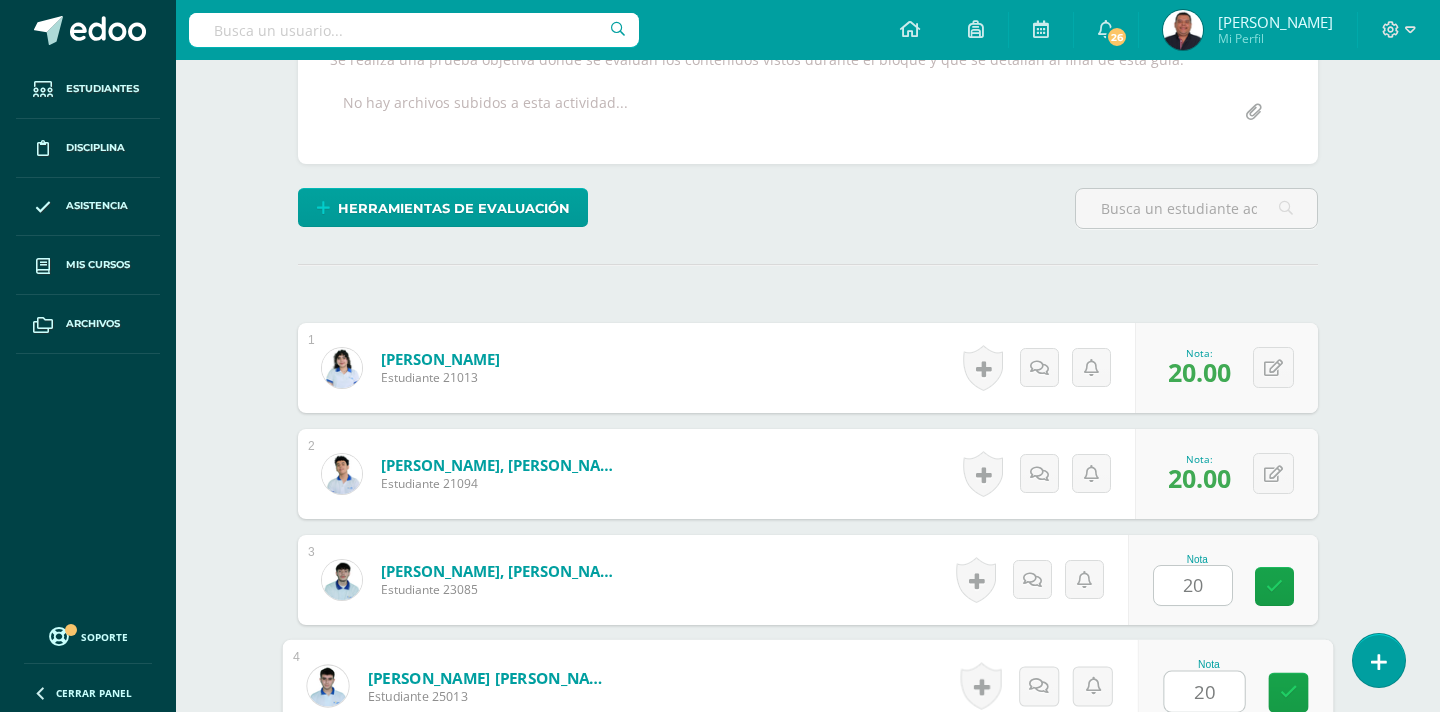 scroll, scrollTop: 832, scrollLeft: 0, axis: vertical 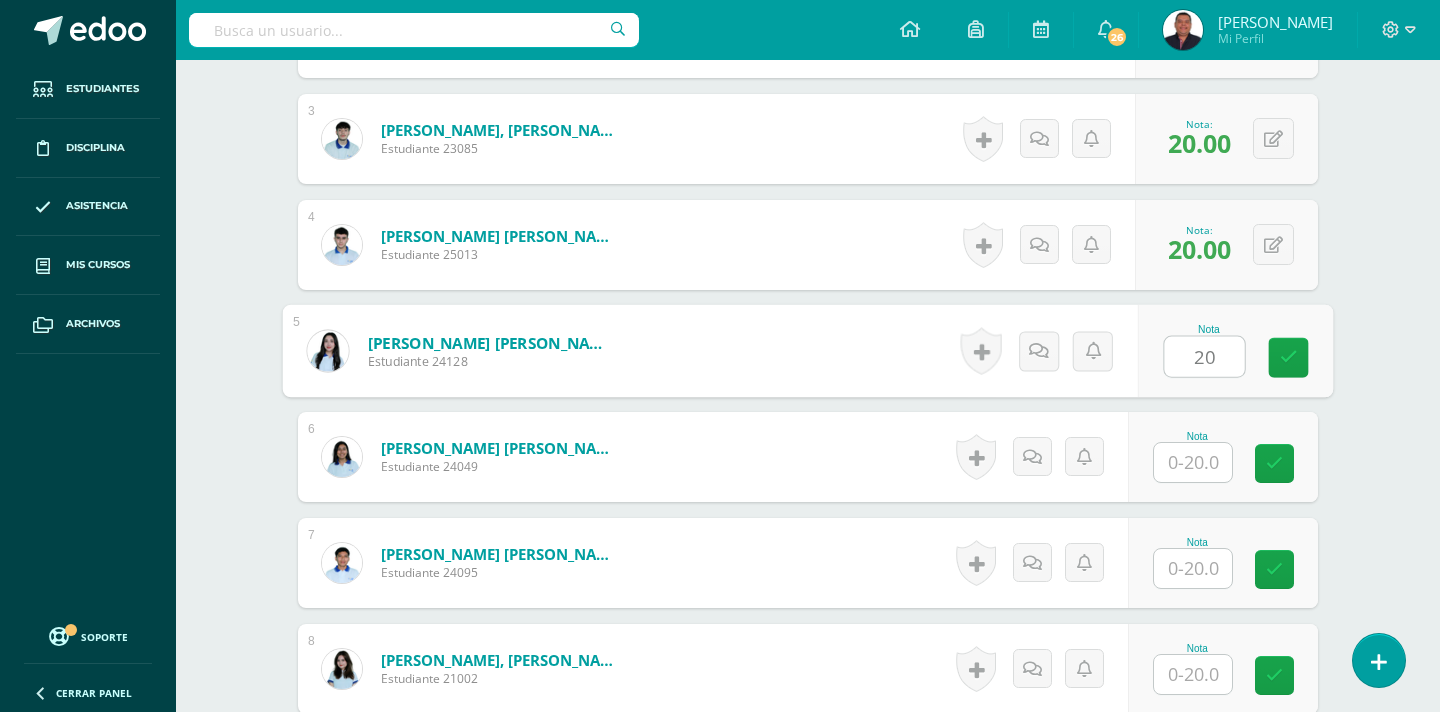 type on "20" 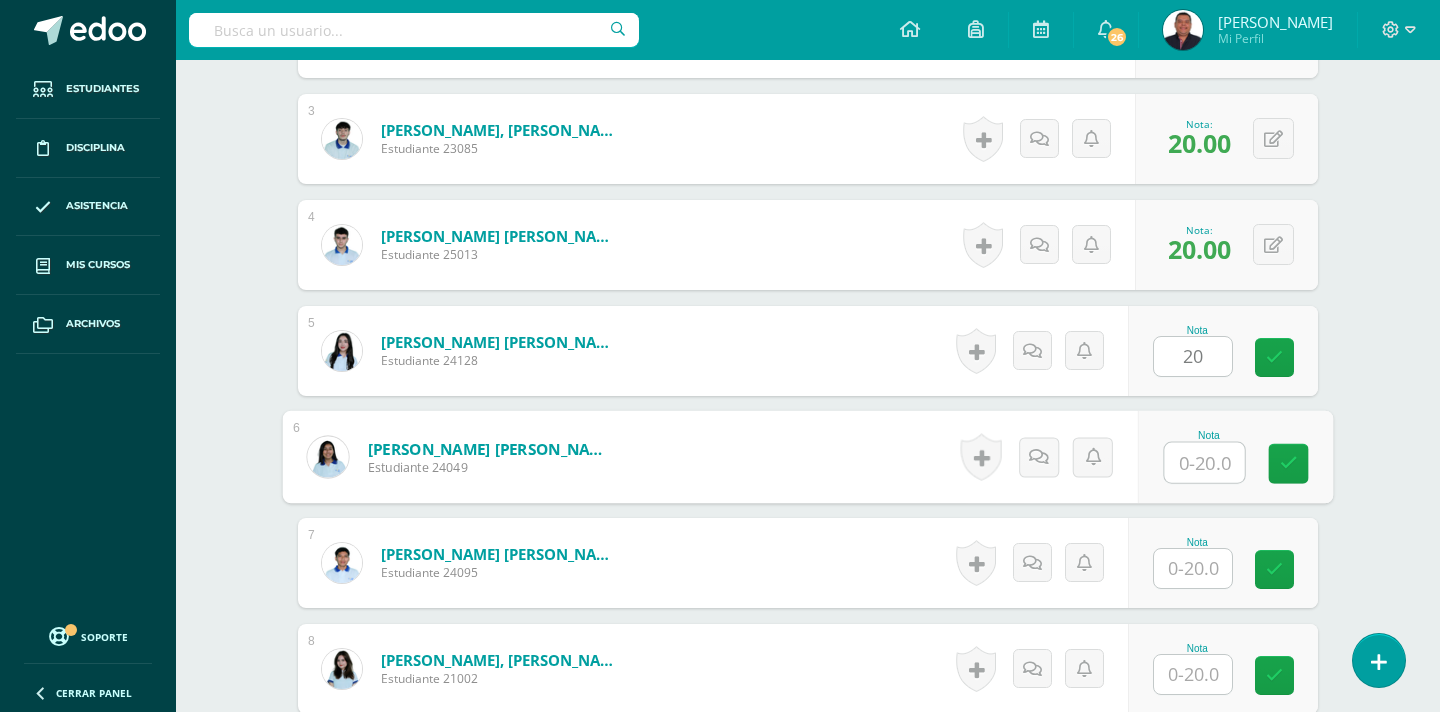 scroll, scrollTop: 833, scrollLeft: 0, axis: vertical 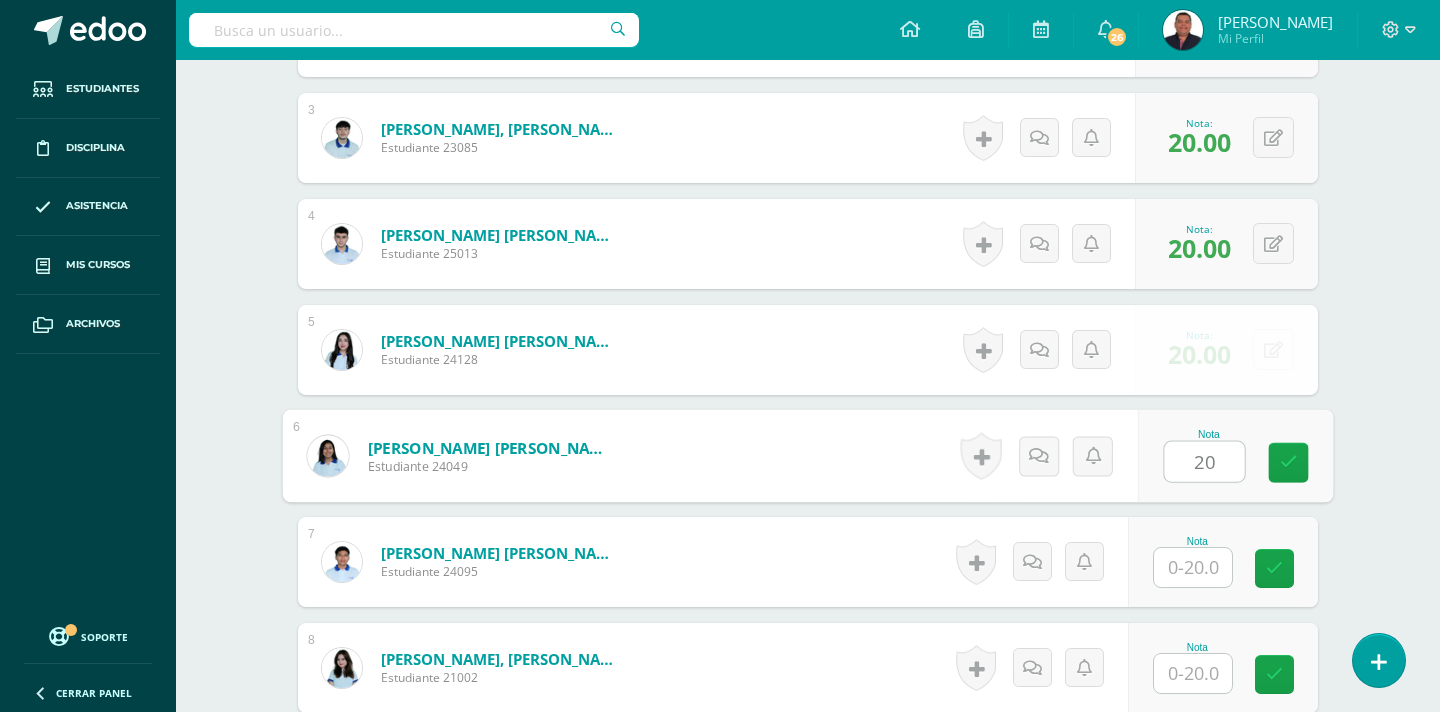 type on "20" 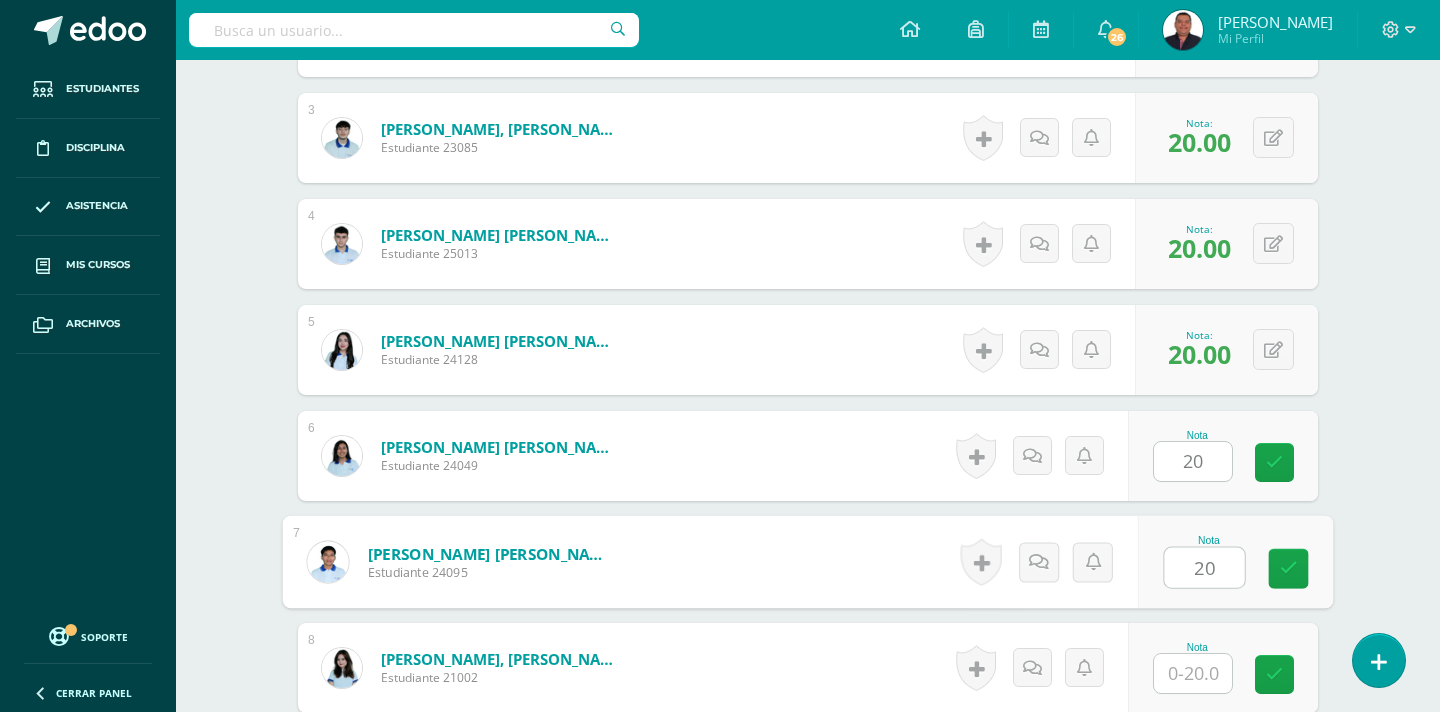 type on "20" 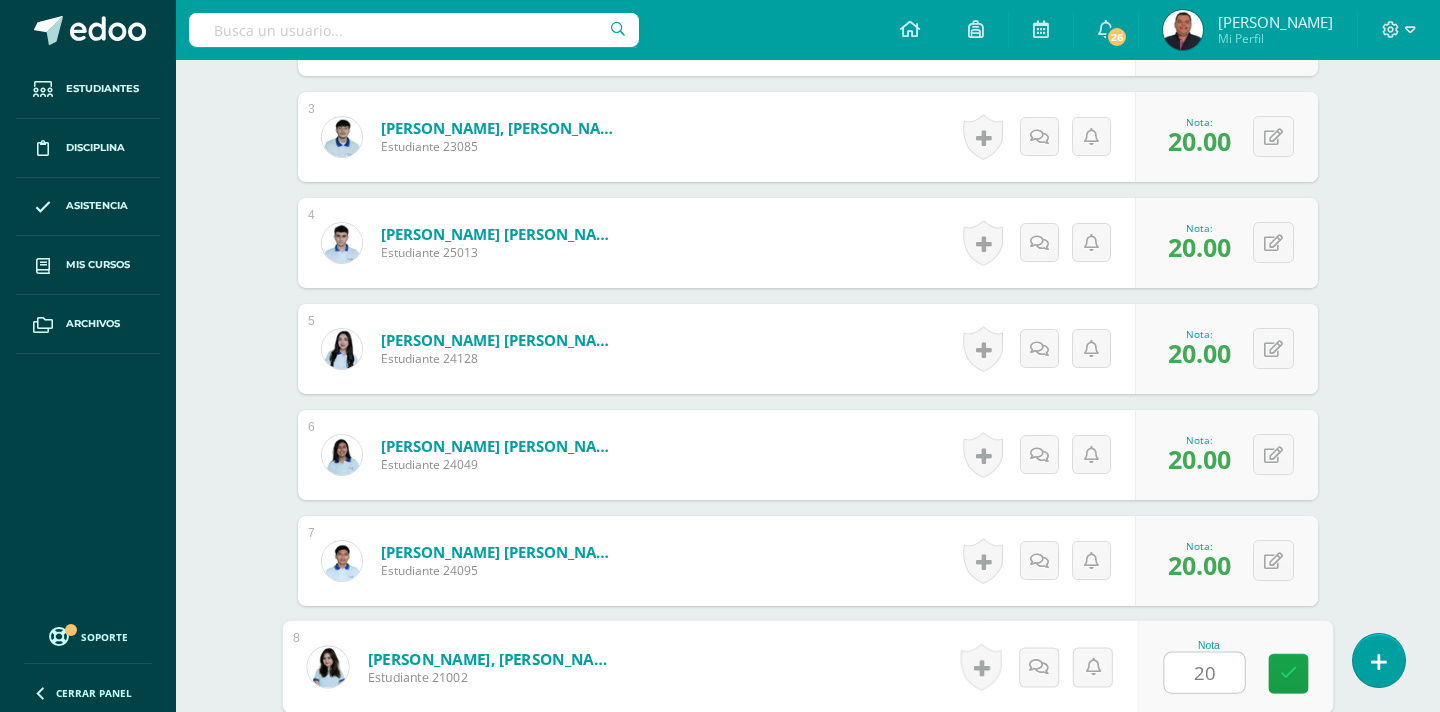 type on "20" 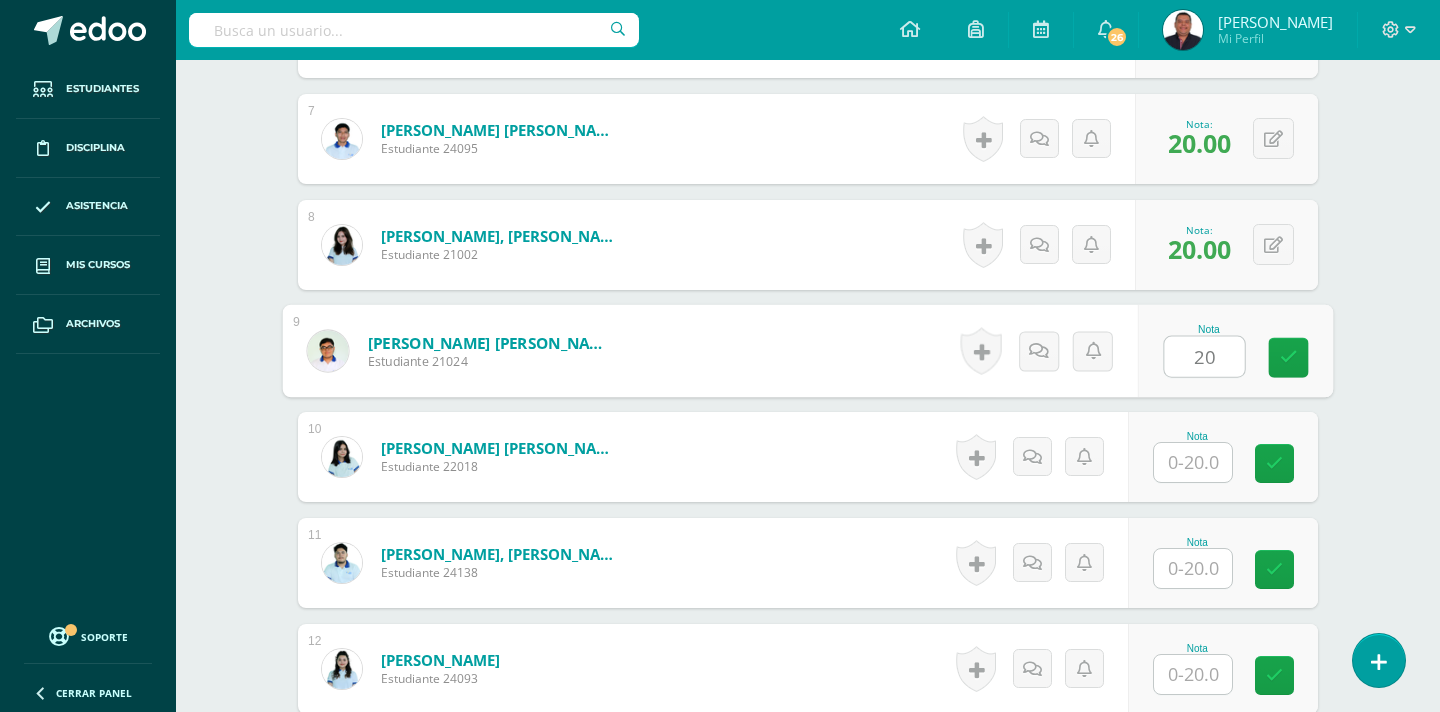type on "20" 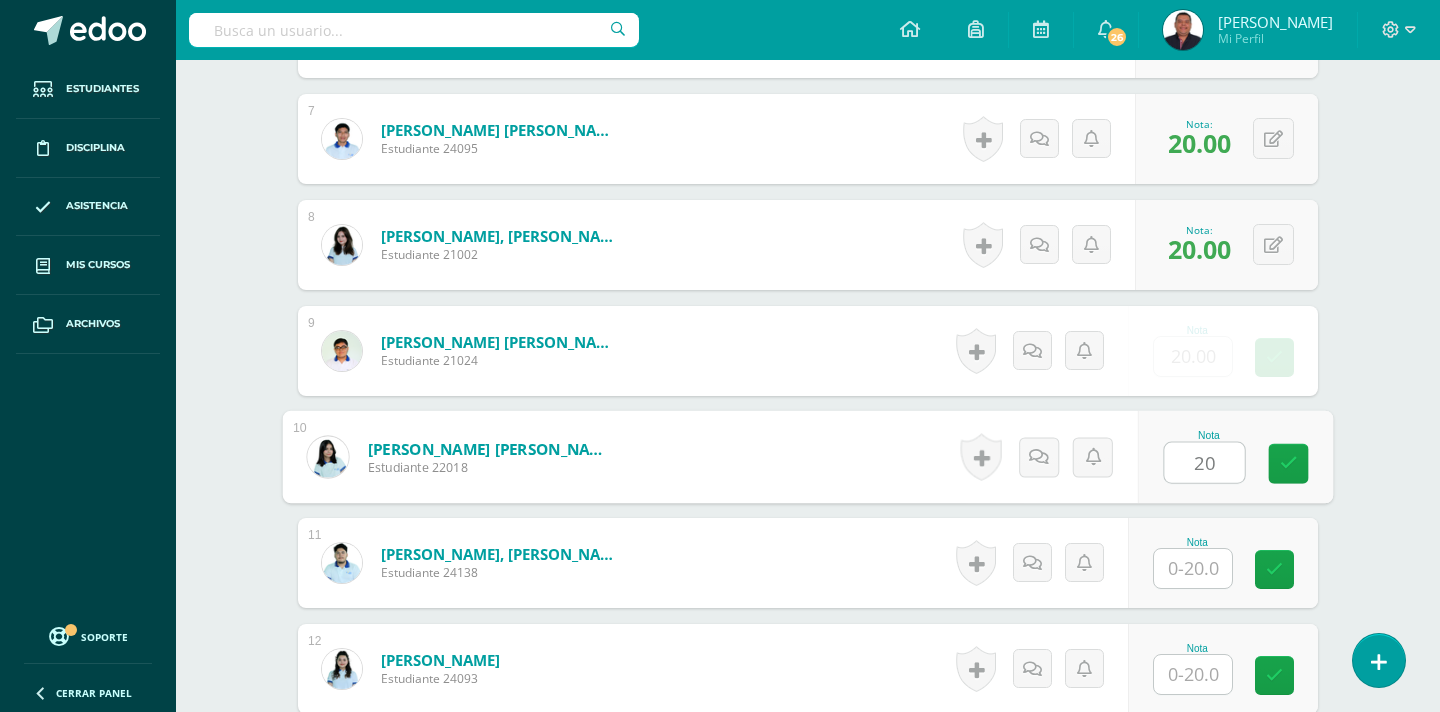 type on "20" 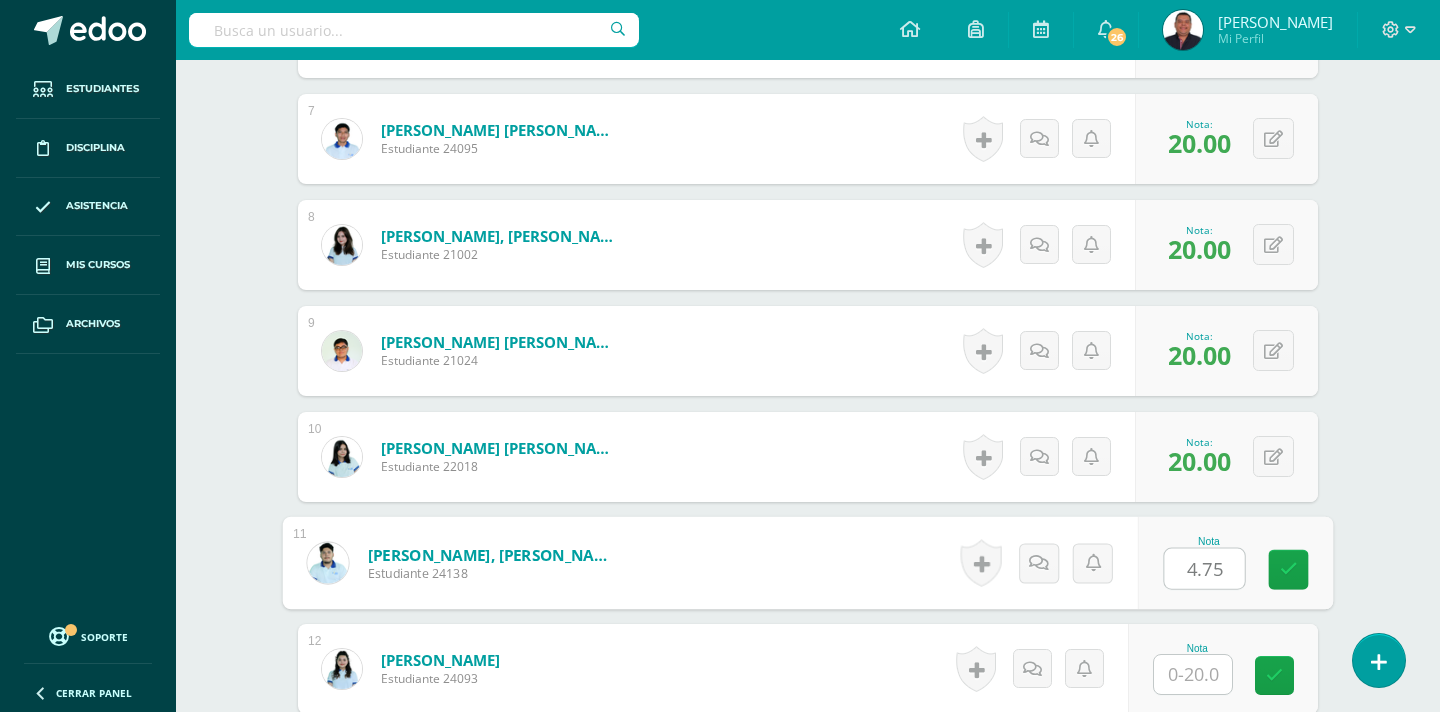 type on "4.75" 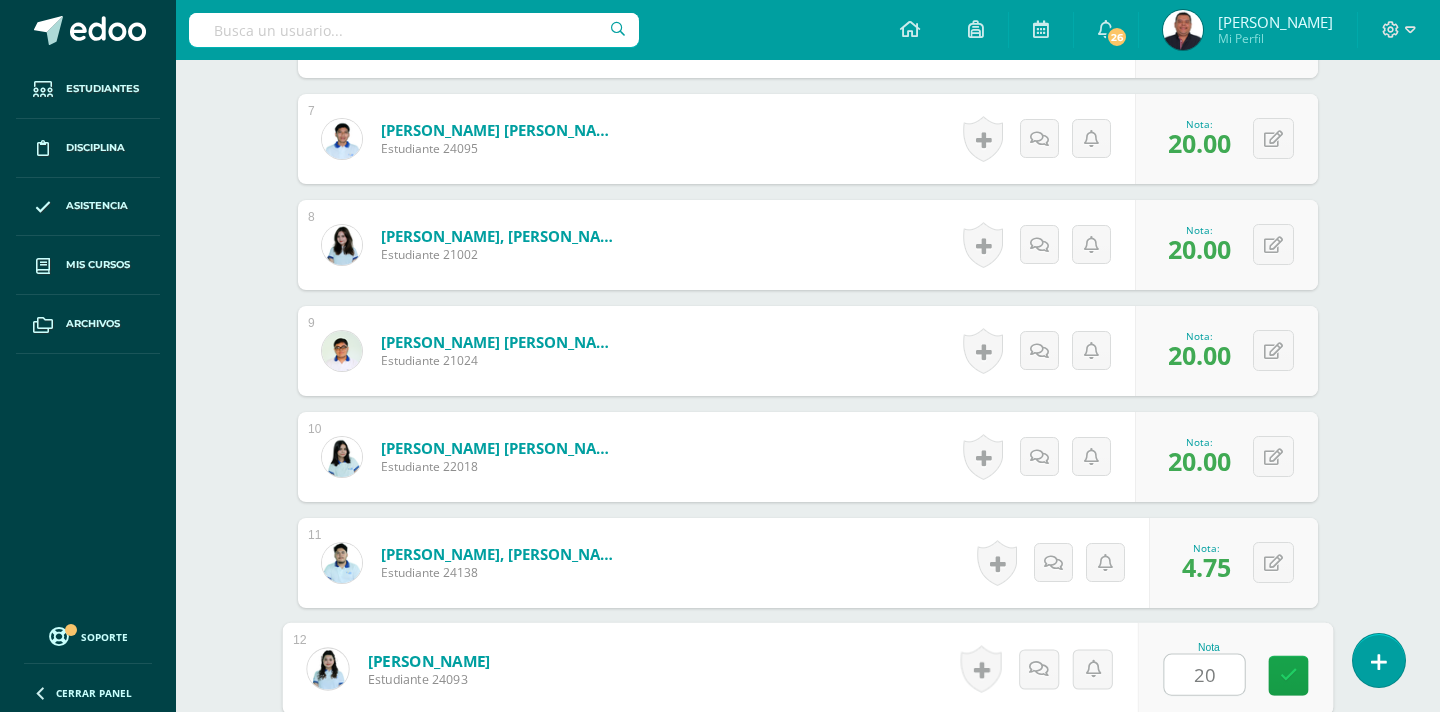 type on "20" 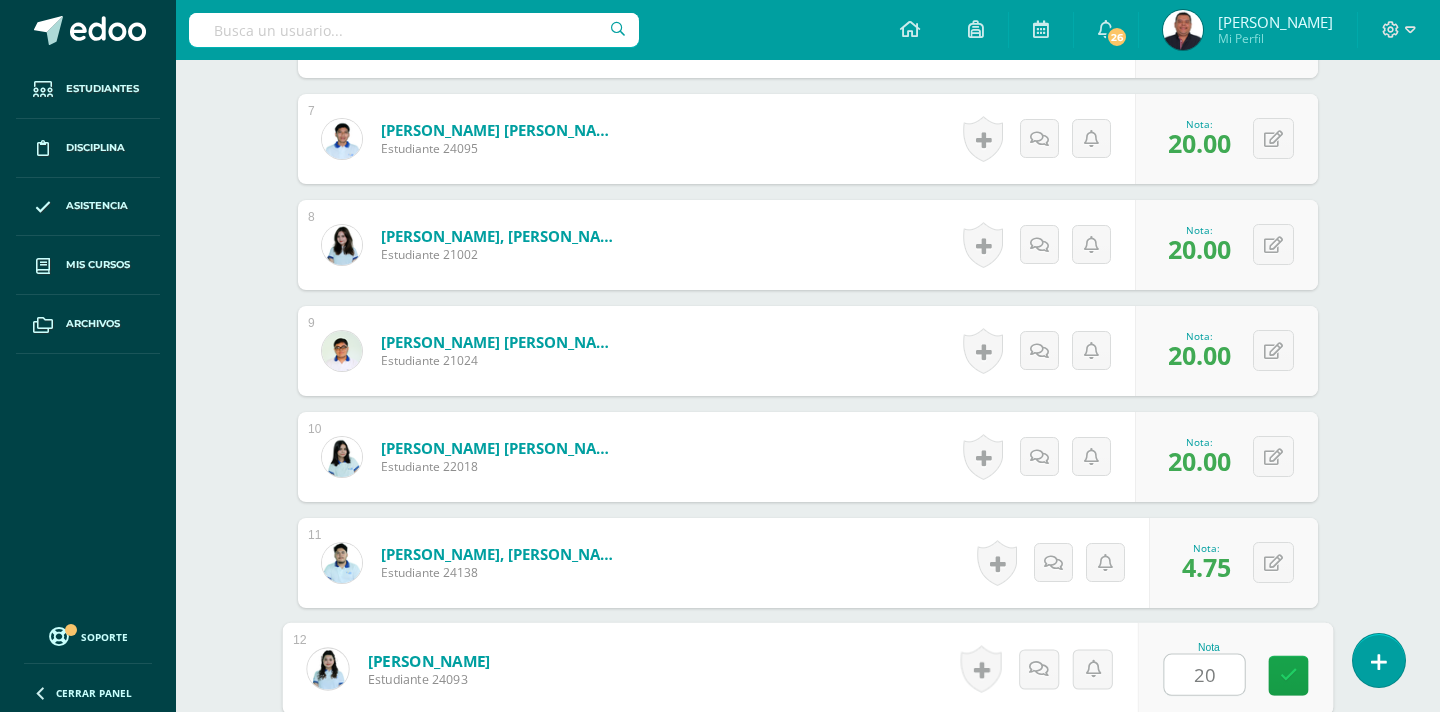 scroll, scrollTop: 1680, scrollLeft: 0, axis: vertical 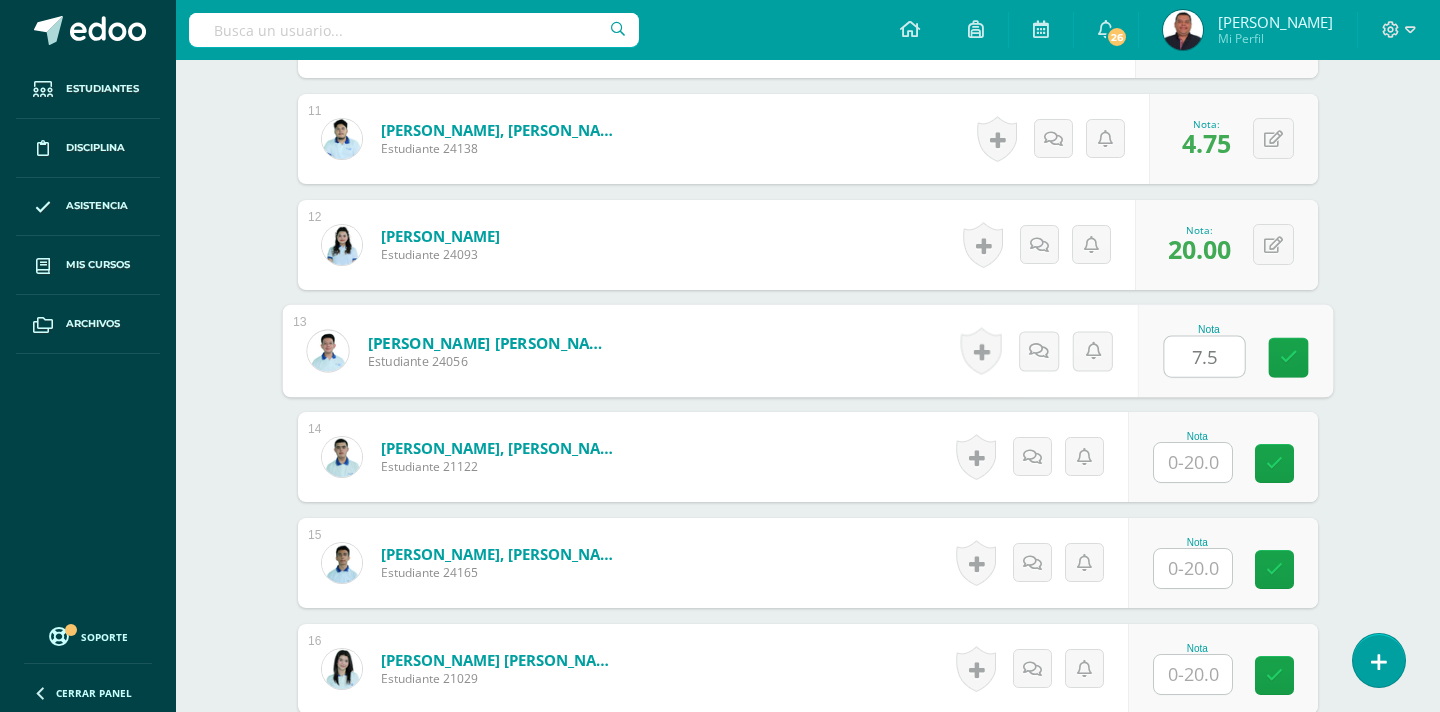 type on "7.5" 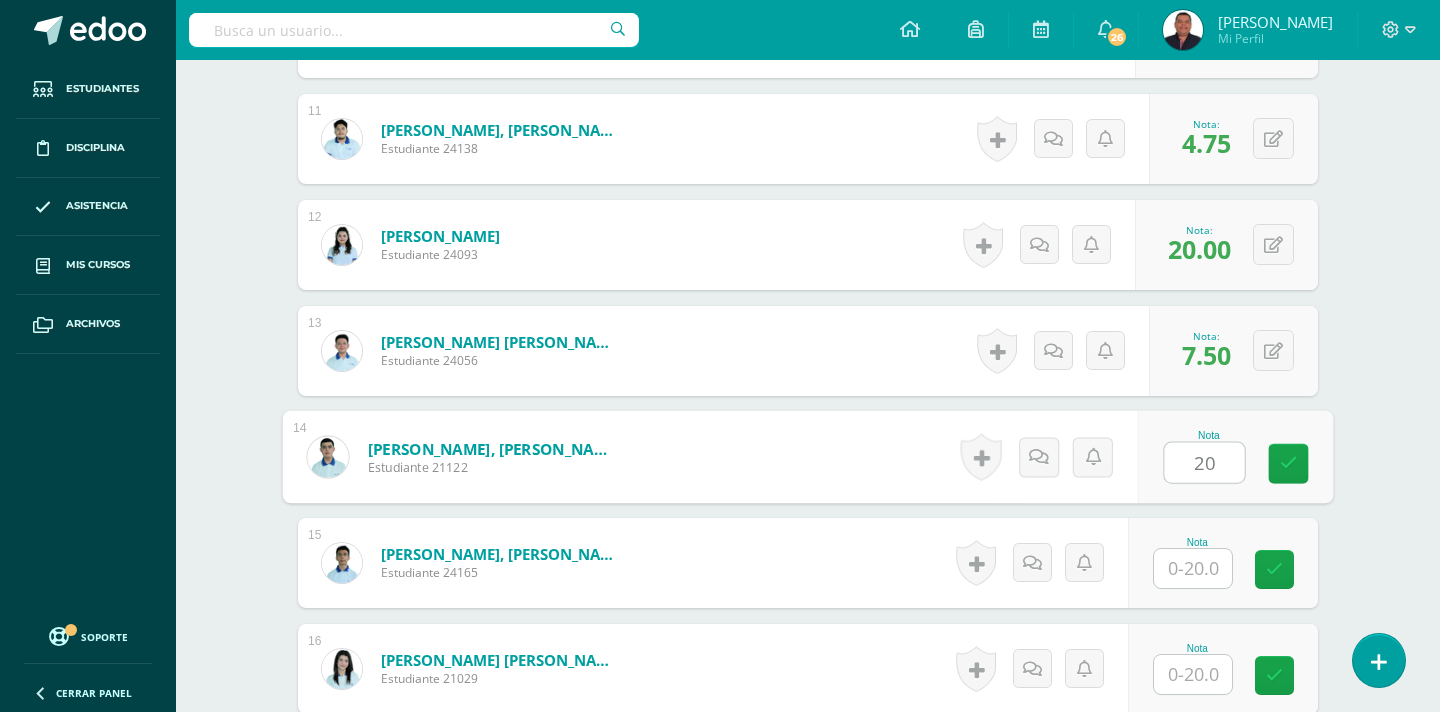 type on "20" 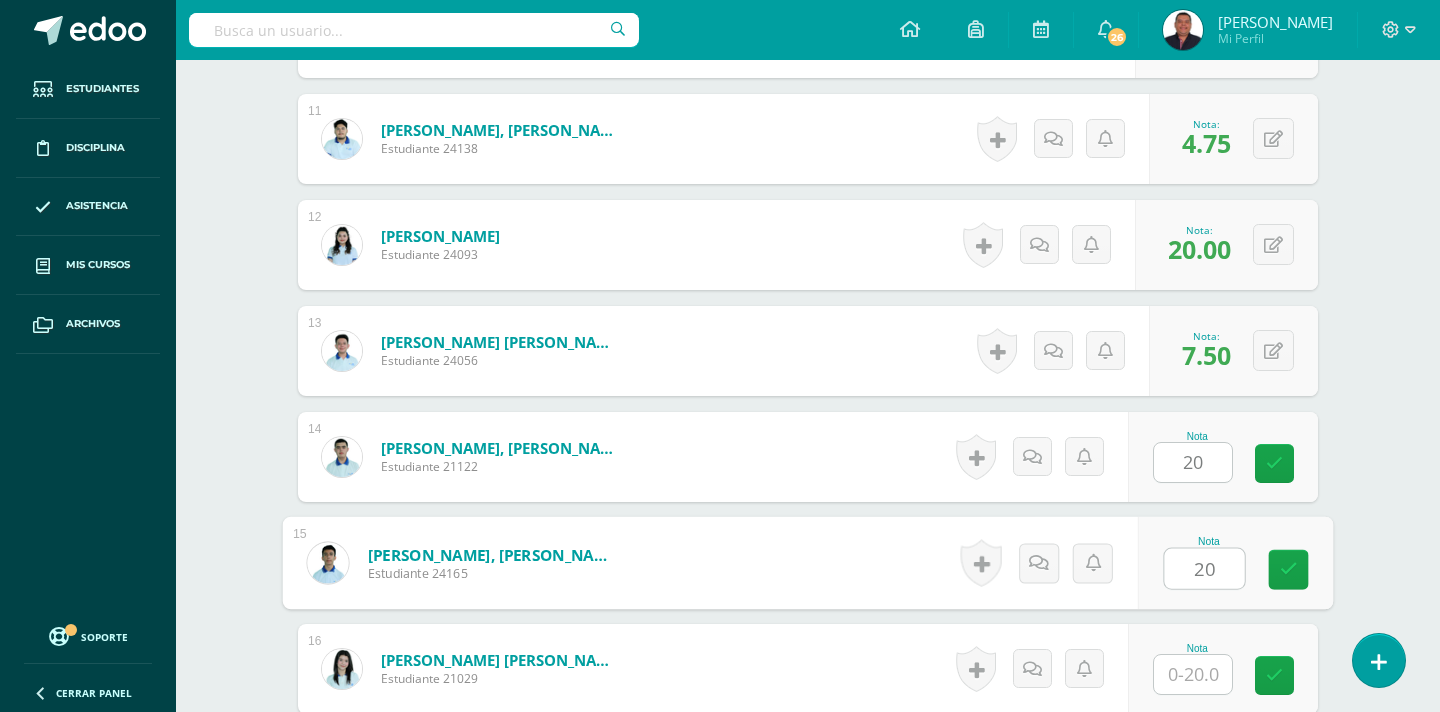 type on "20" 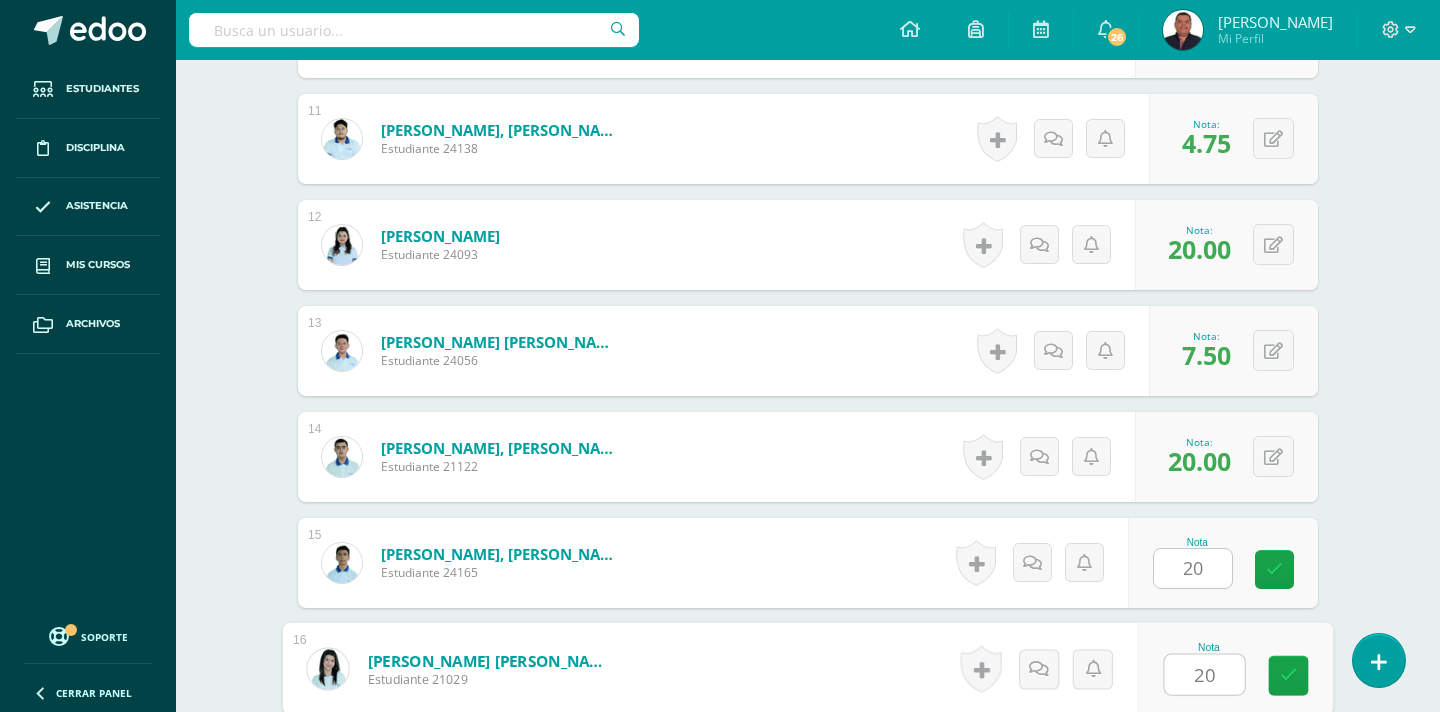 type on "20" 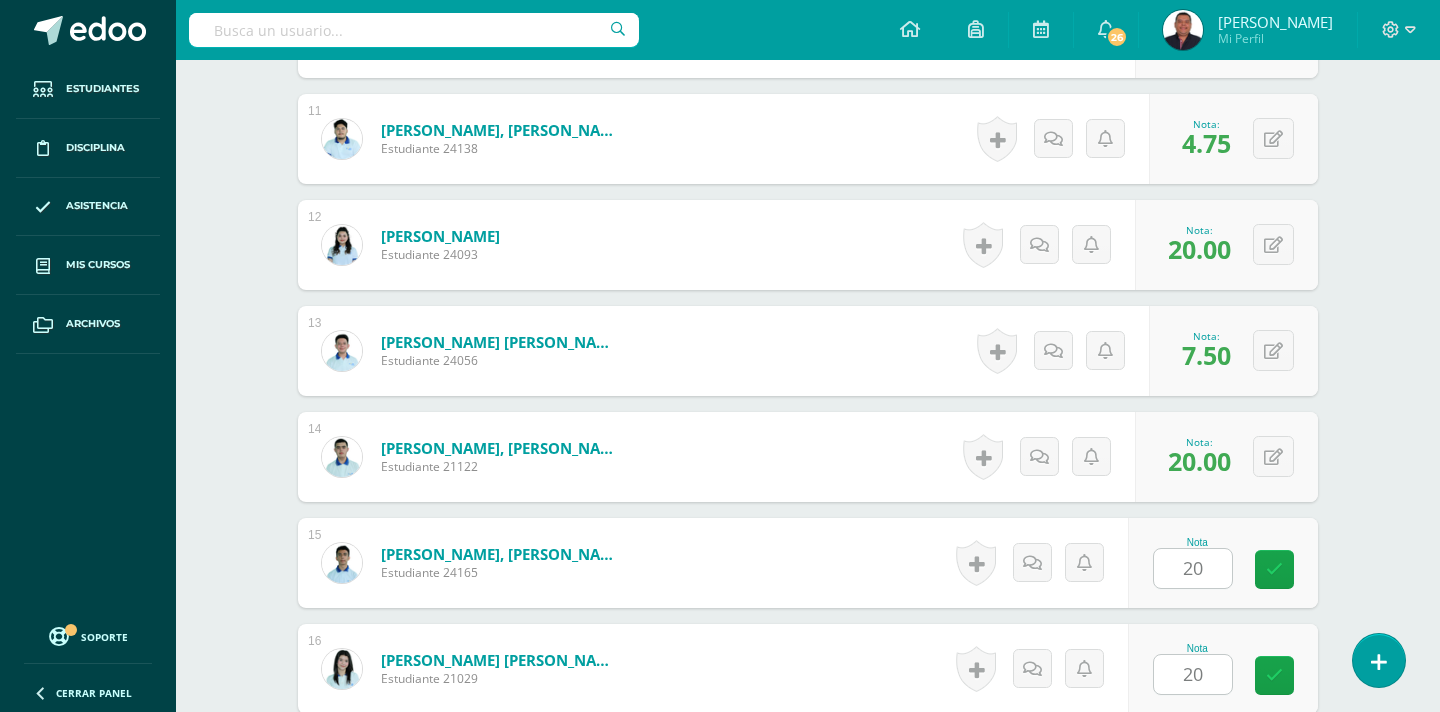 scroll, scrollTop: 2104, scrollLeft: 0, axis: vertical 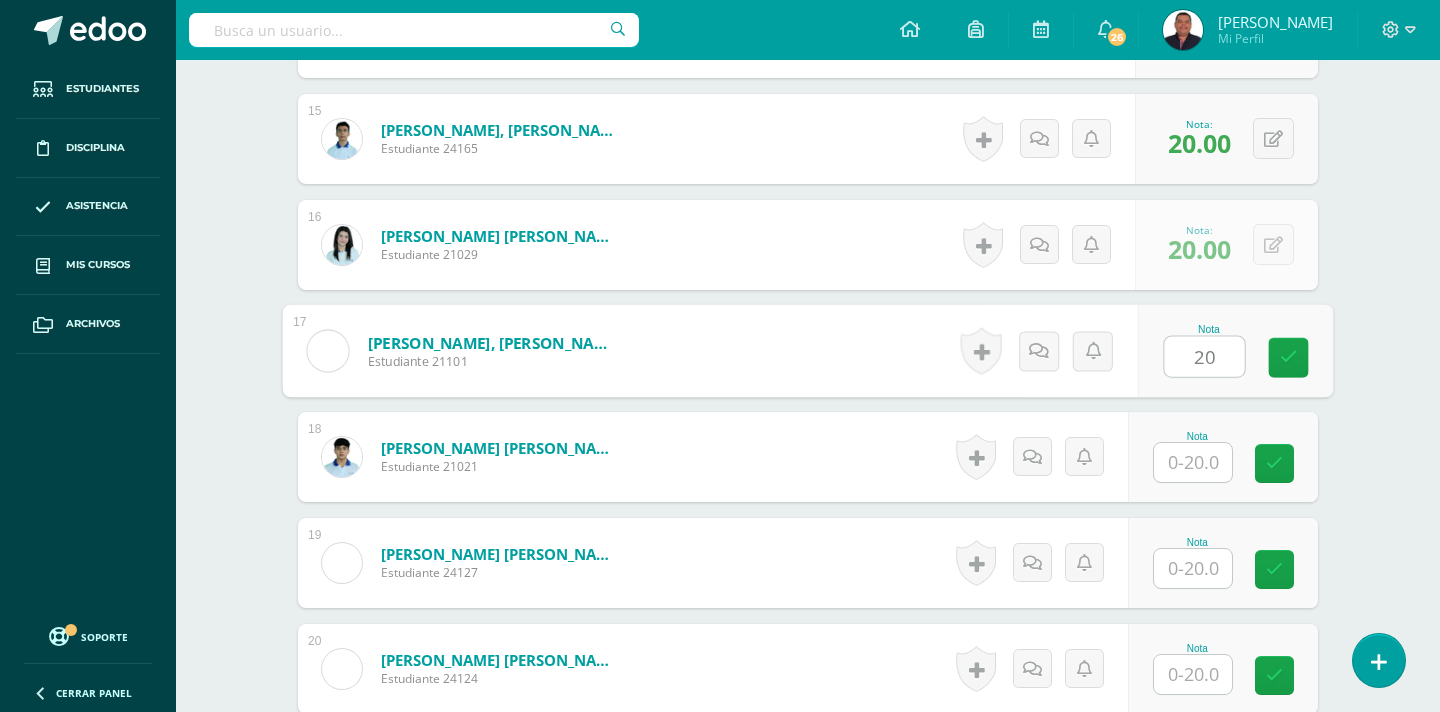 type on "20" 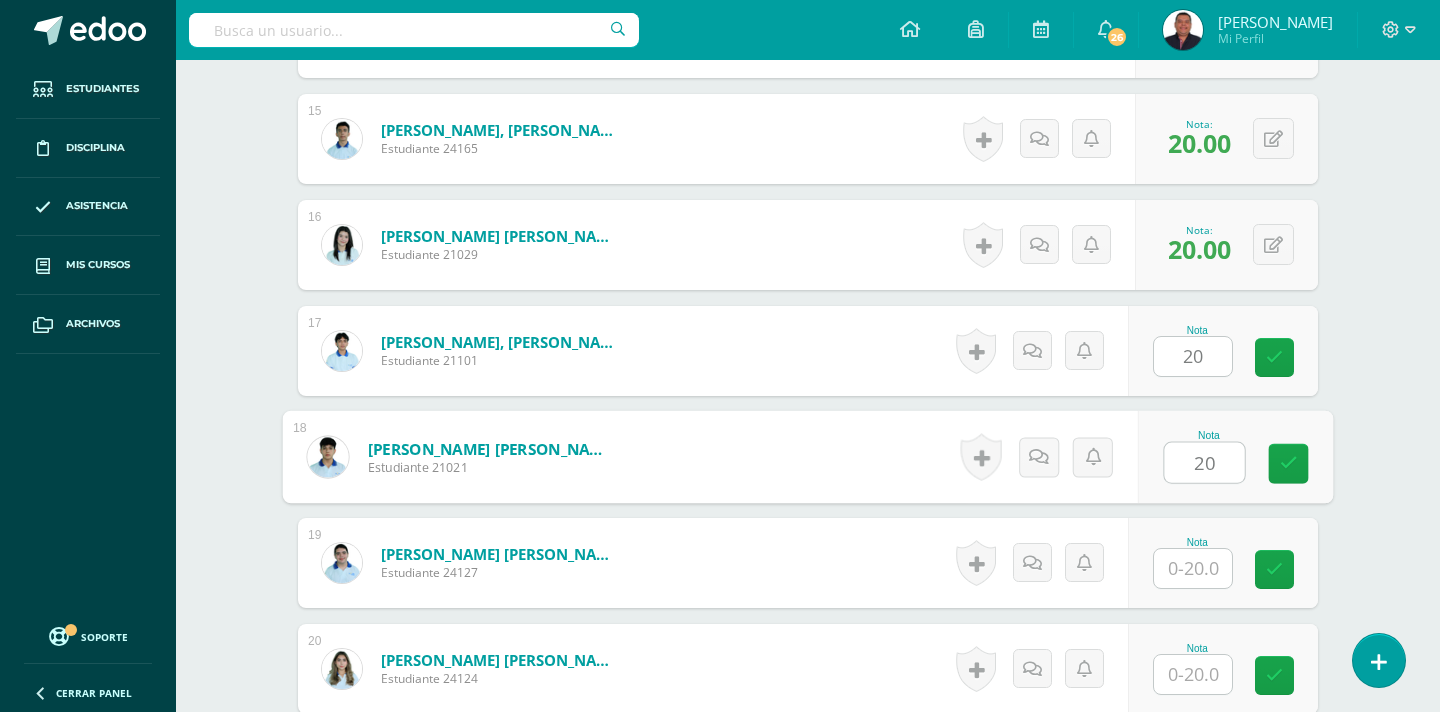 type on "20" 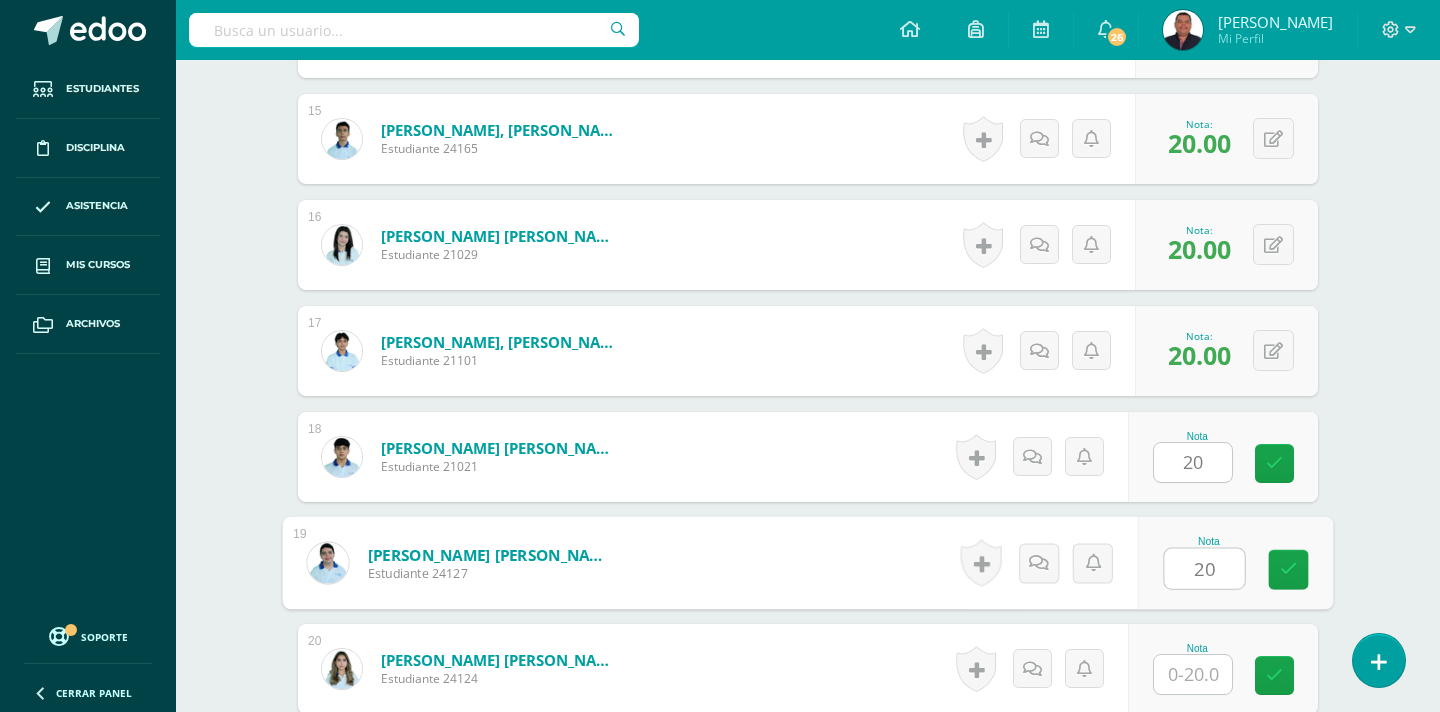 type on "20" 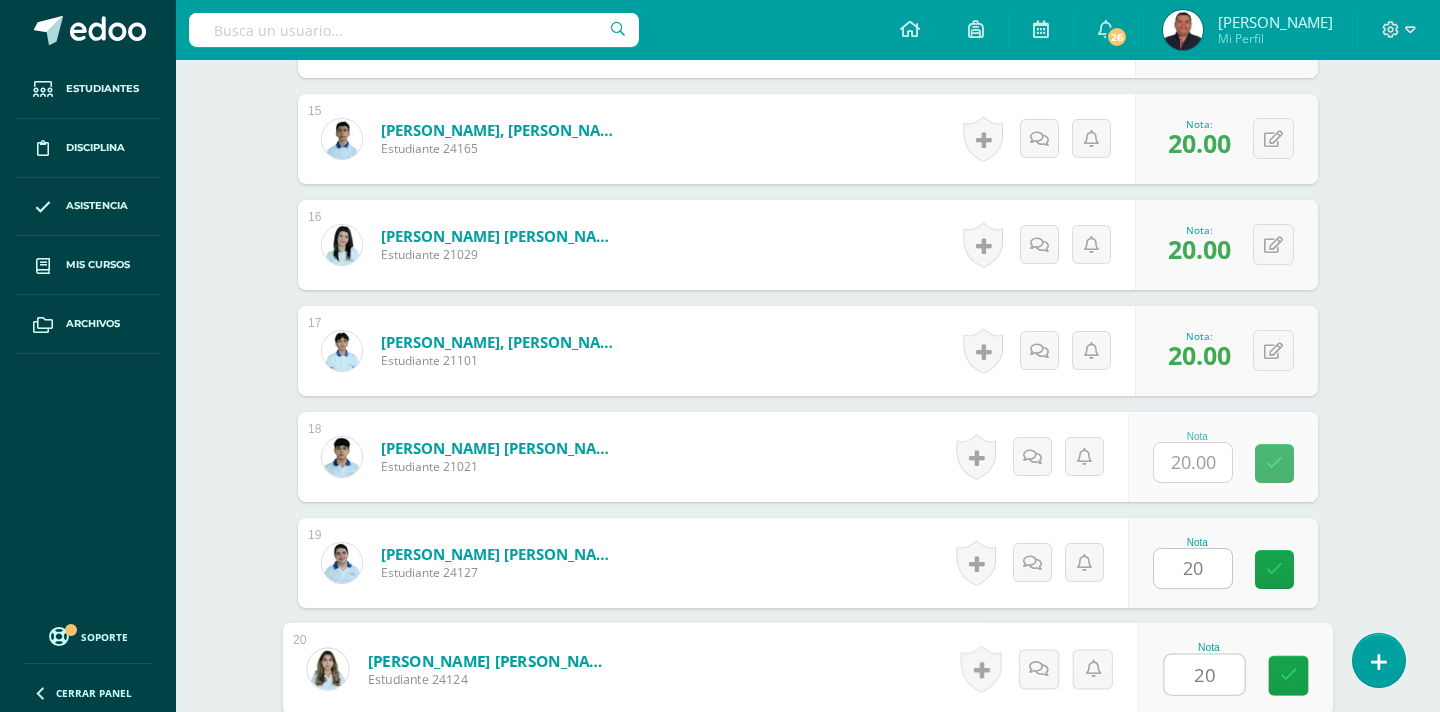 type on "20" 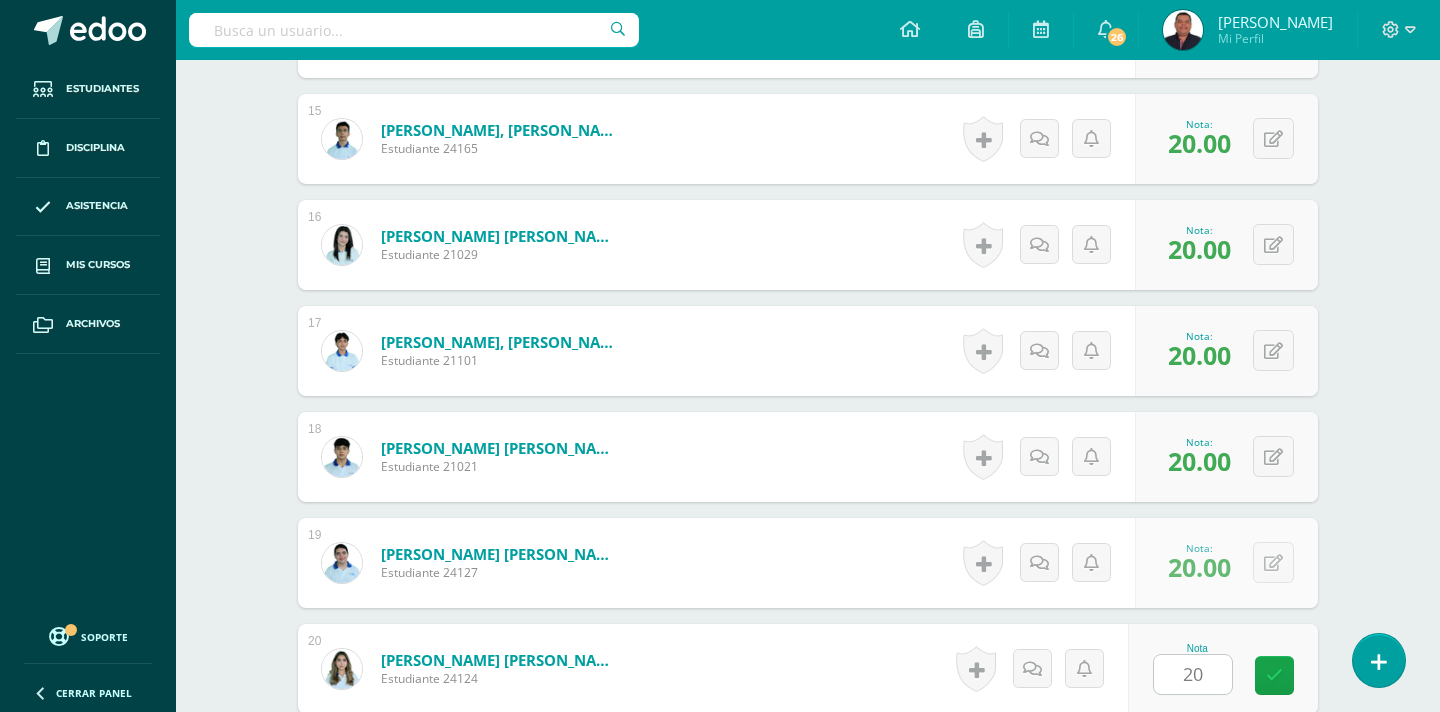 scroll, scrollTop: 2528, scrollLeft: 0, axis: vertical 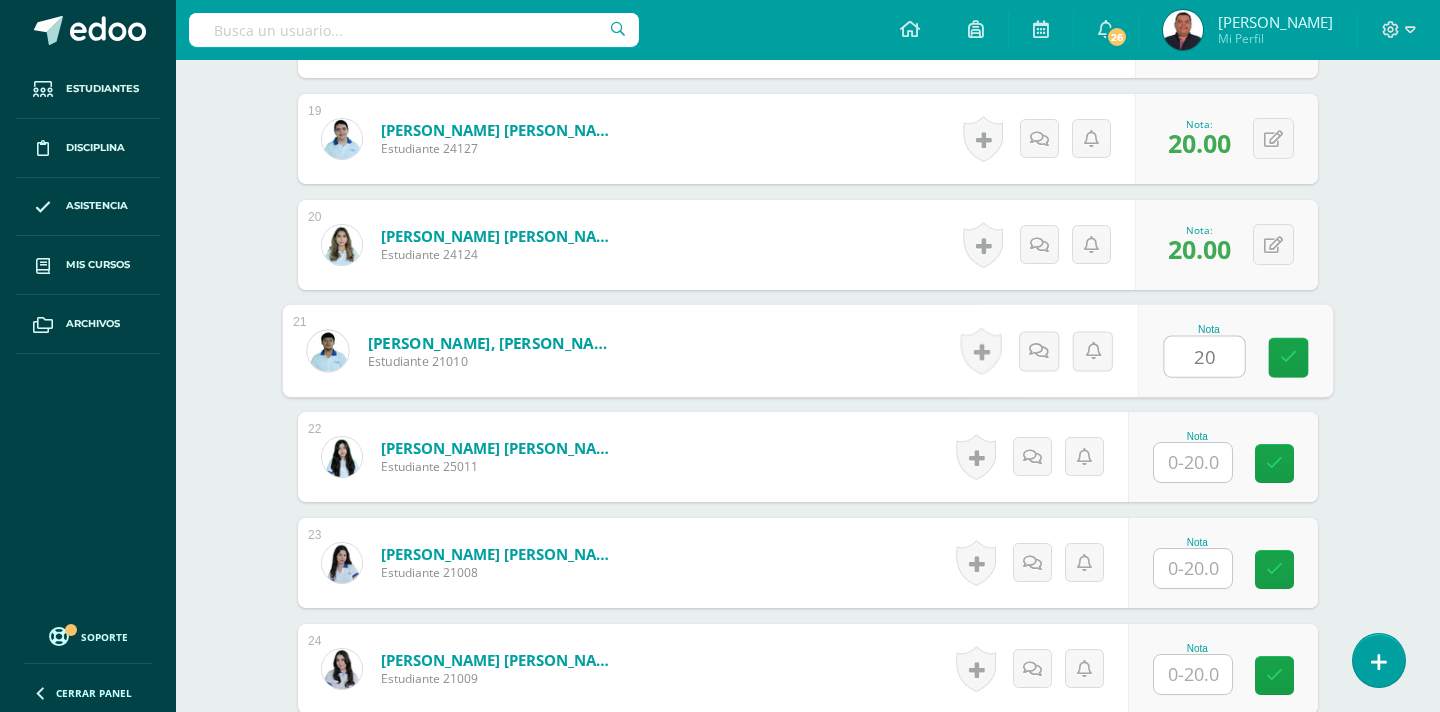 type on "20" 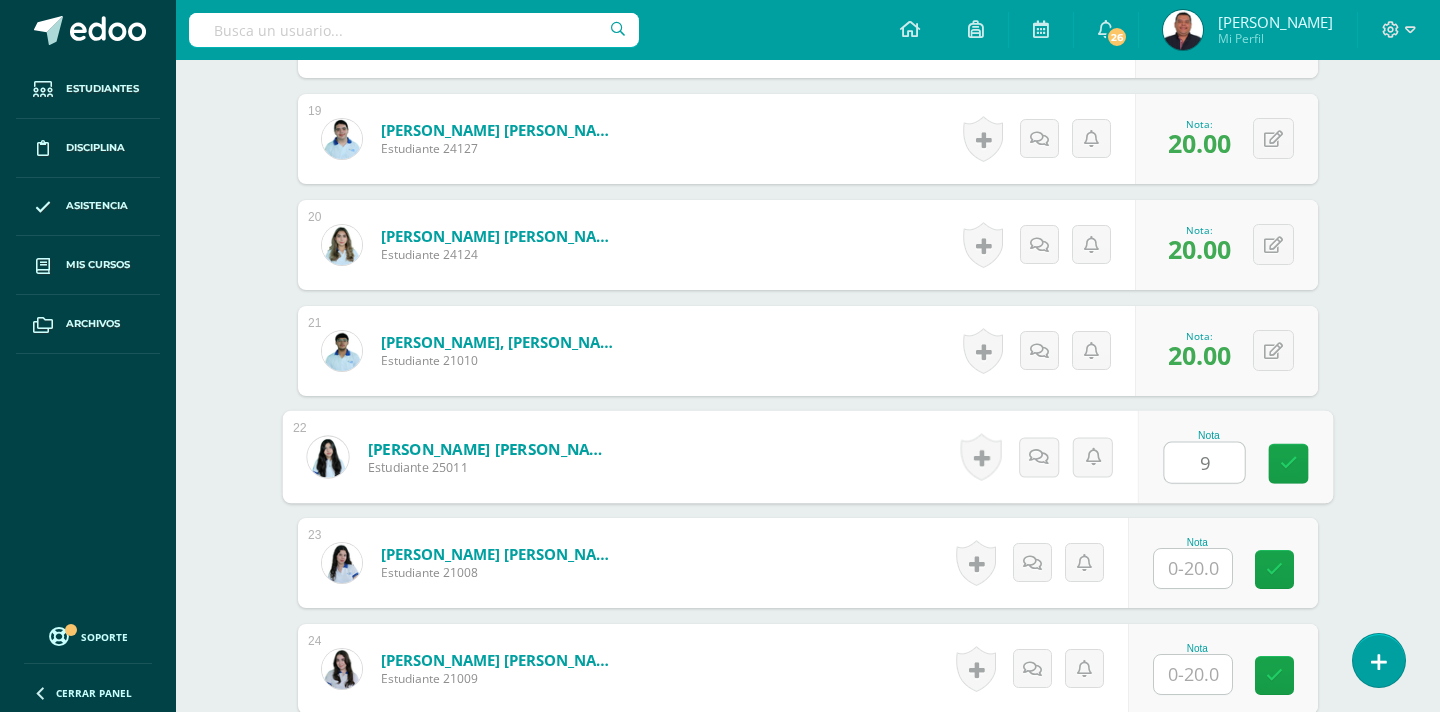 type on "9" 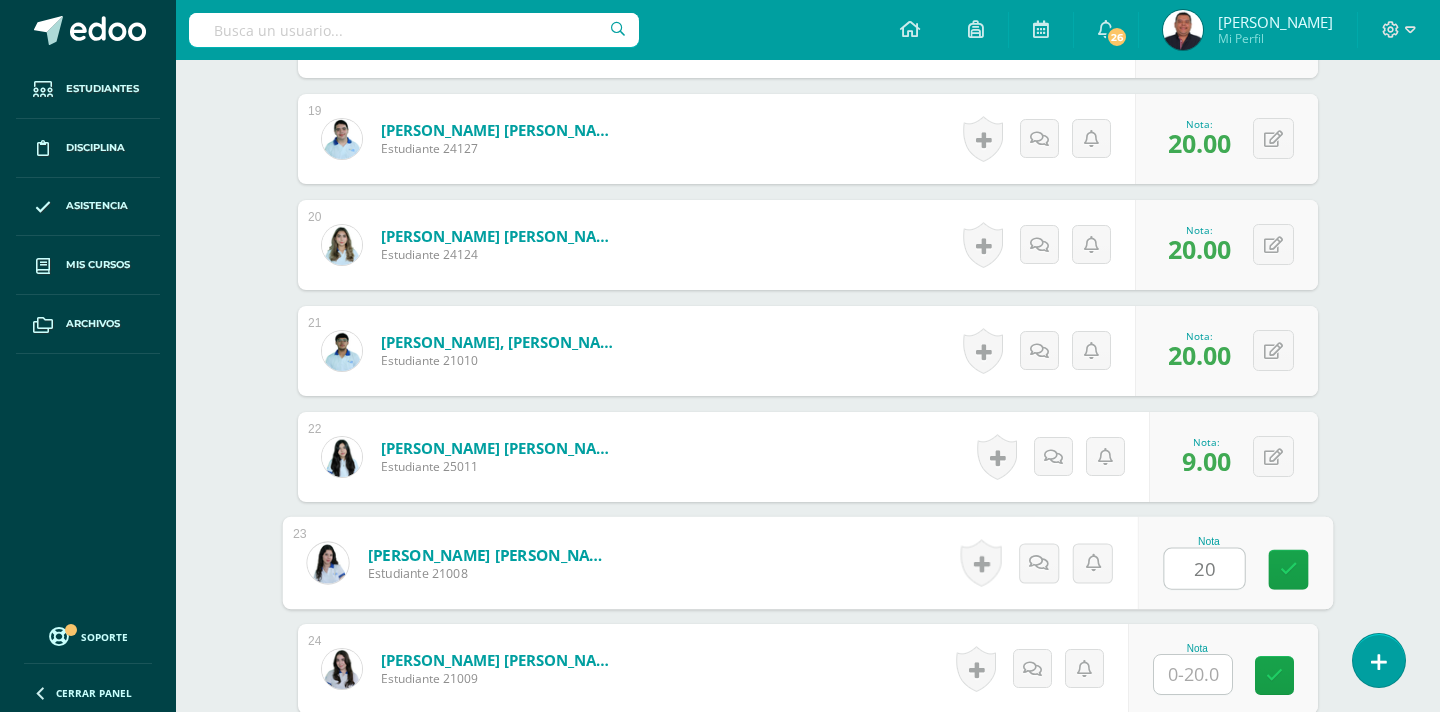 type on "20" 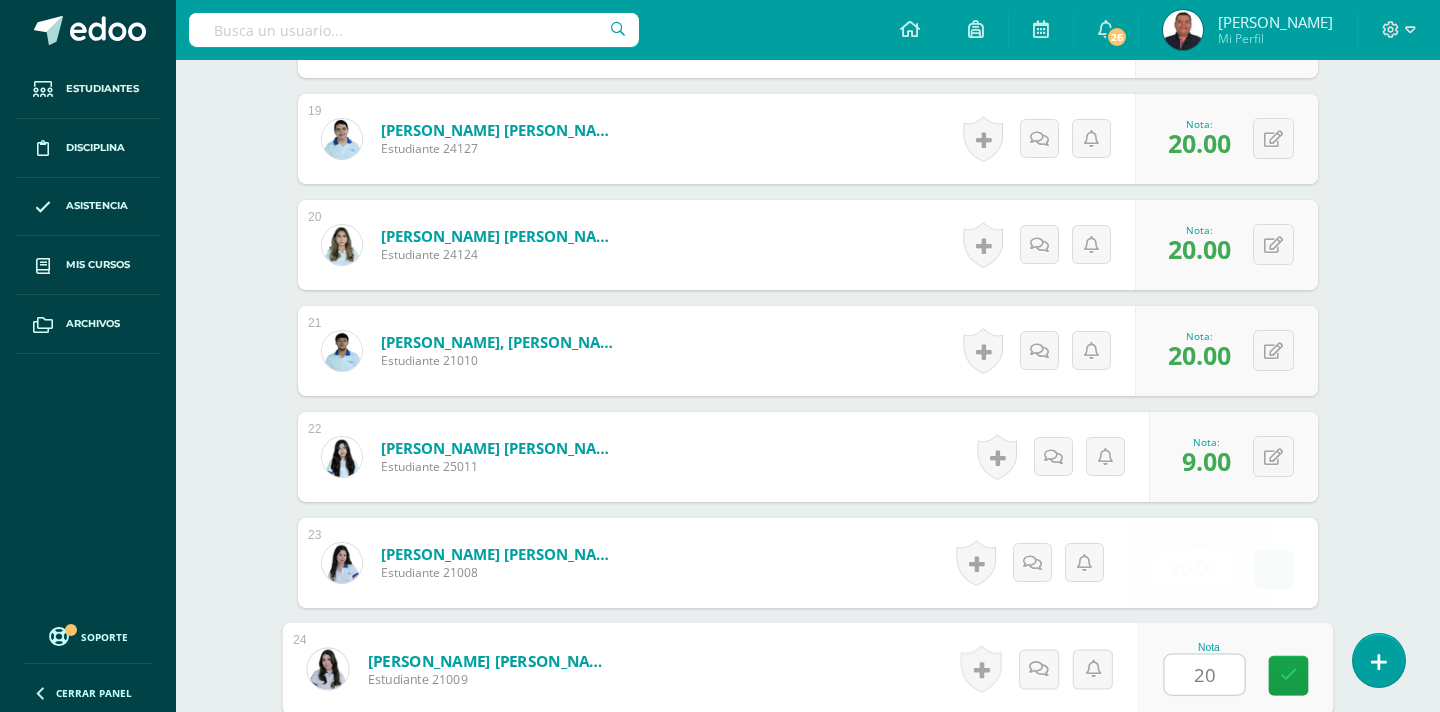 type on "20" 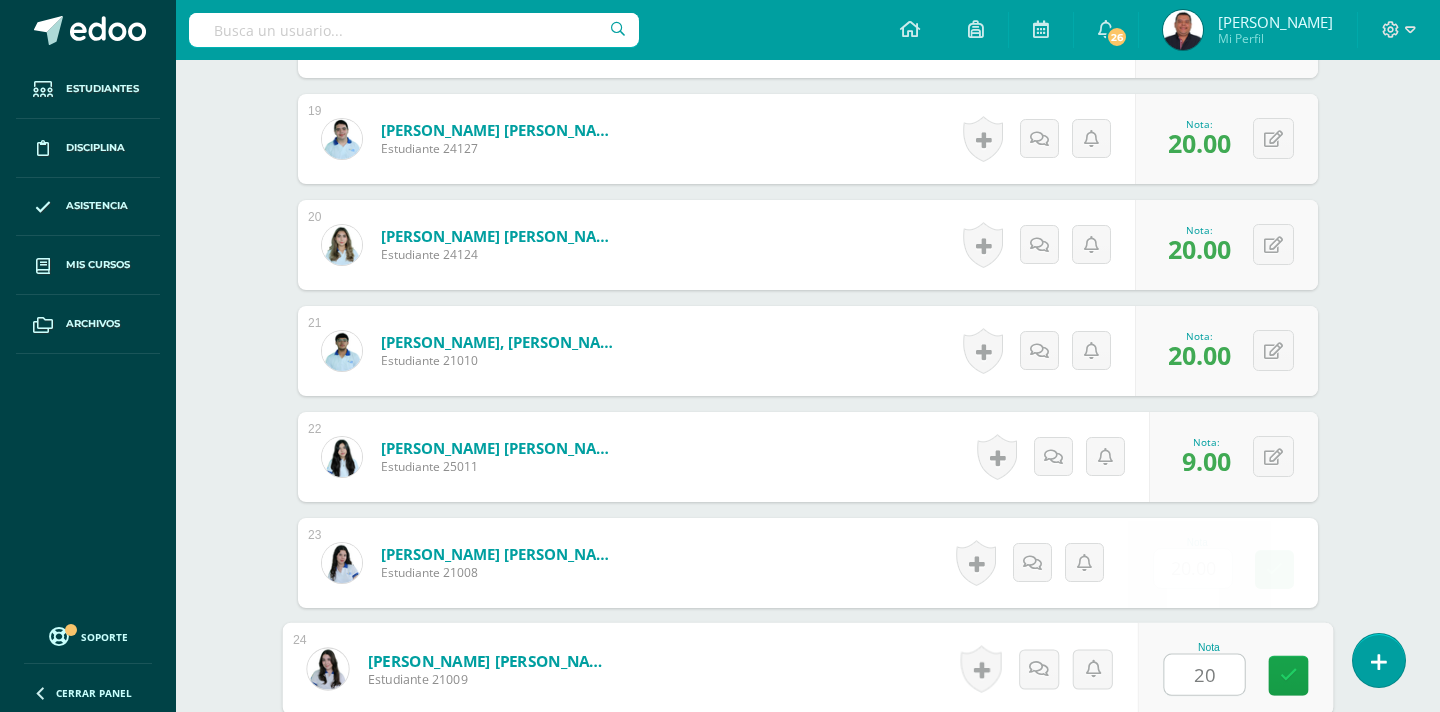 scroll, scrollTop: 2952, scrollLeft: 0, axis: vertical 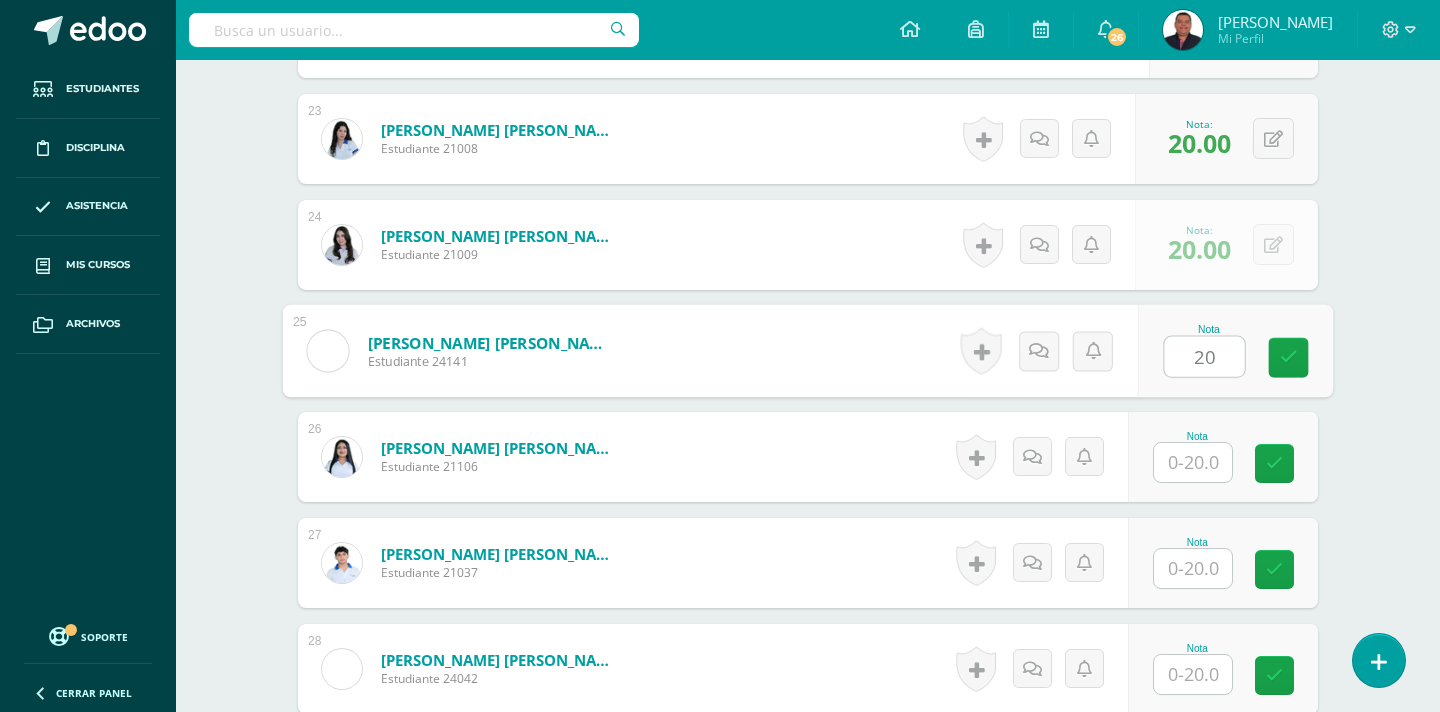type on "20" 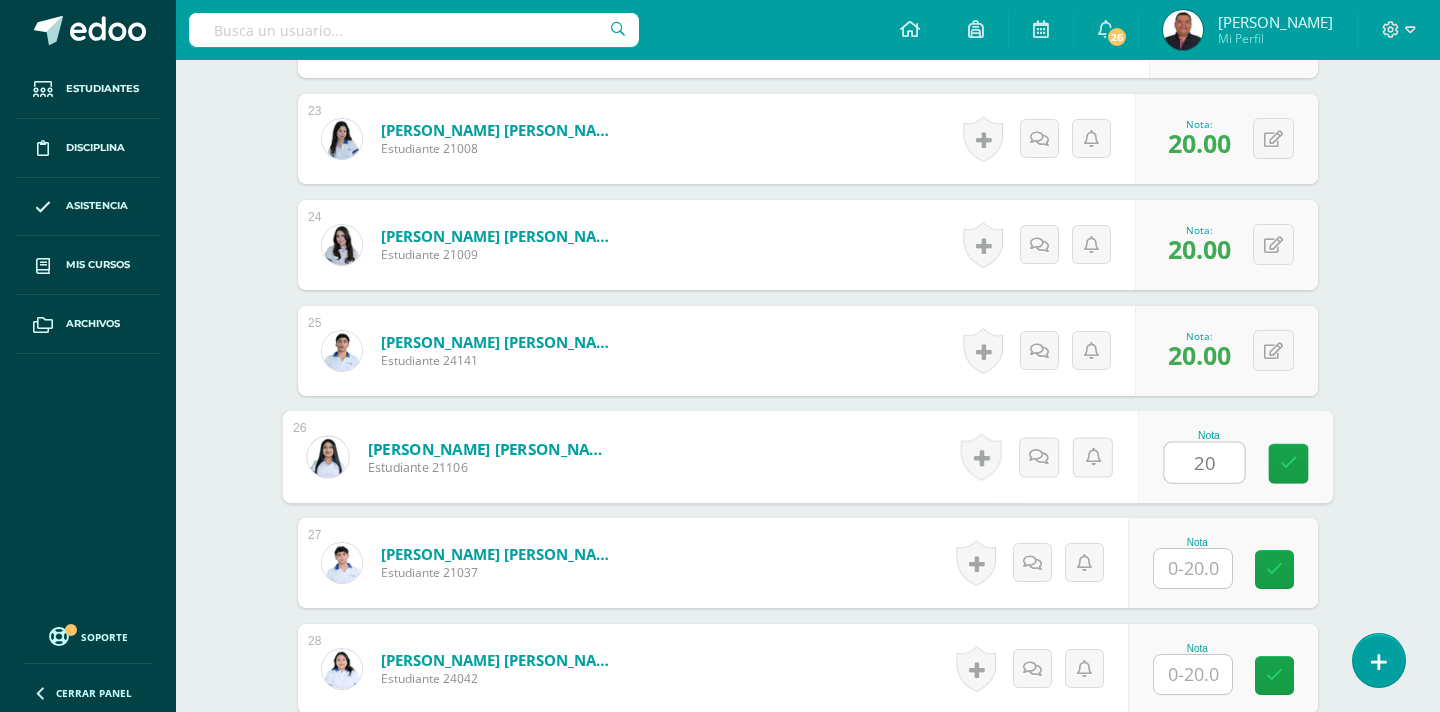type on "20" 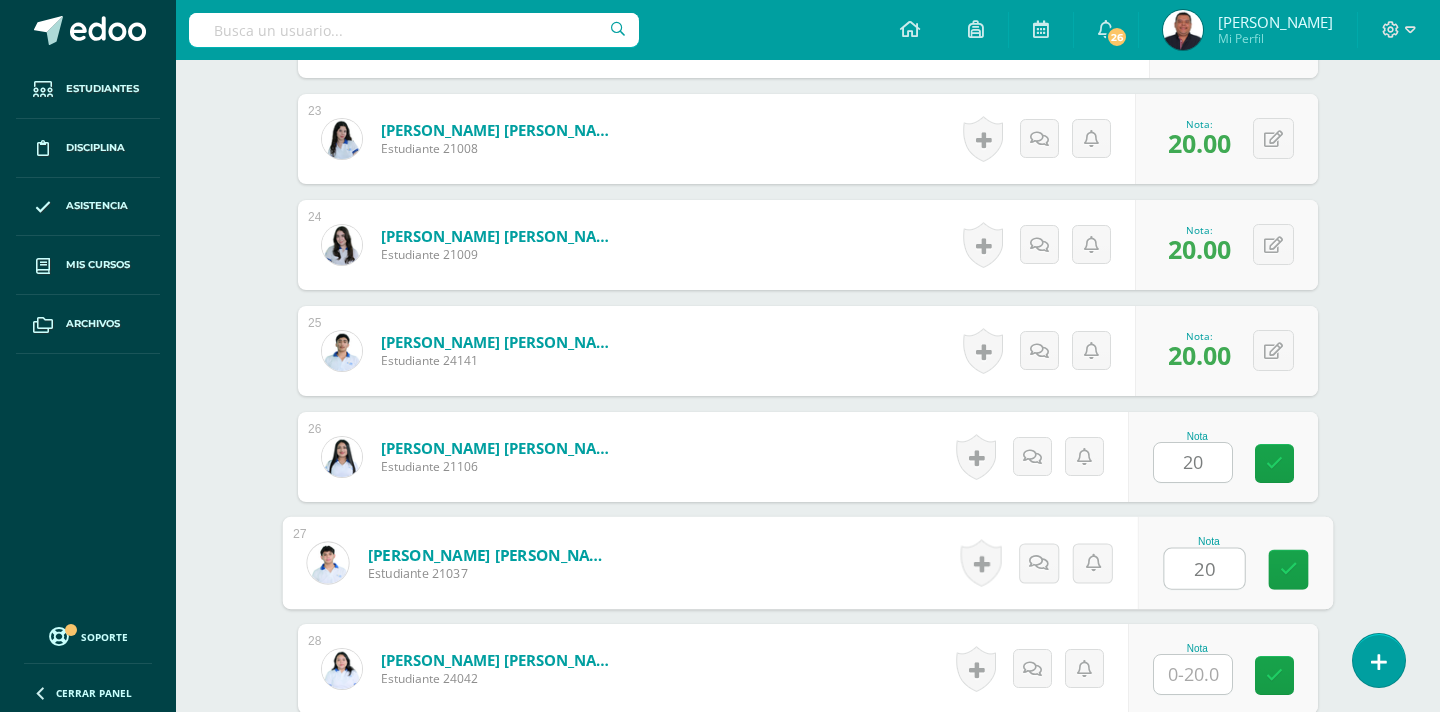 type on "20" 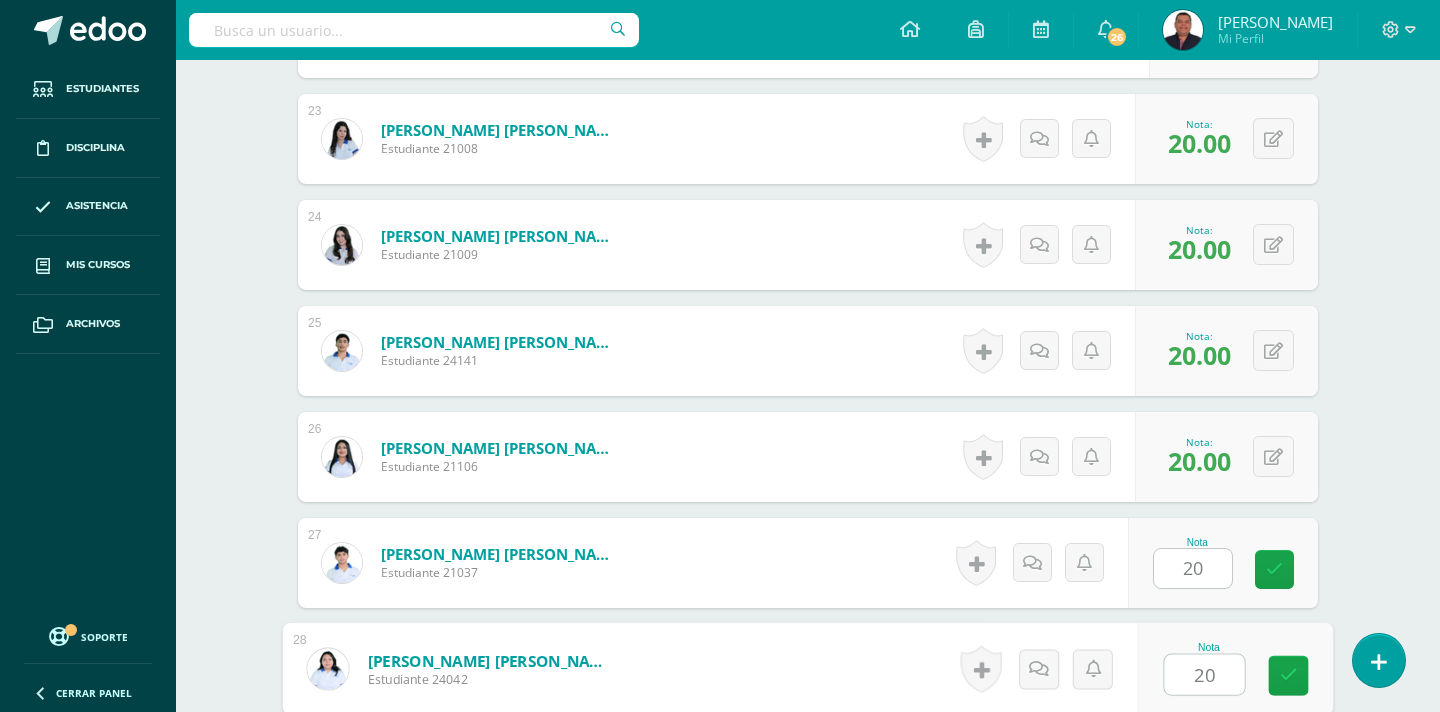 type on "20" 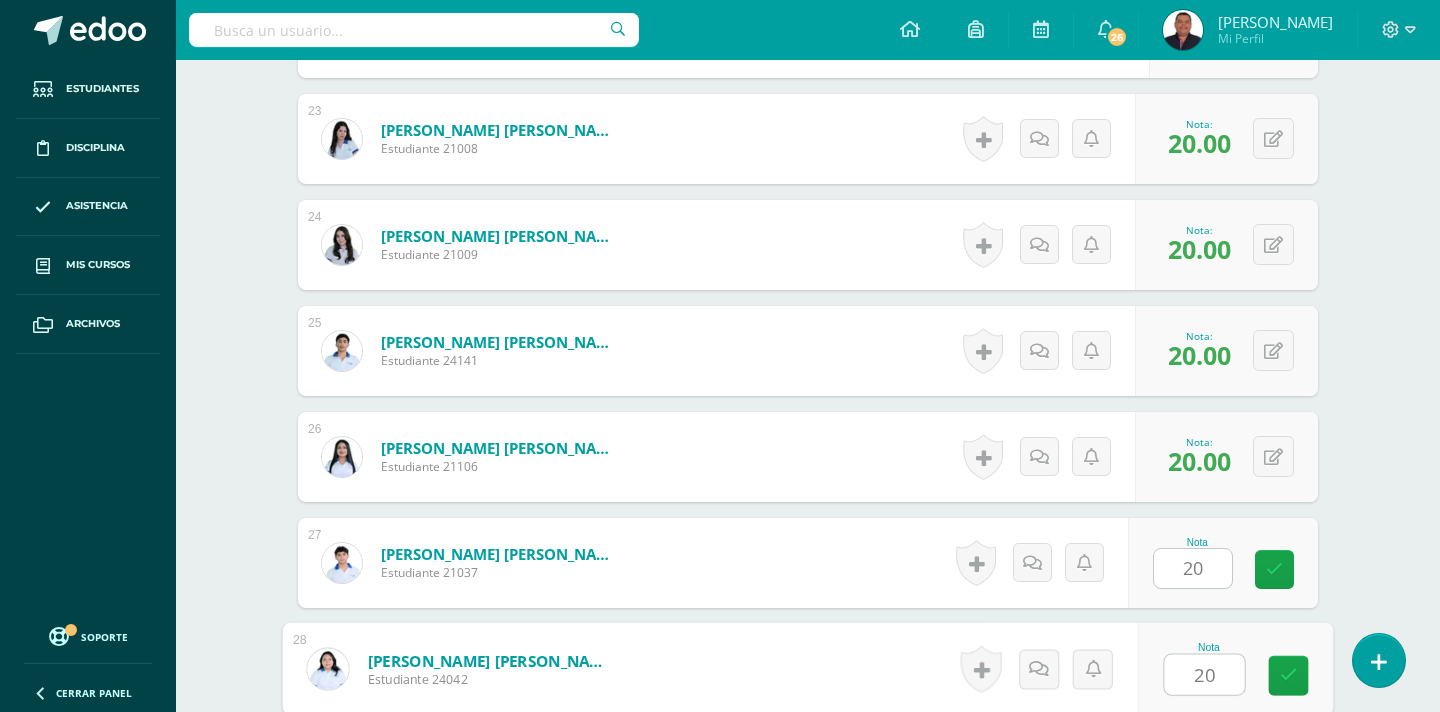 scroll, scrollTop: 3376, scrollLeft: 0, axis: vertical 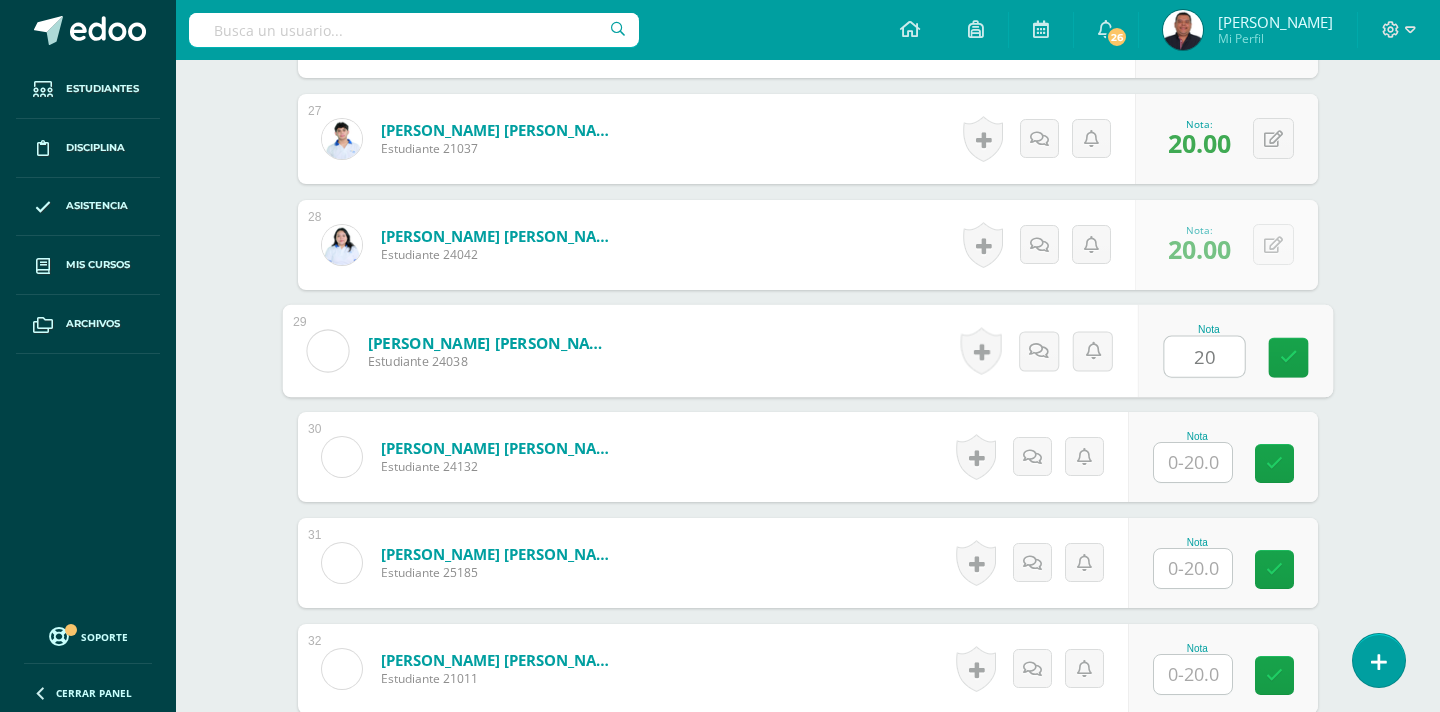 type on "20" 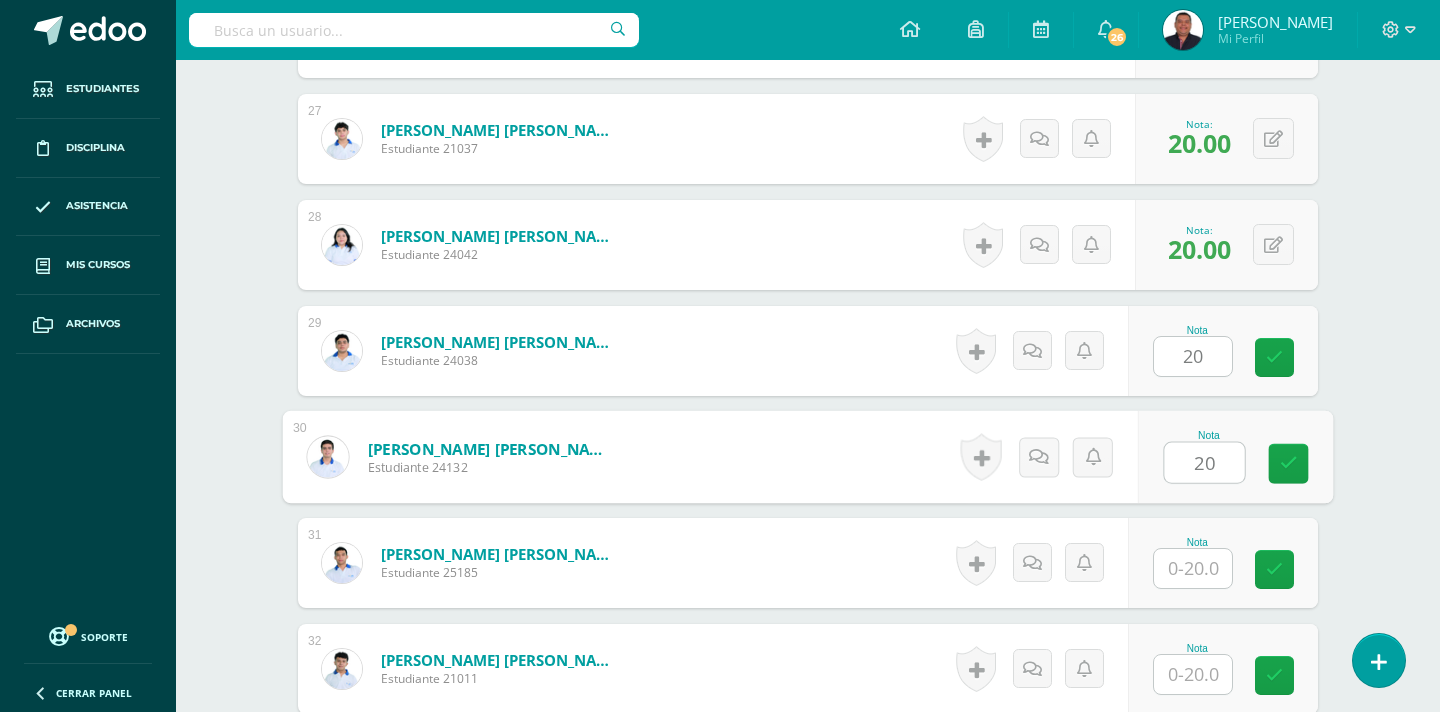 type on "20" 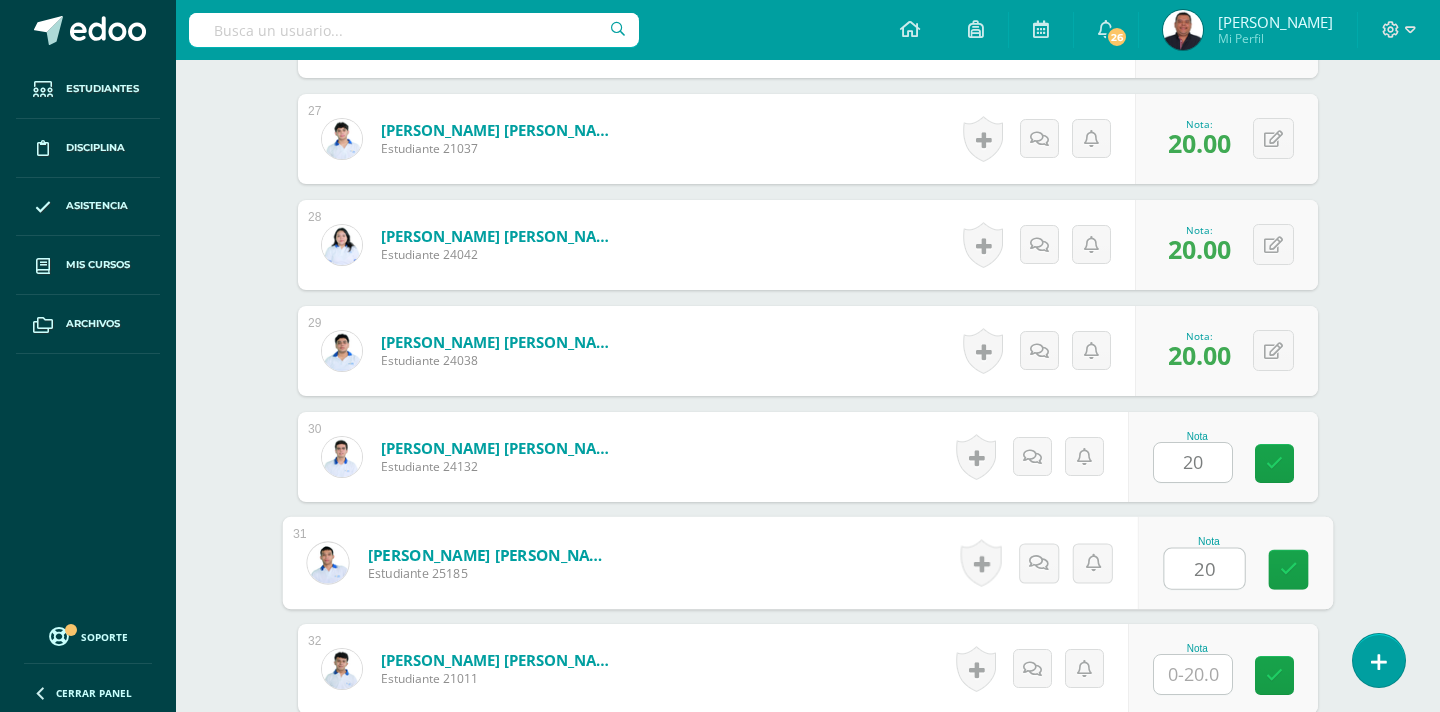 type on "20" 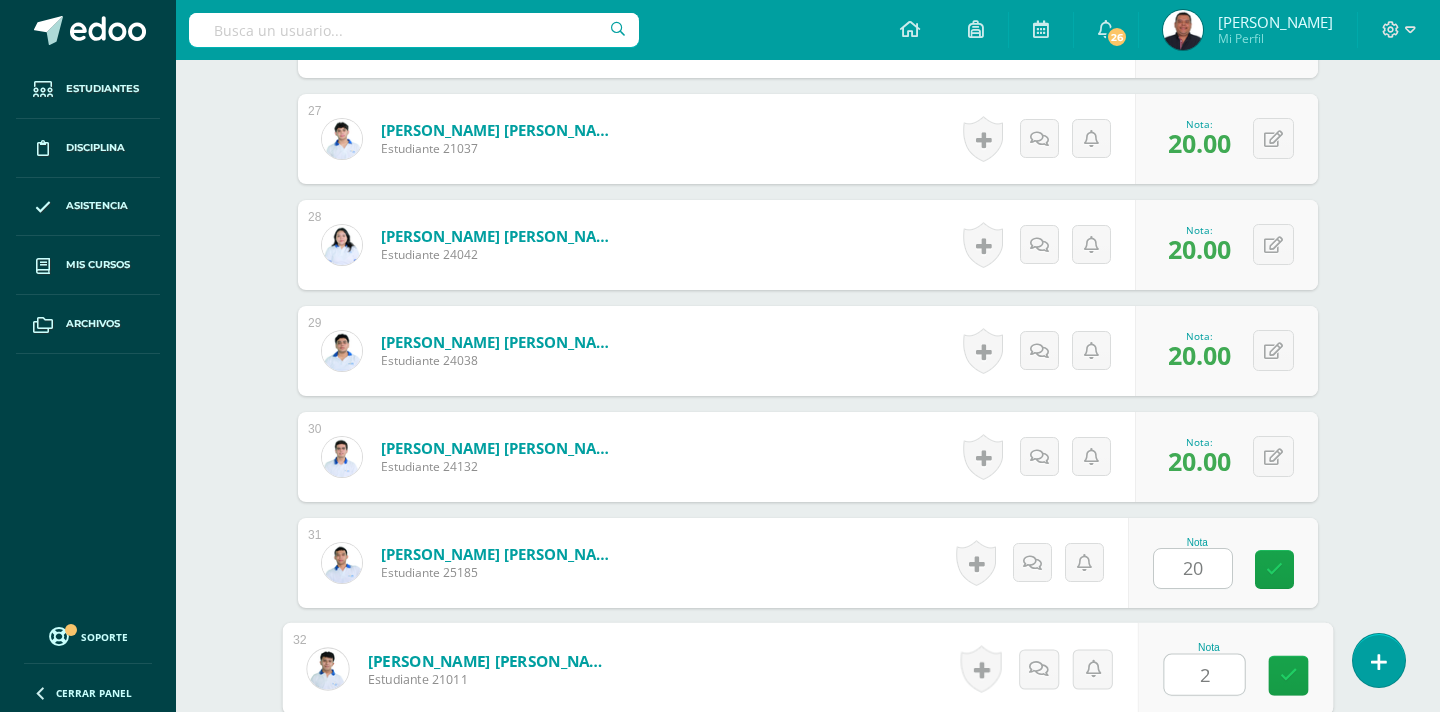 type on "20" 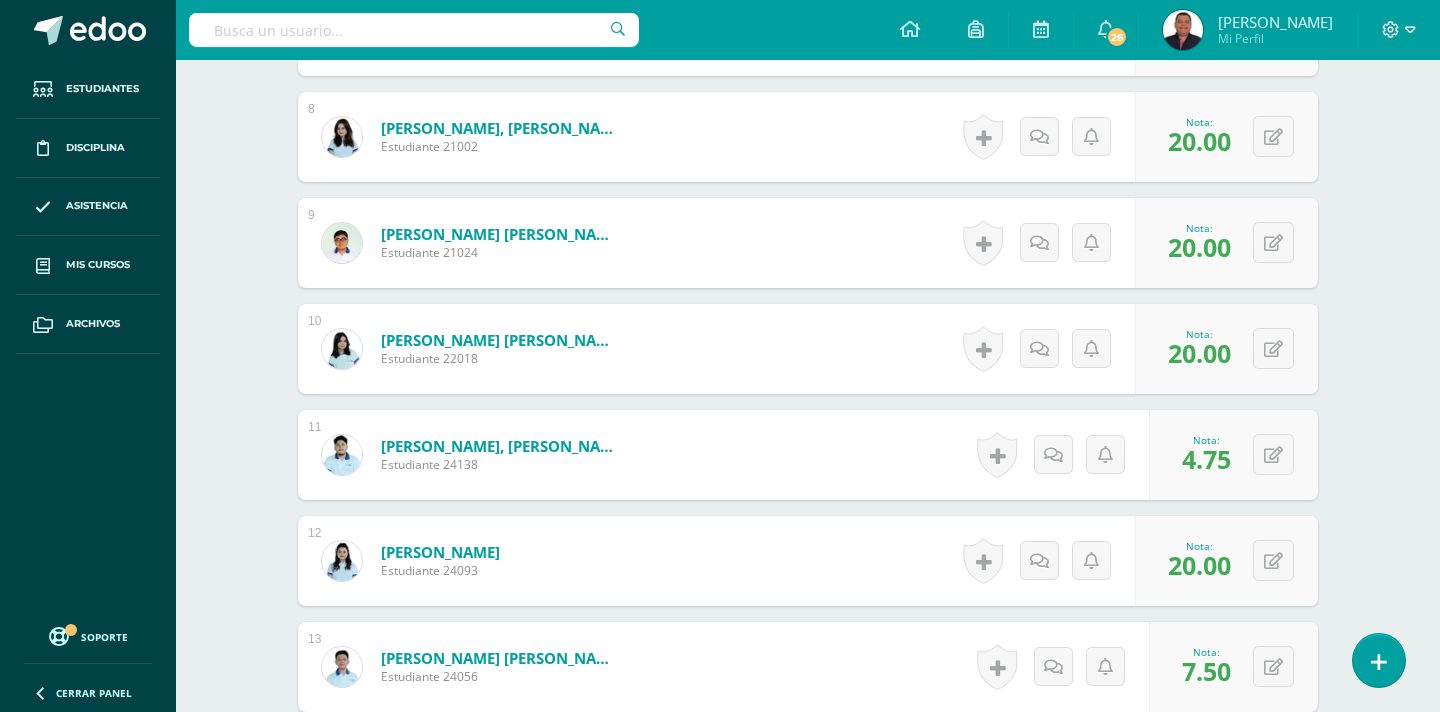 scroll, scrollTop: 0, scrollLeft: 0, axis: both 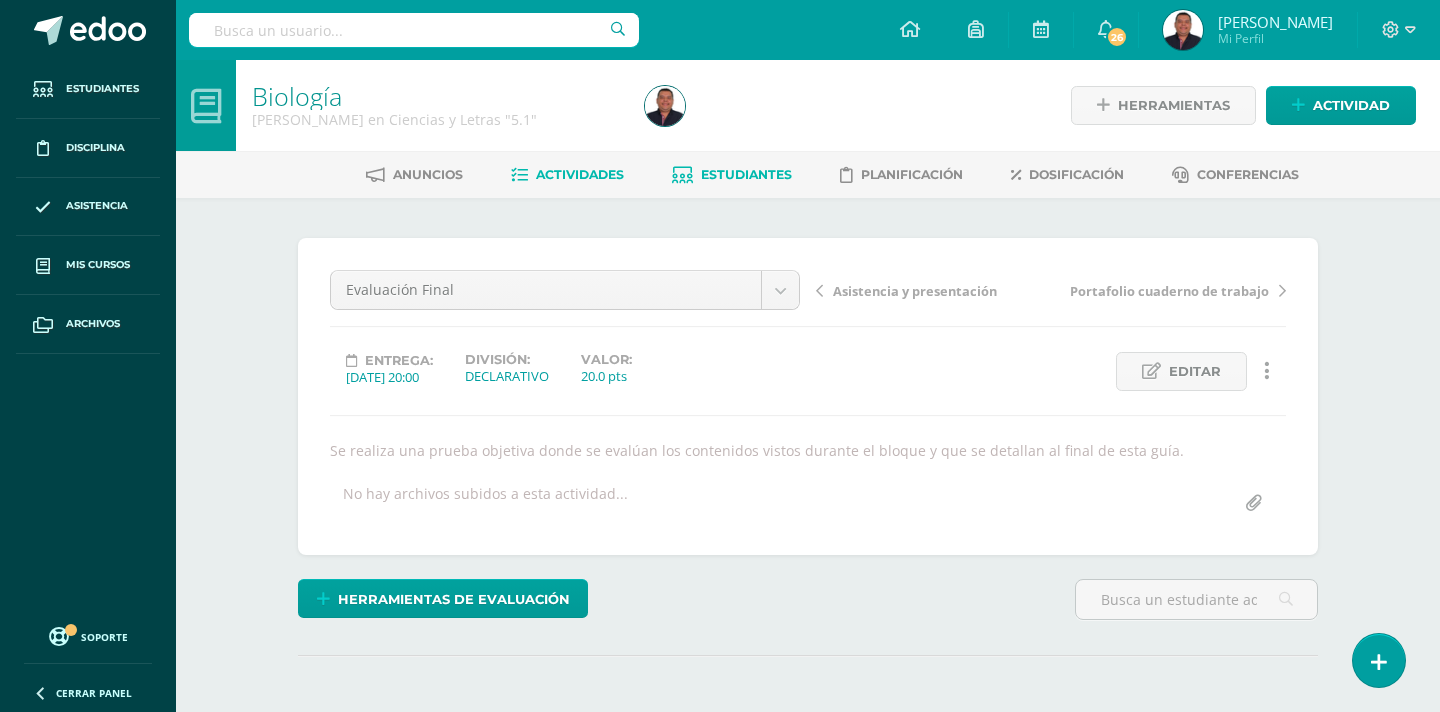 click on "Estudiantes" at bounding box center (746, 174) 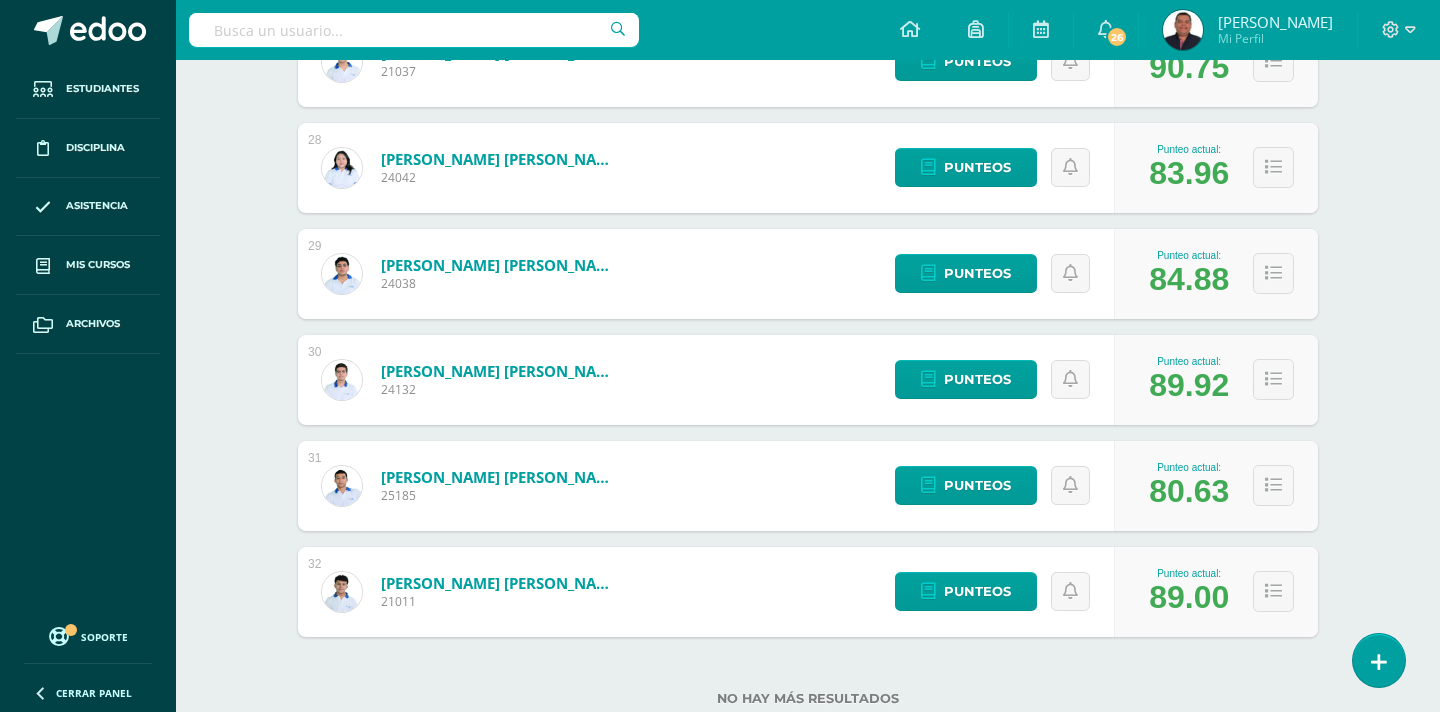 scroll, scrollTop: 3232, scrollLeft: 0, axis: vertical 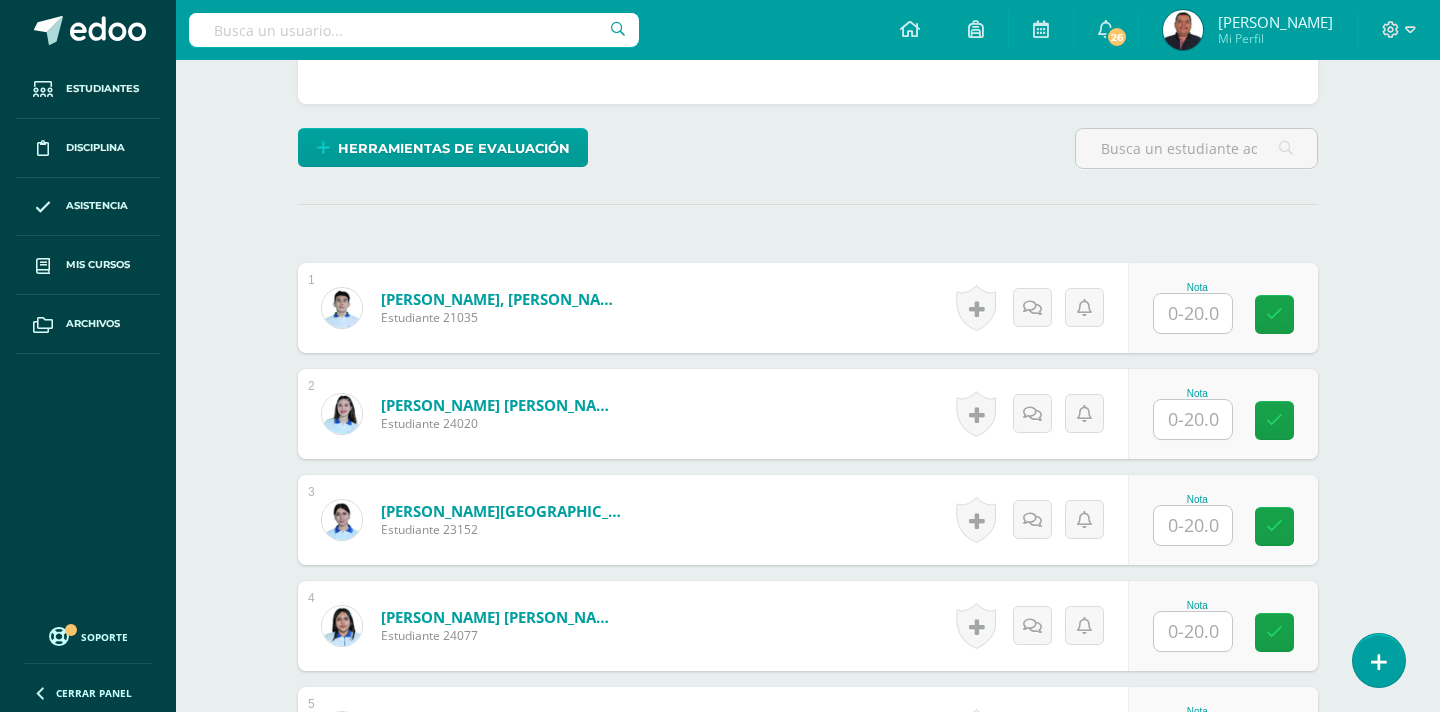 click at bounding box center (1193, 313) 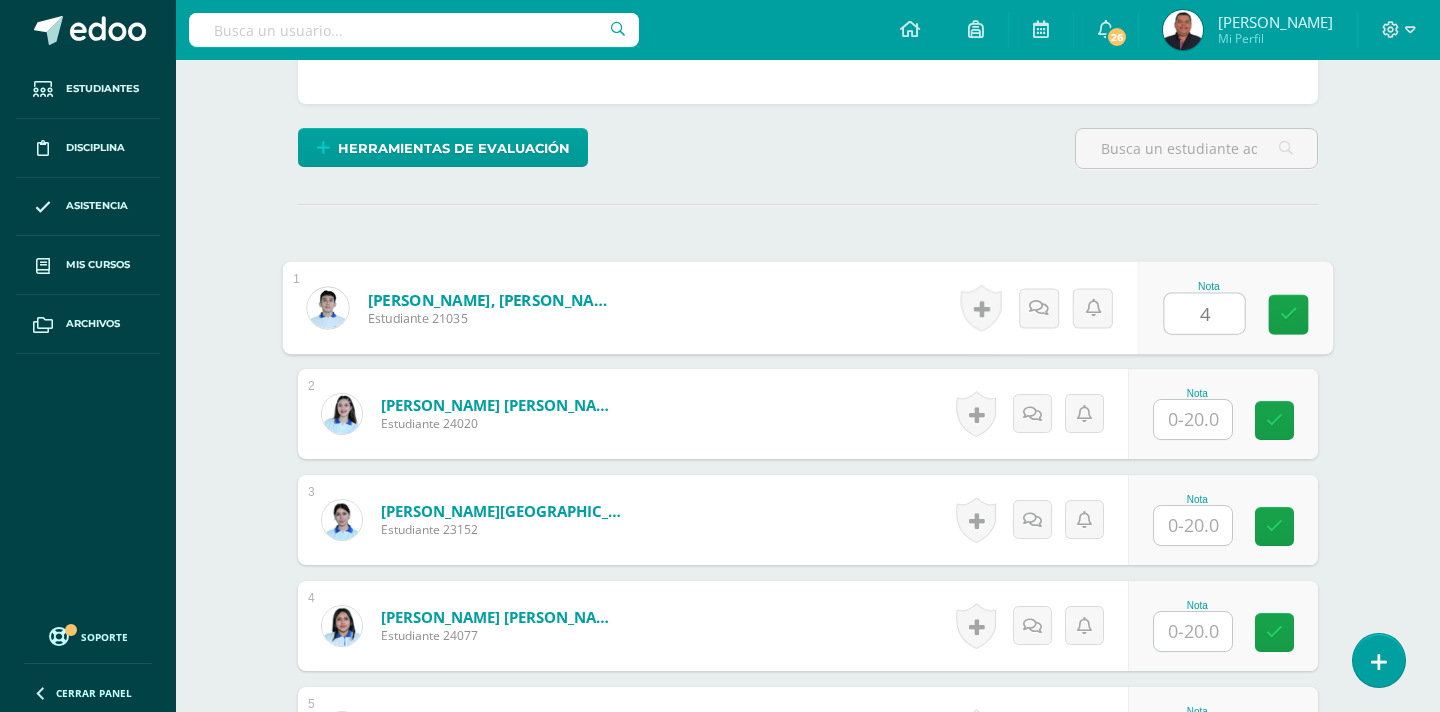 type on "4" 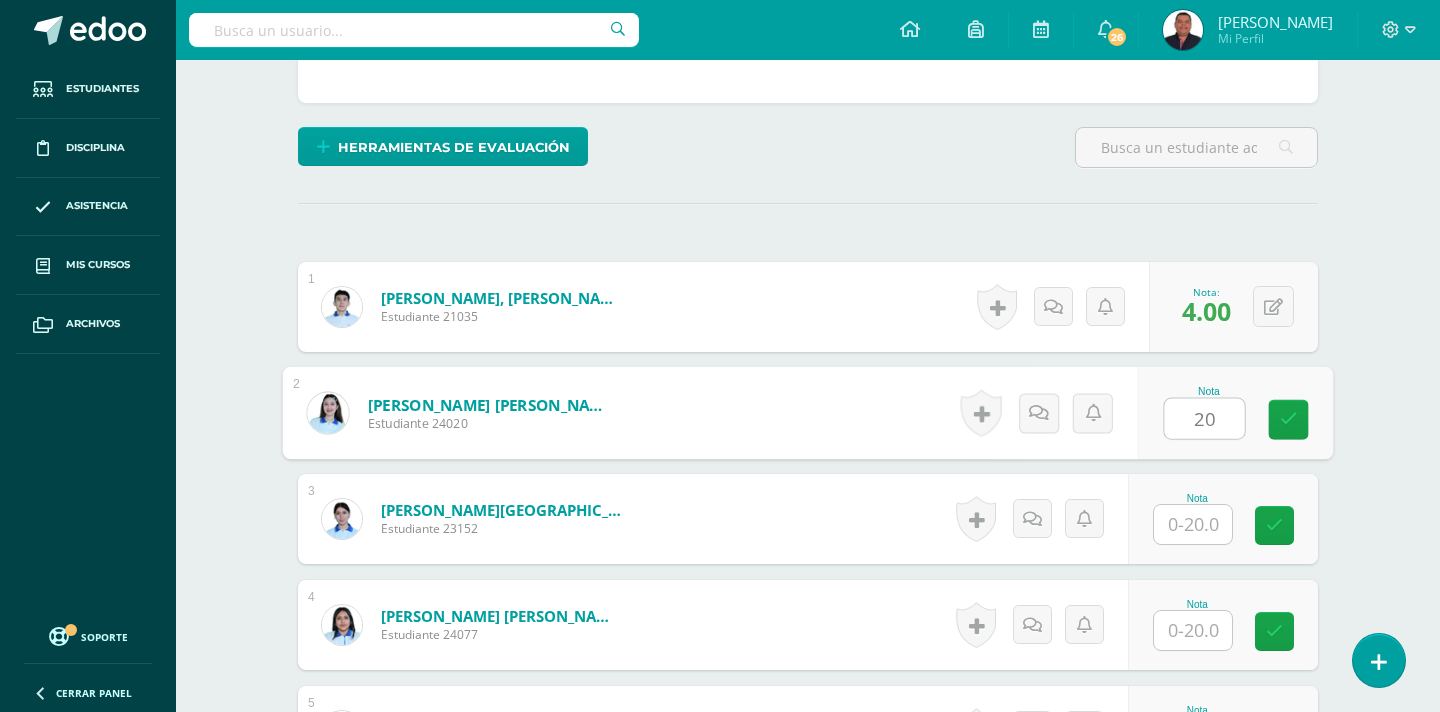 scroll, scrollTop: 453, scrollLeft: 0, axis: vertical 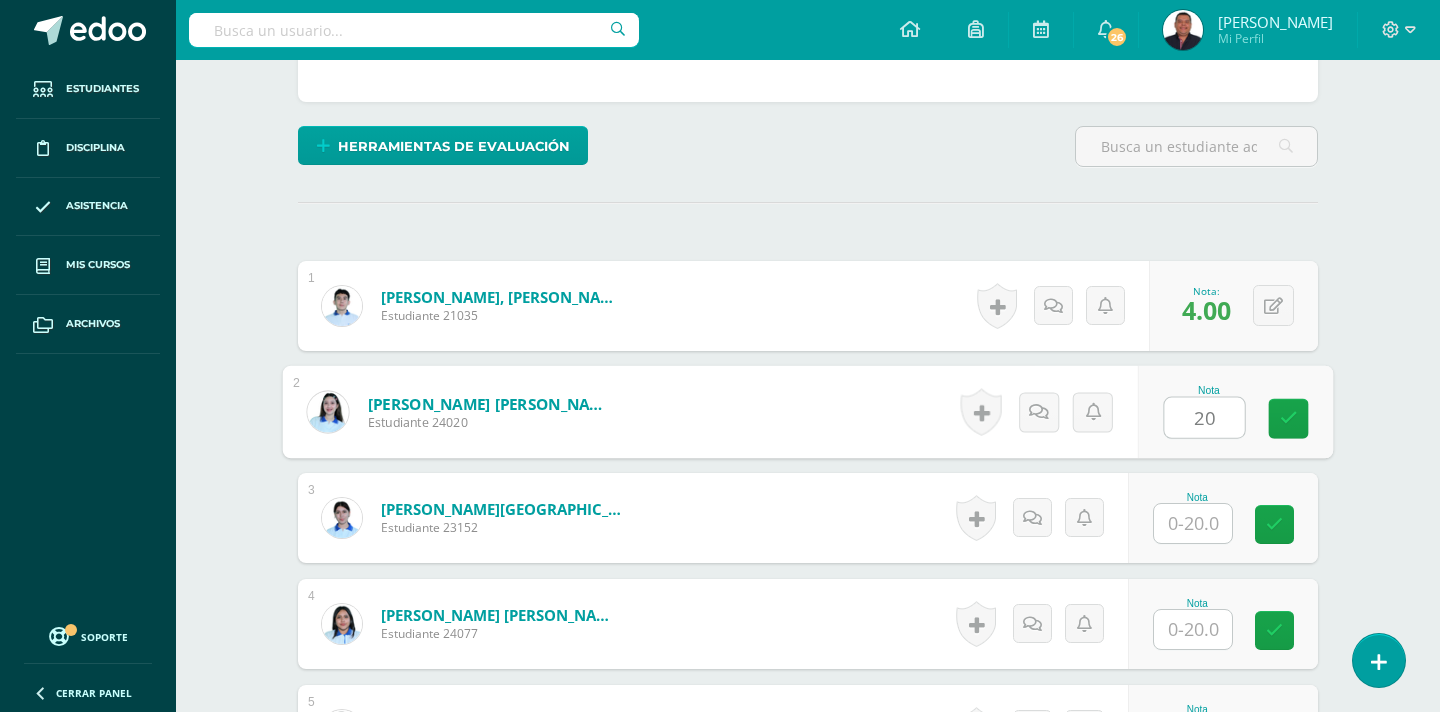type on "20" 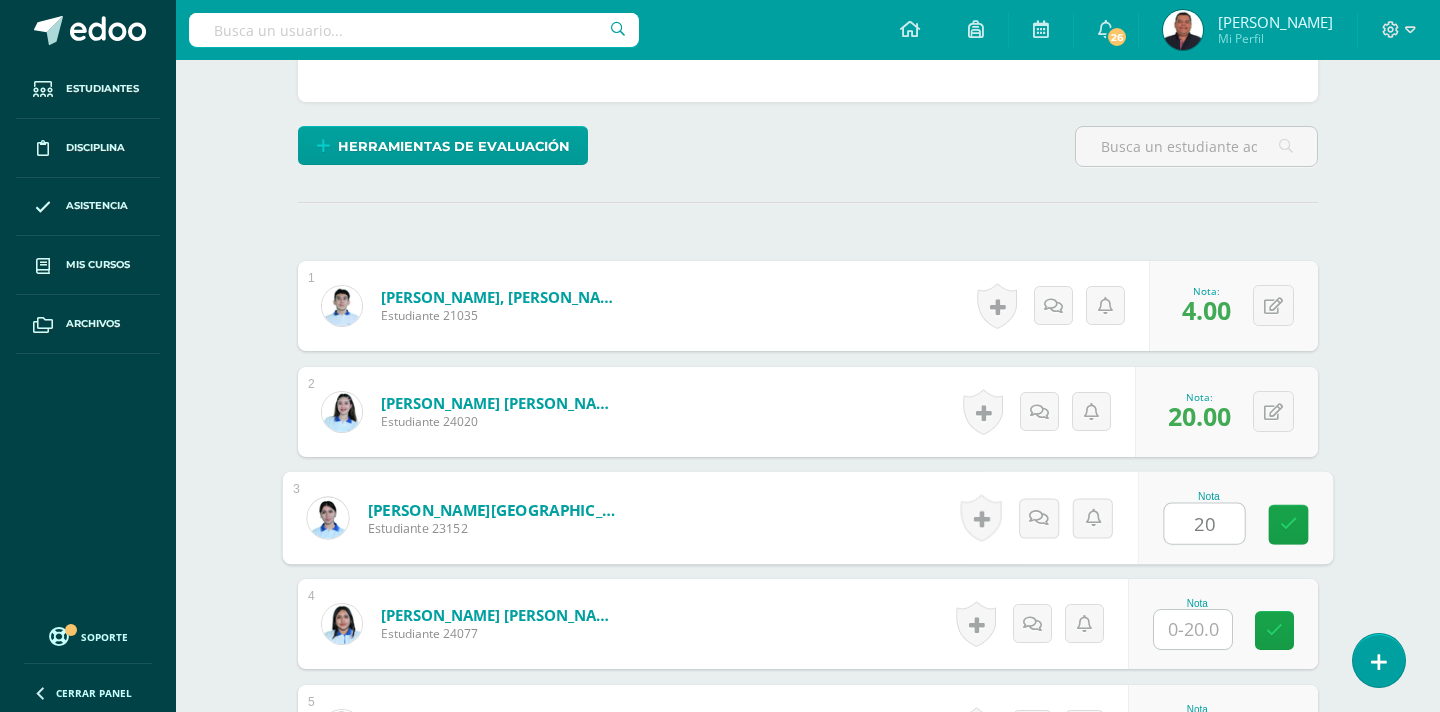 type on "20" 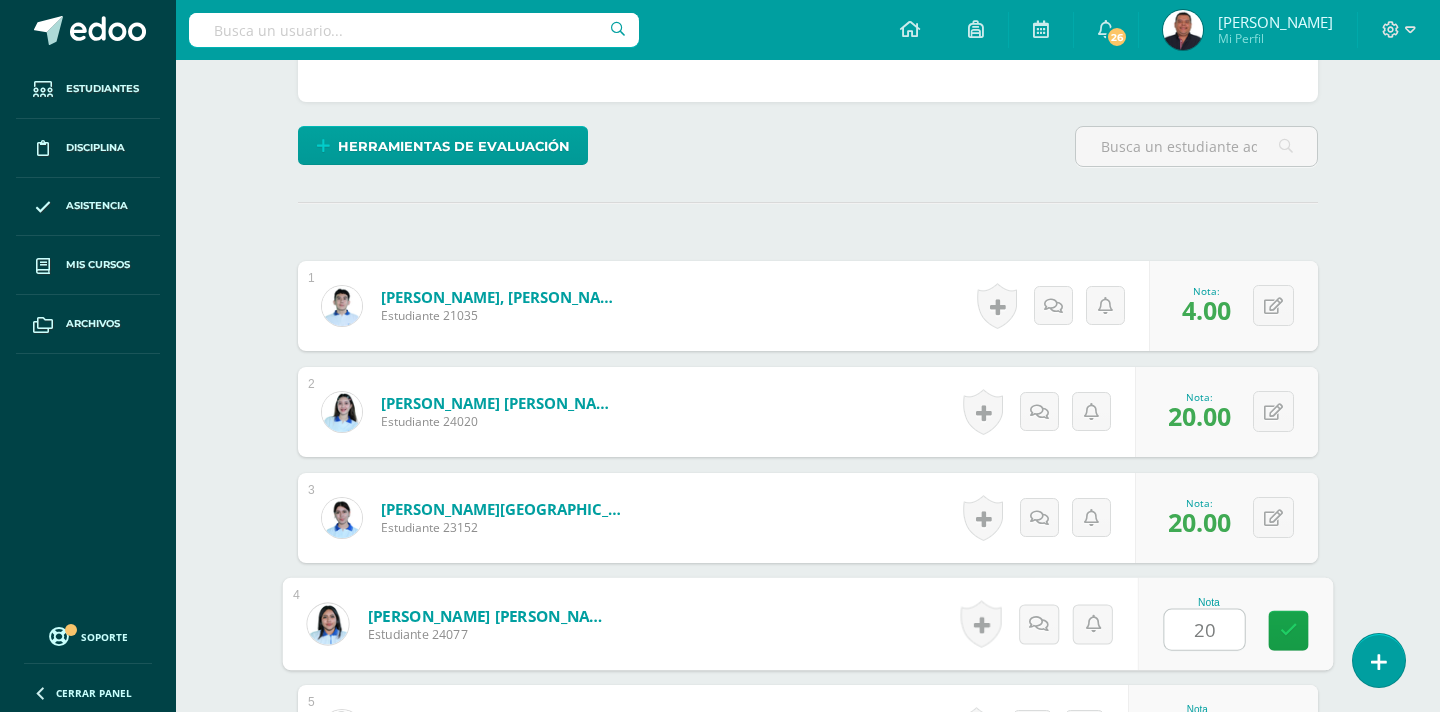 type on "20" 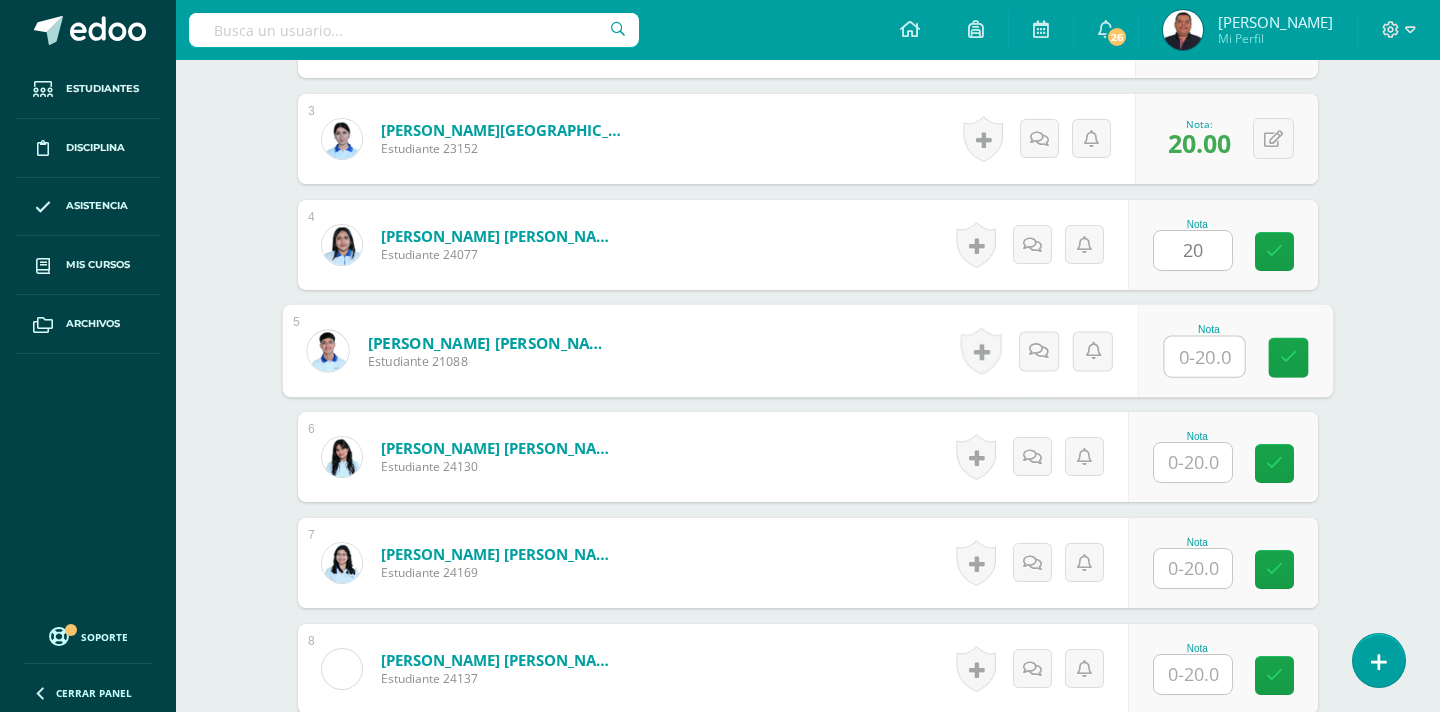 scroll, scrollTop: 833, scrollLeft: 0, axis: vertical 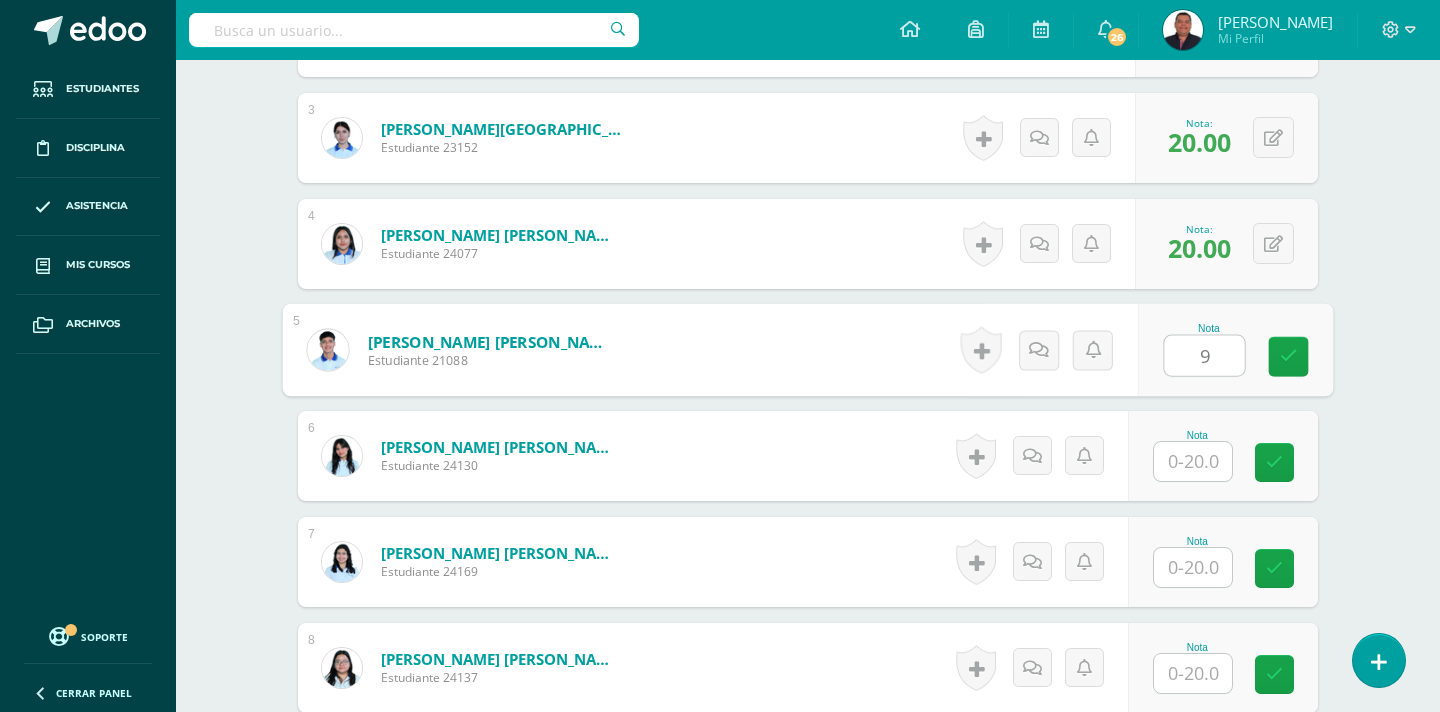 type on "9" 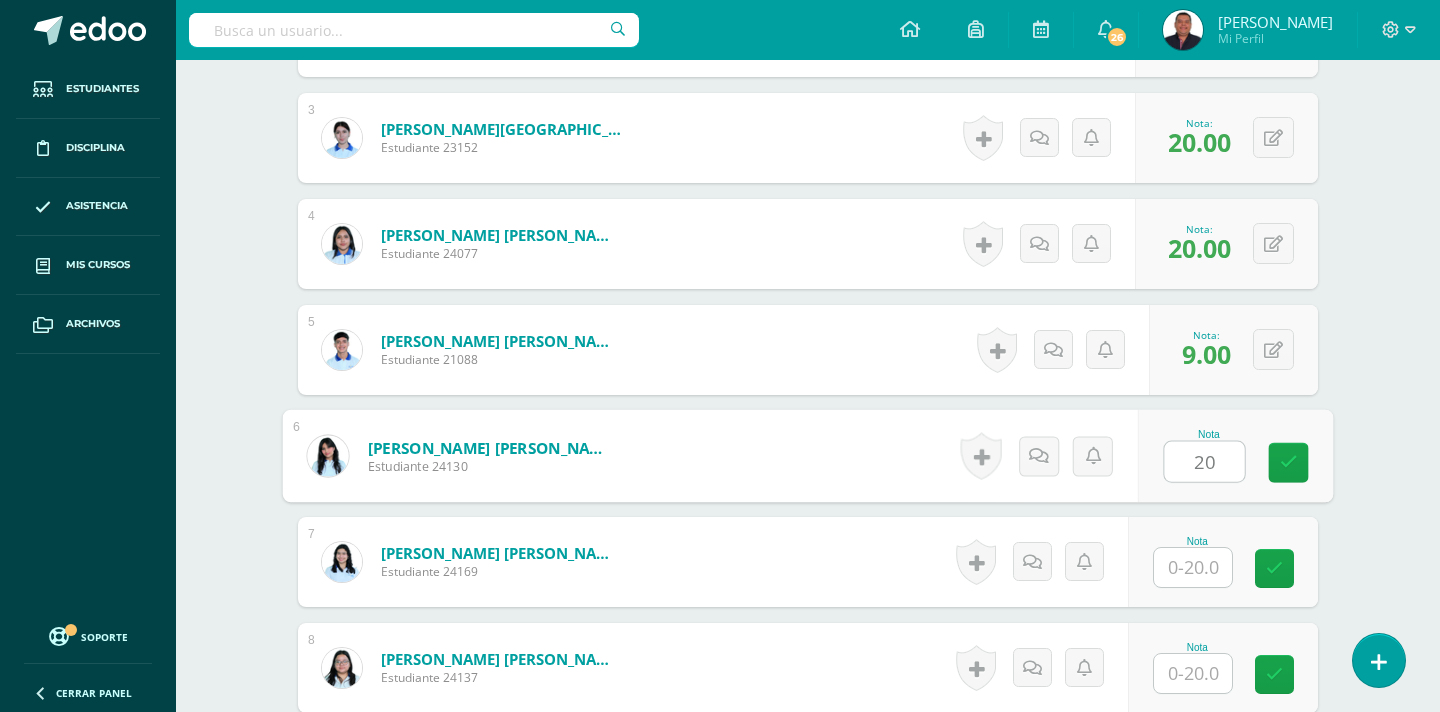 type on "20" 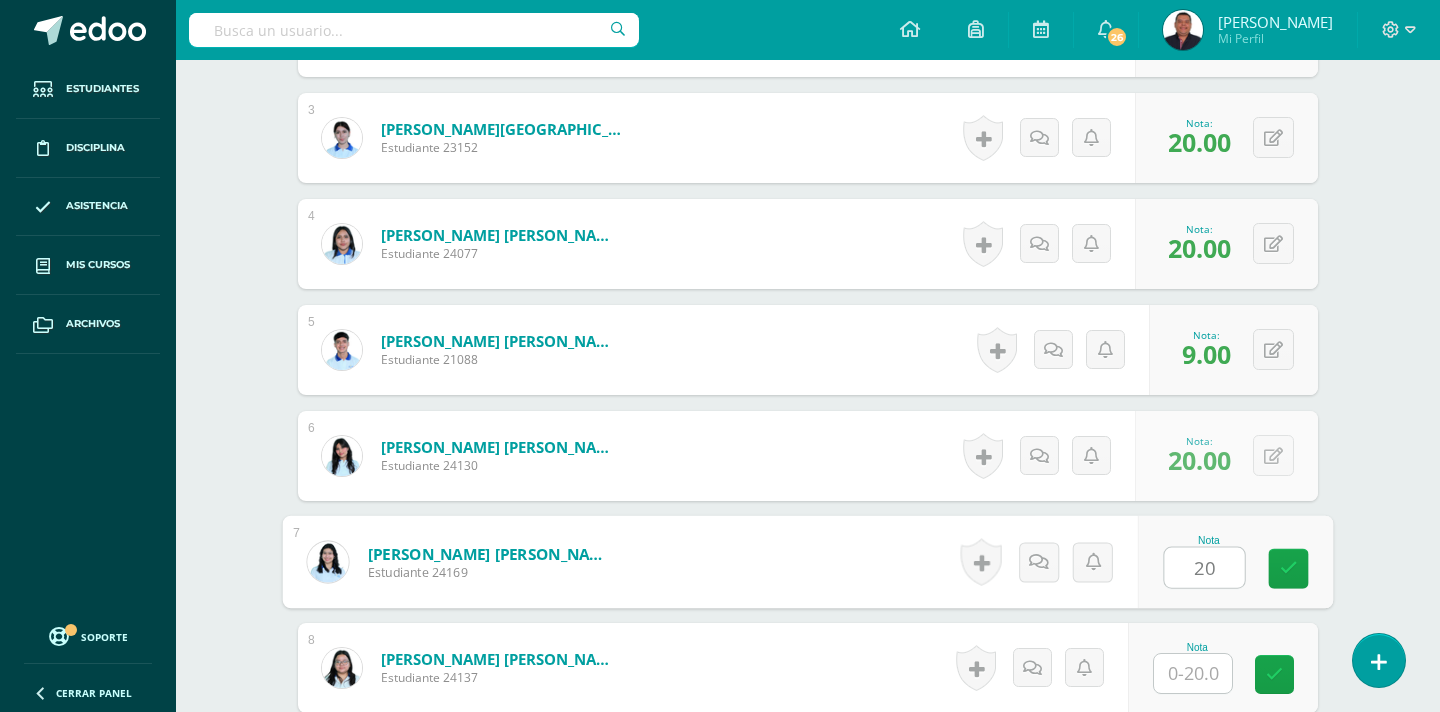 type on "20" 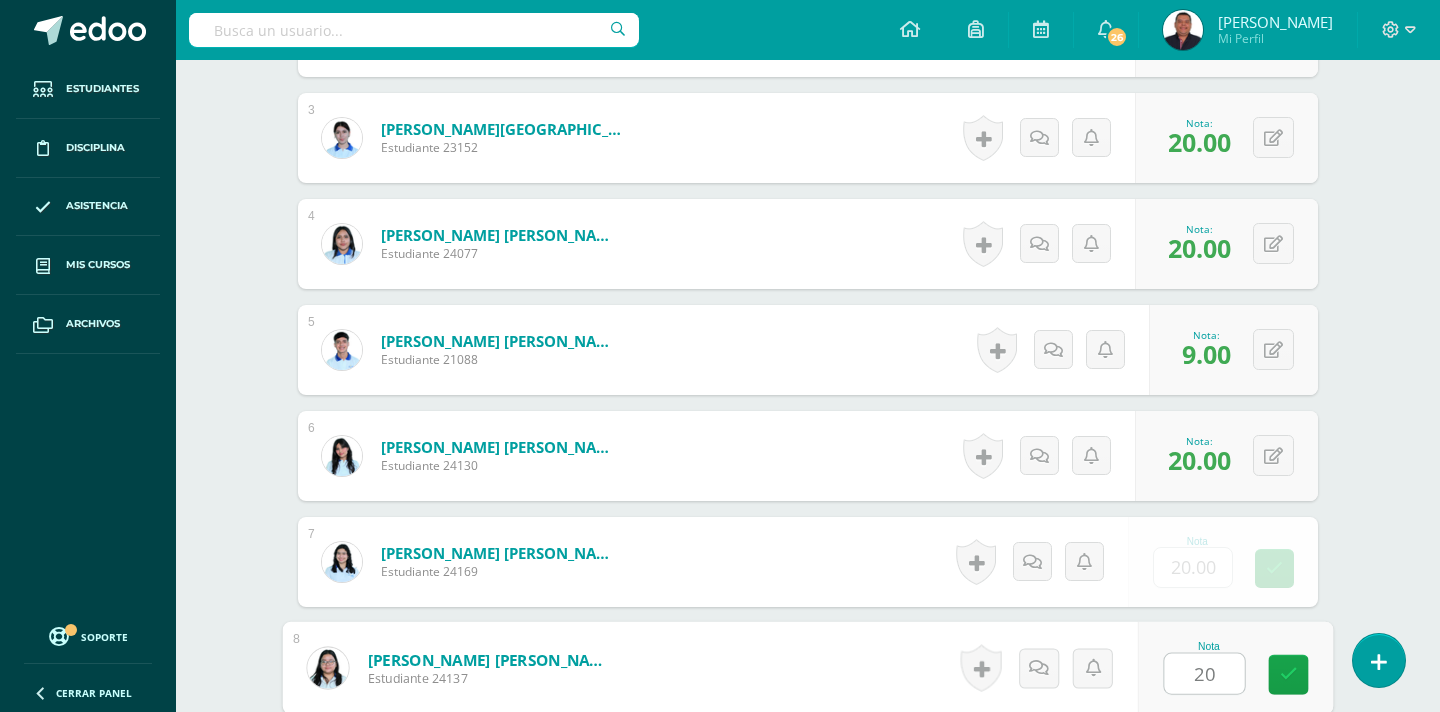 type on "20" 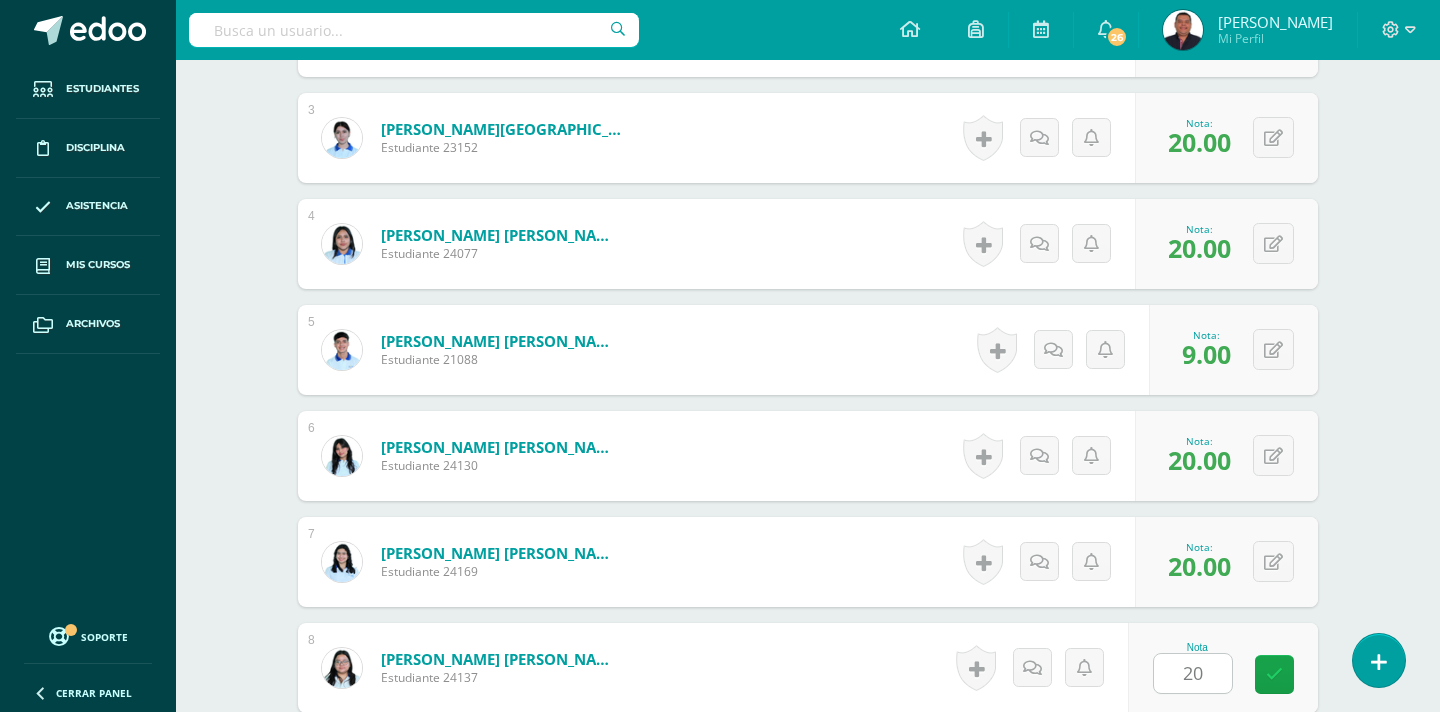 scroll, scrollTop: 1256, scrollLeft: 0, axis: vertical 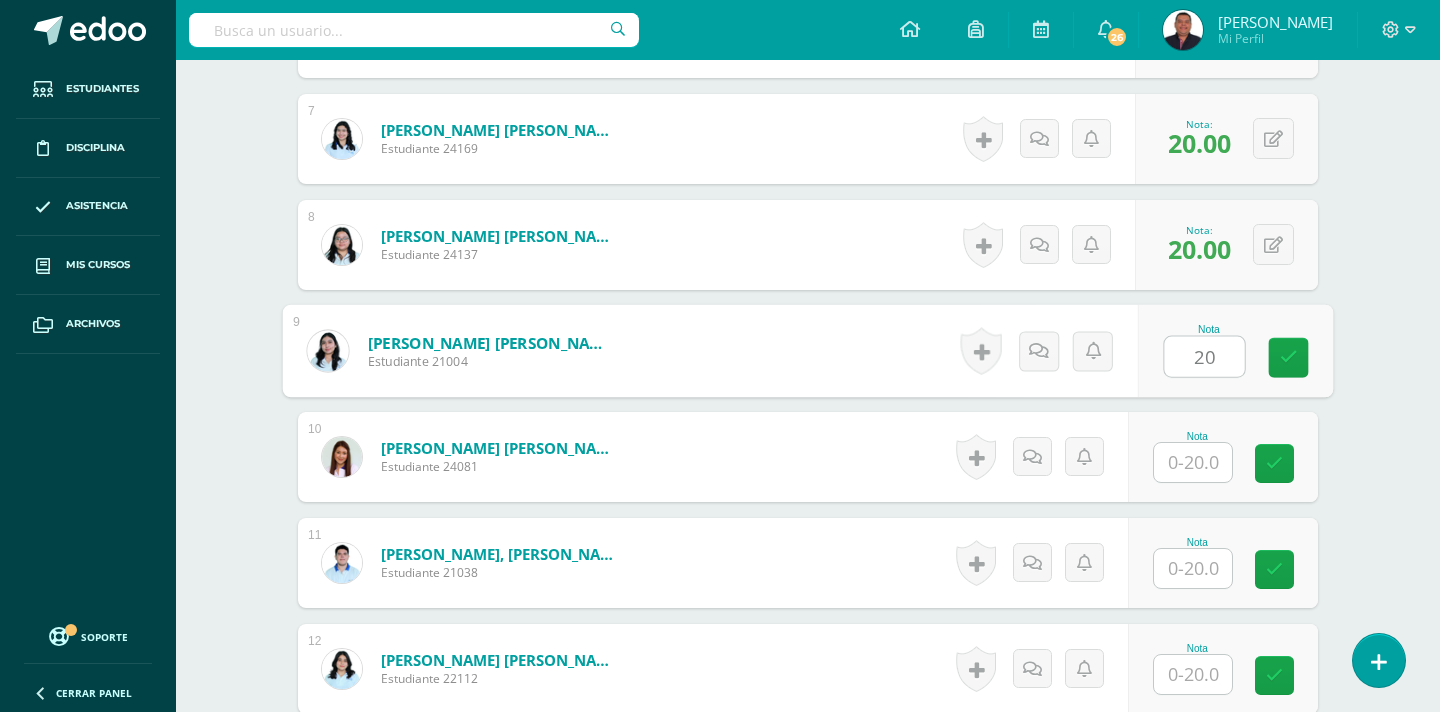 type on "20" 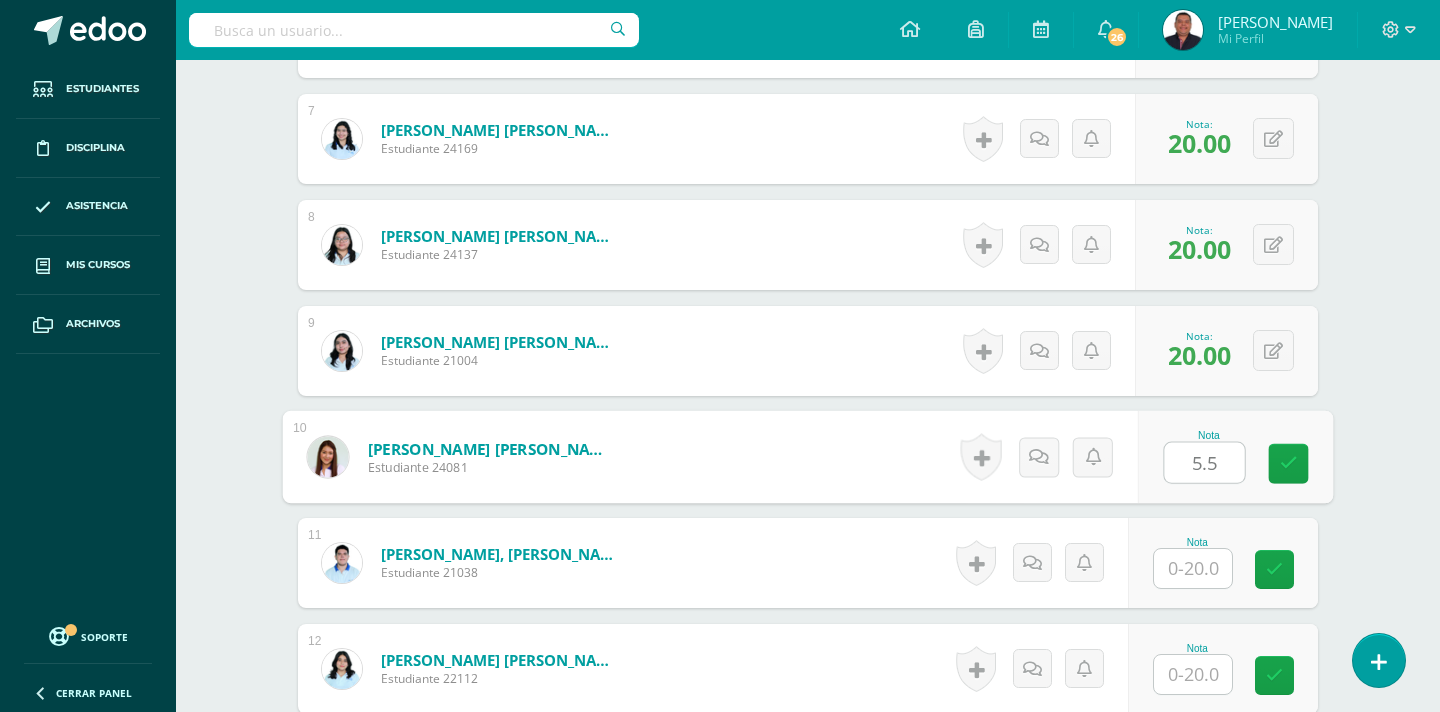 type on "5.5" 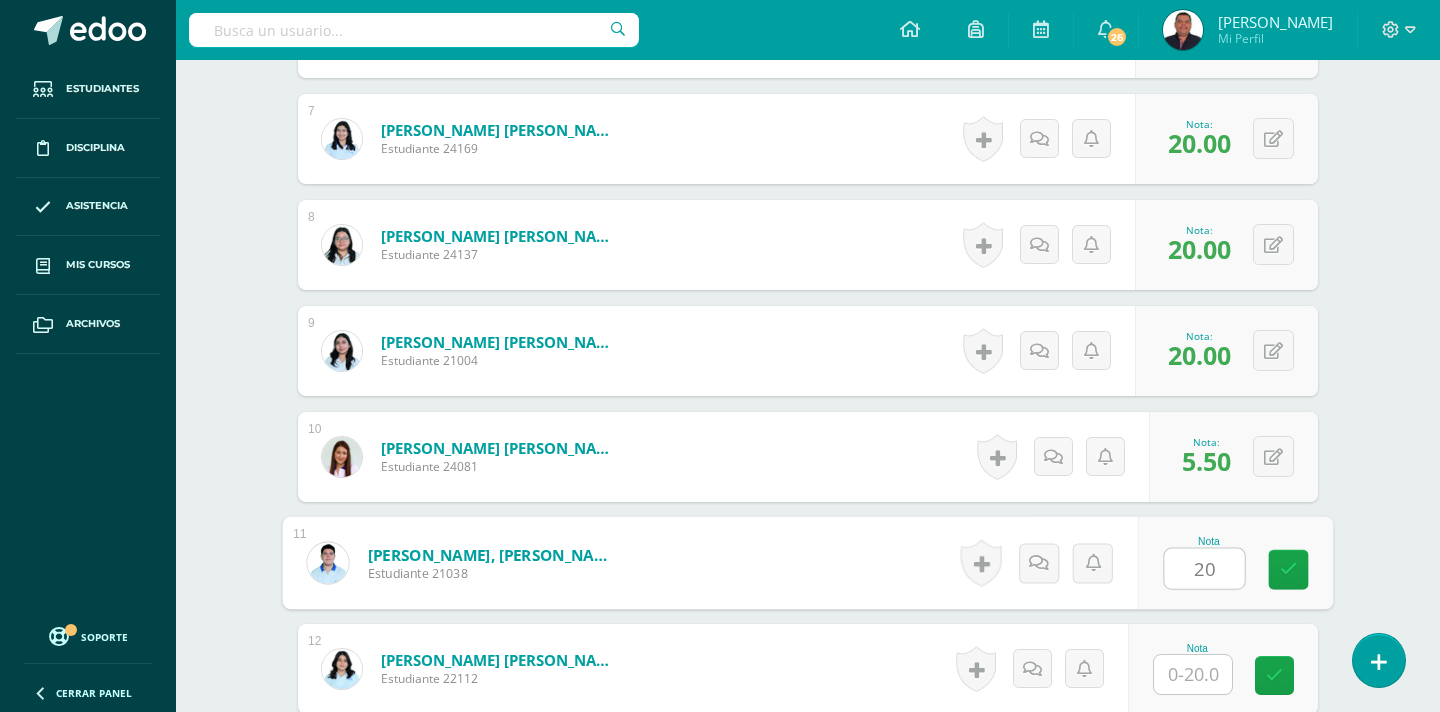 type on "20" 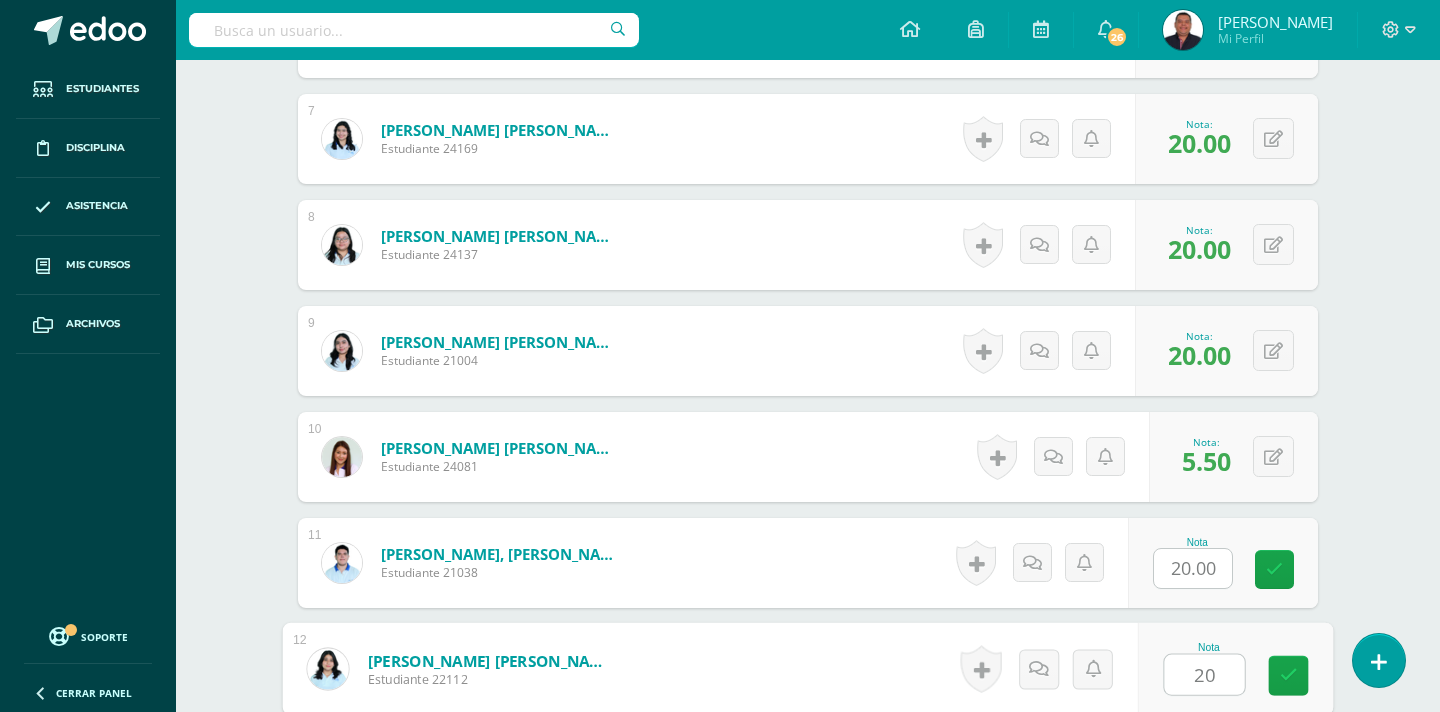 type on "20" 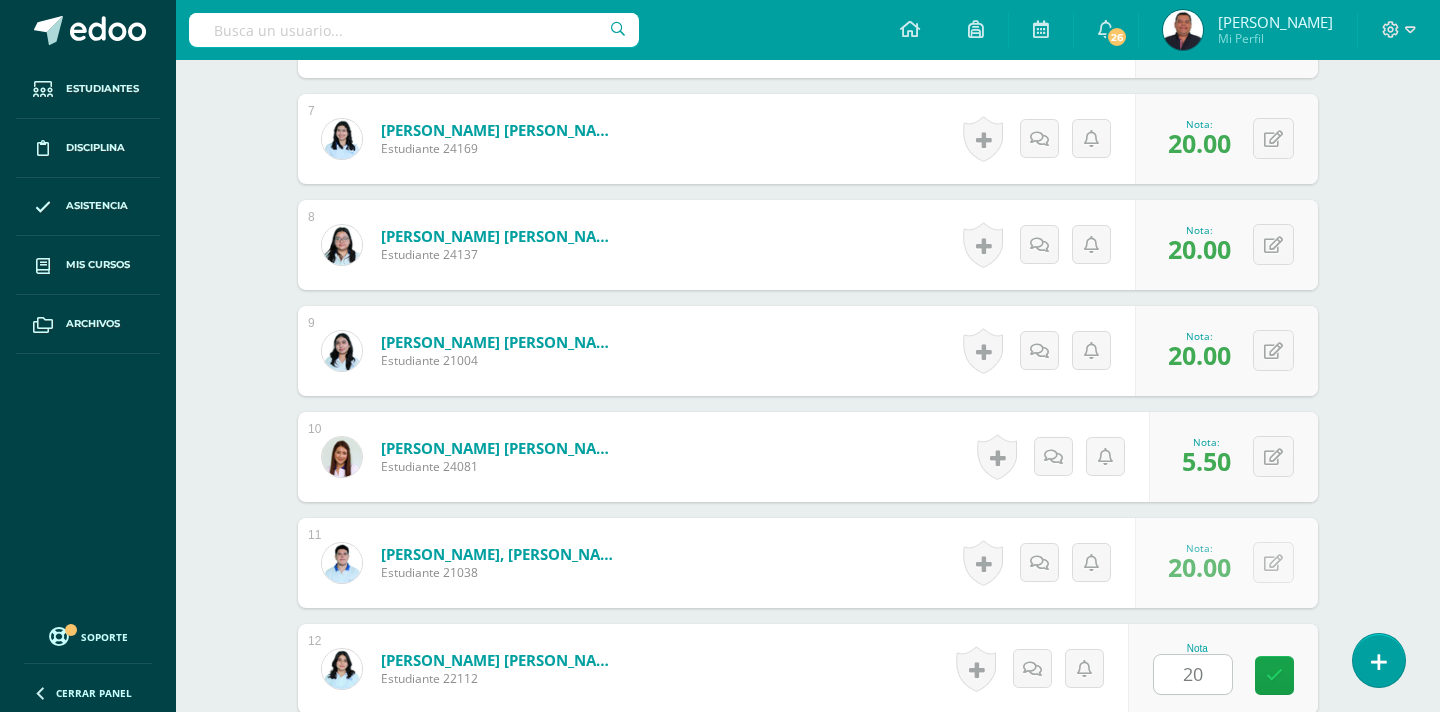 scroll, scrollTop: 1680, scrollLeft: 0, axis: vertical 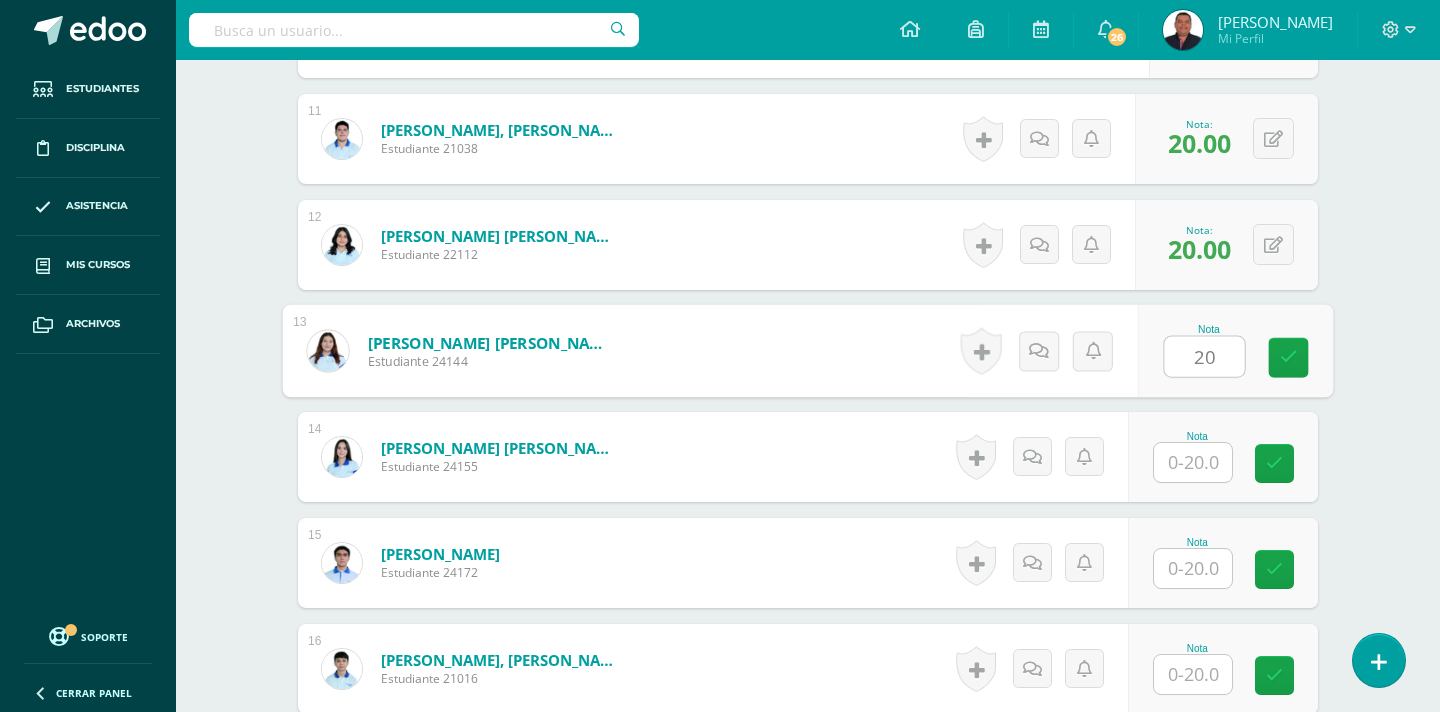 type on "20" 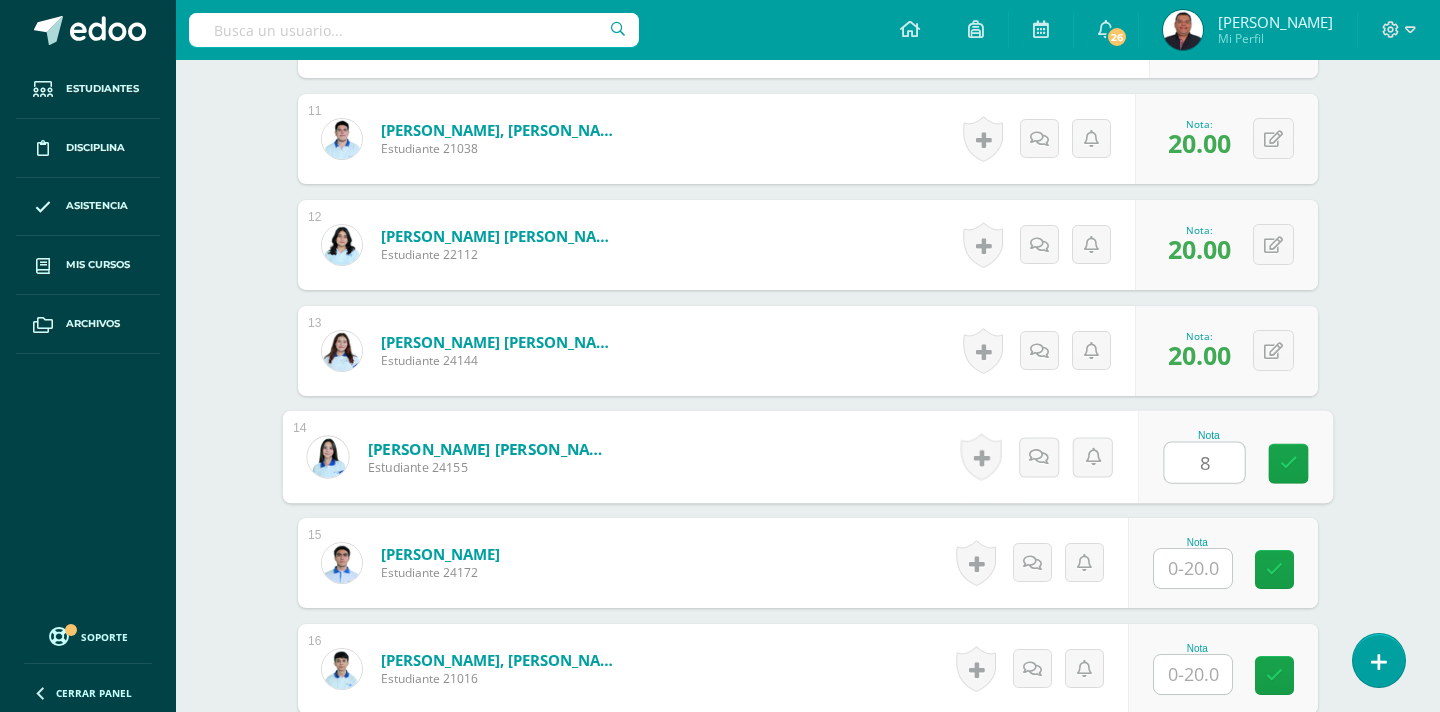 type on "8" 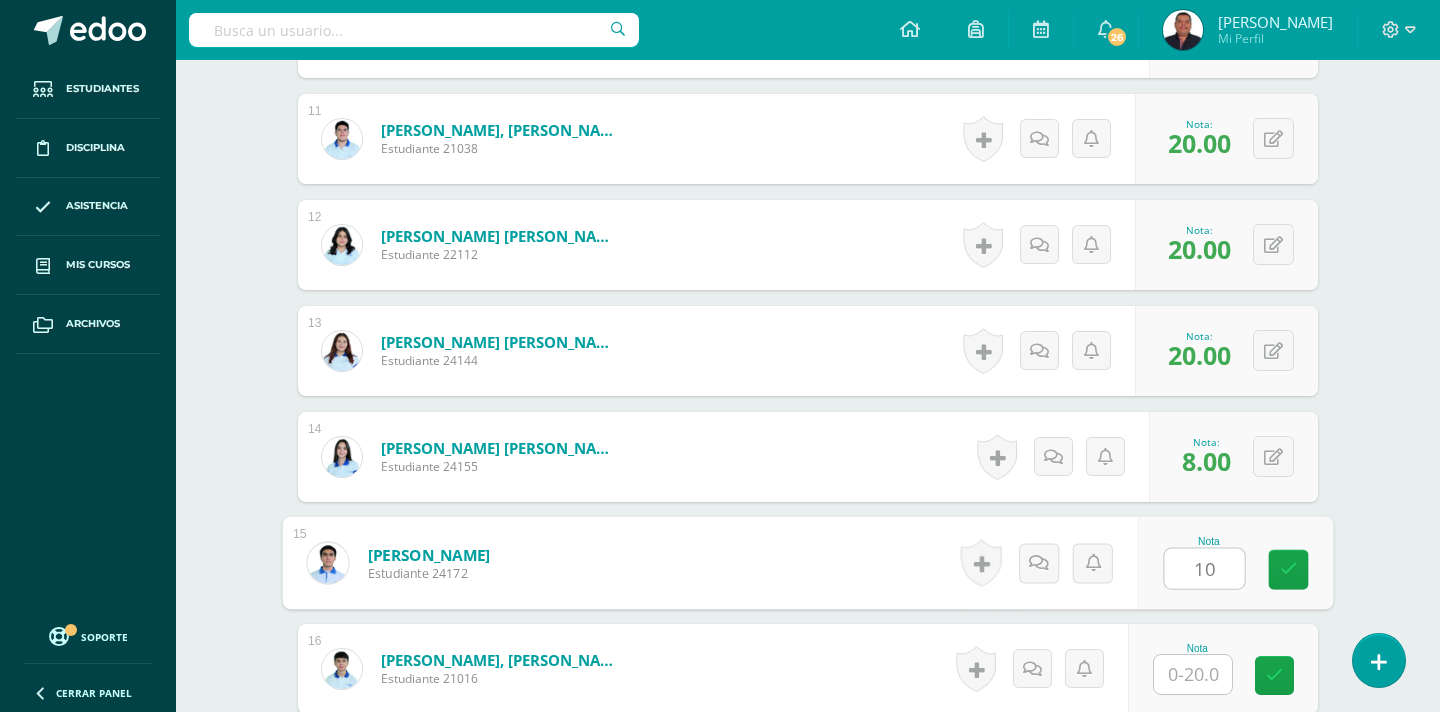 type on "10" 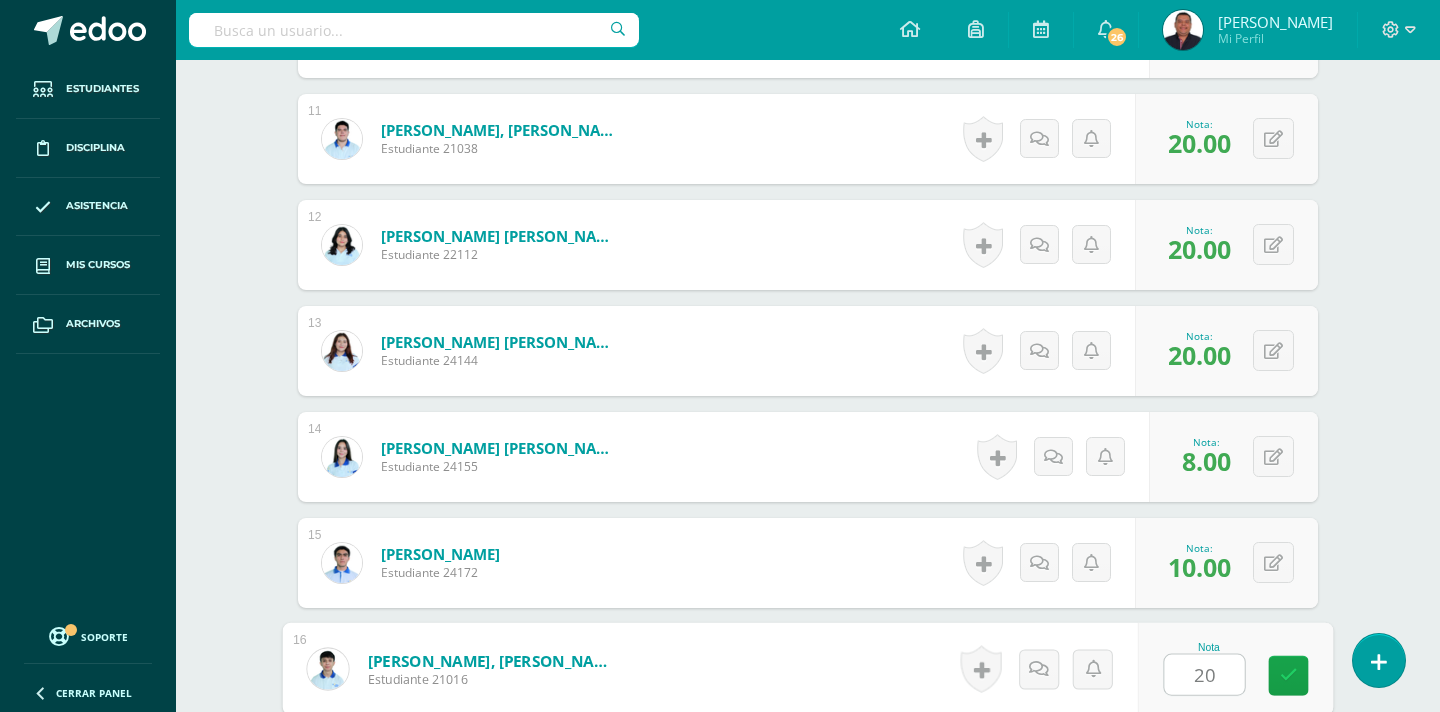 type on "20" 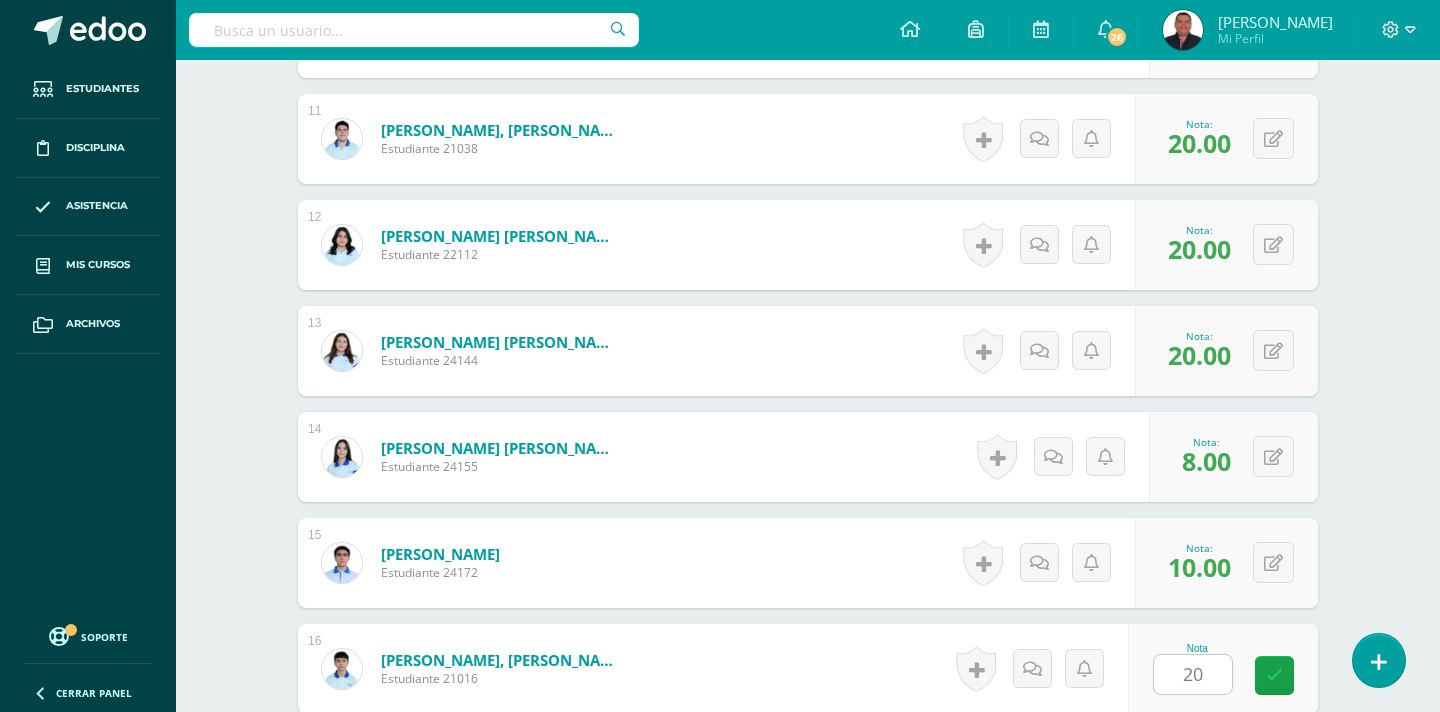 scroll, scrollTop: 2104, scrollLeft: 0, axis: vertical 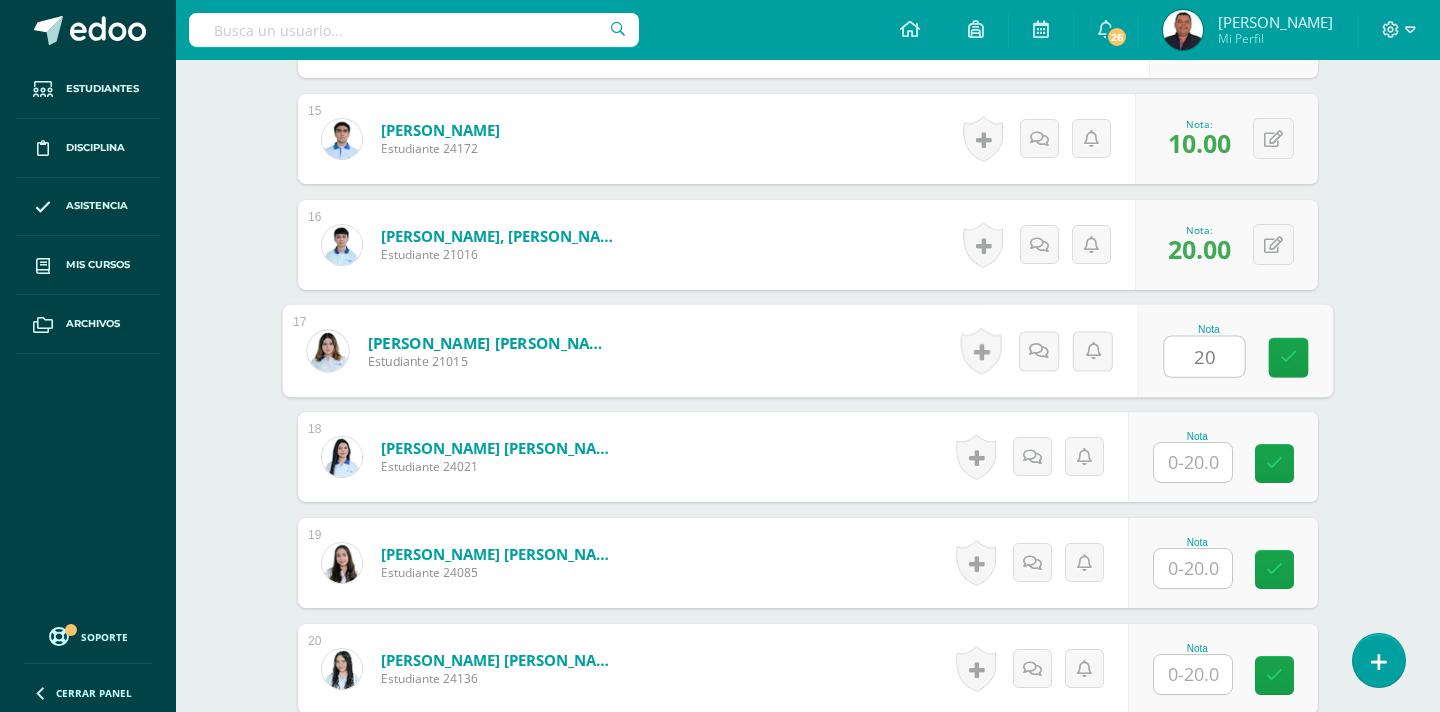 type on "20" 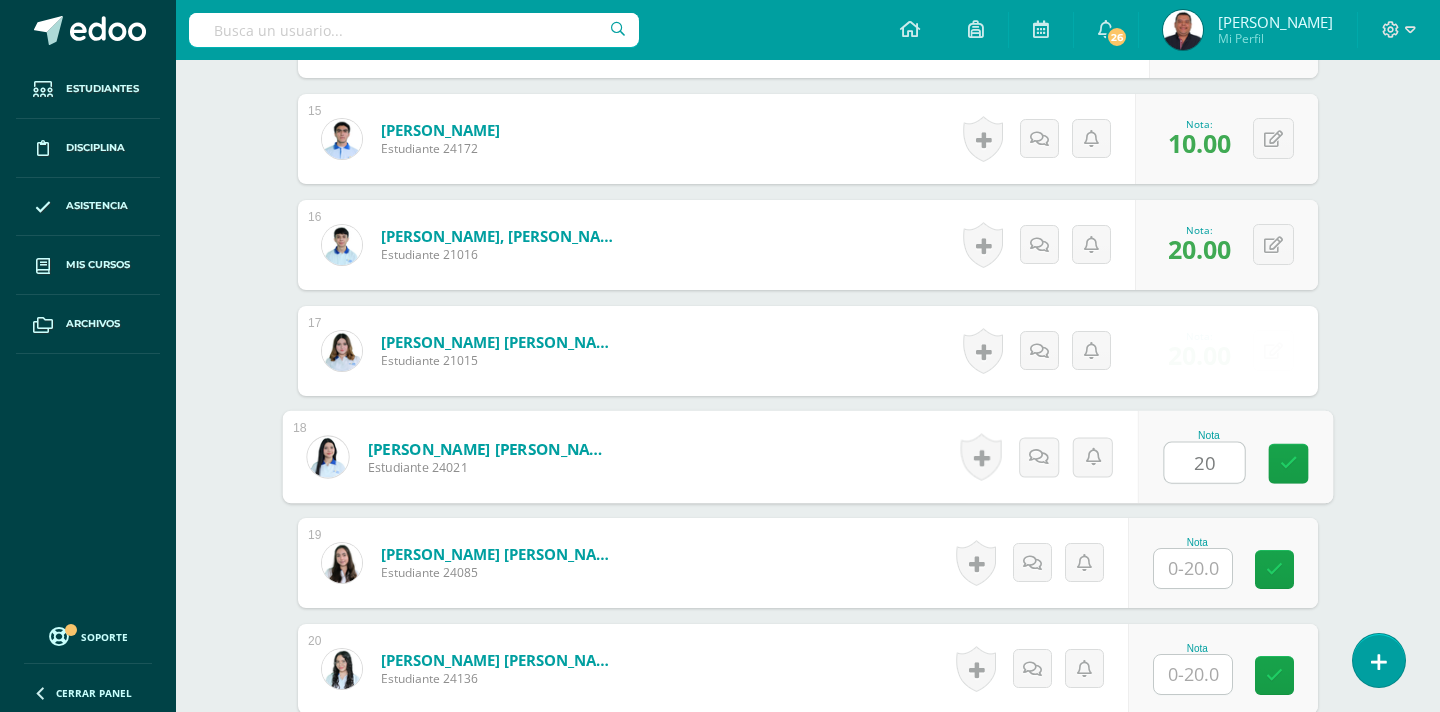 type on "20" 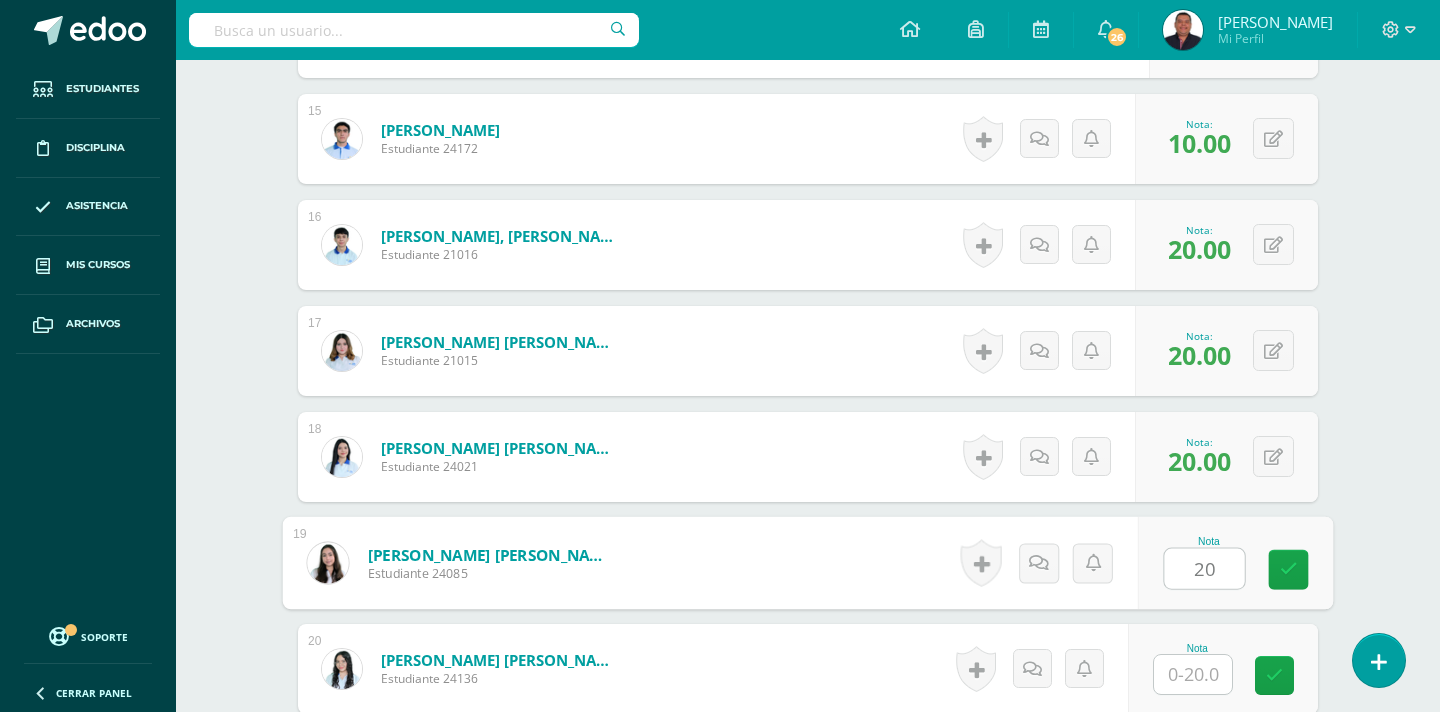type on "20" 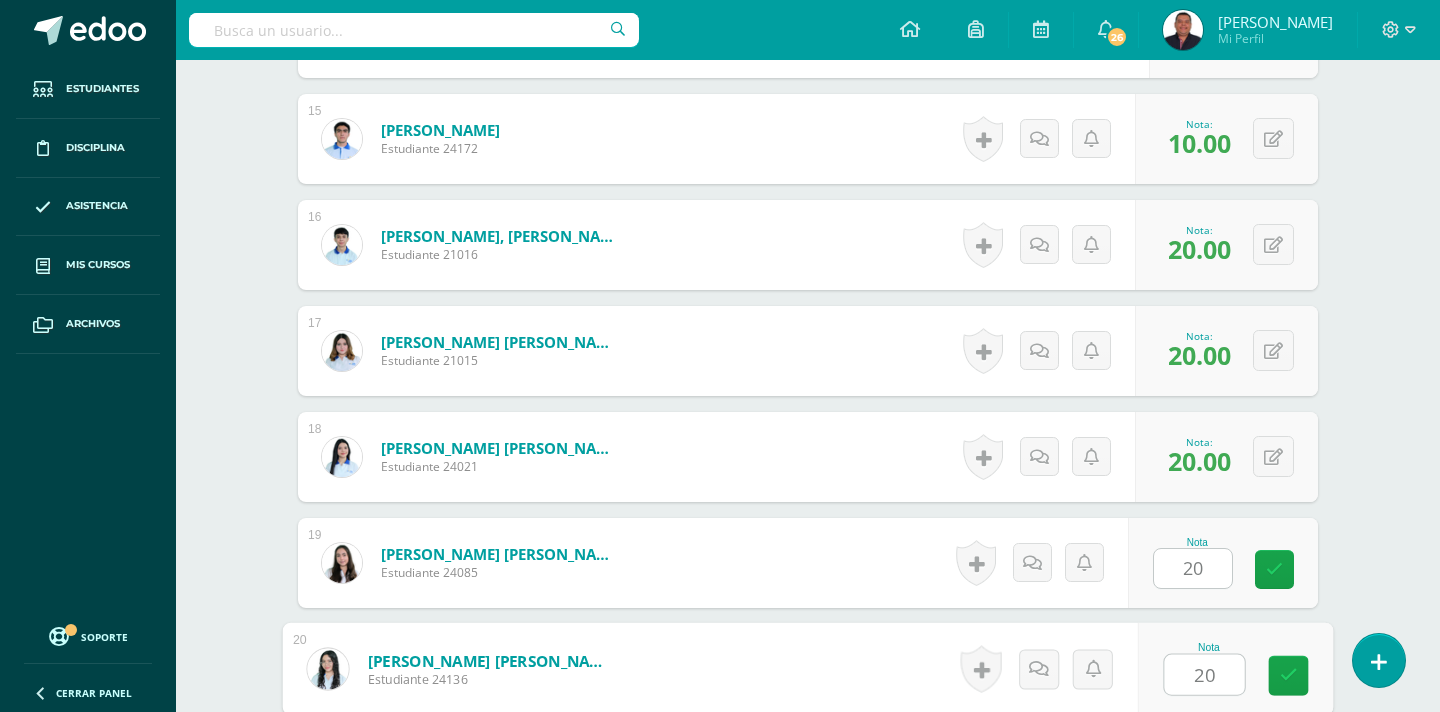 type on "20" 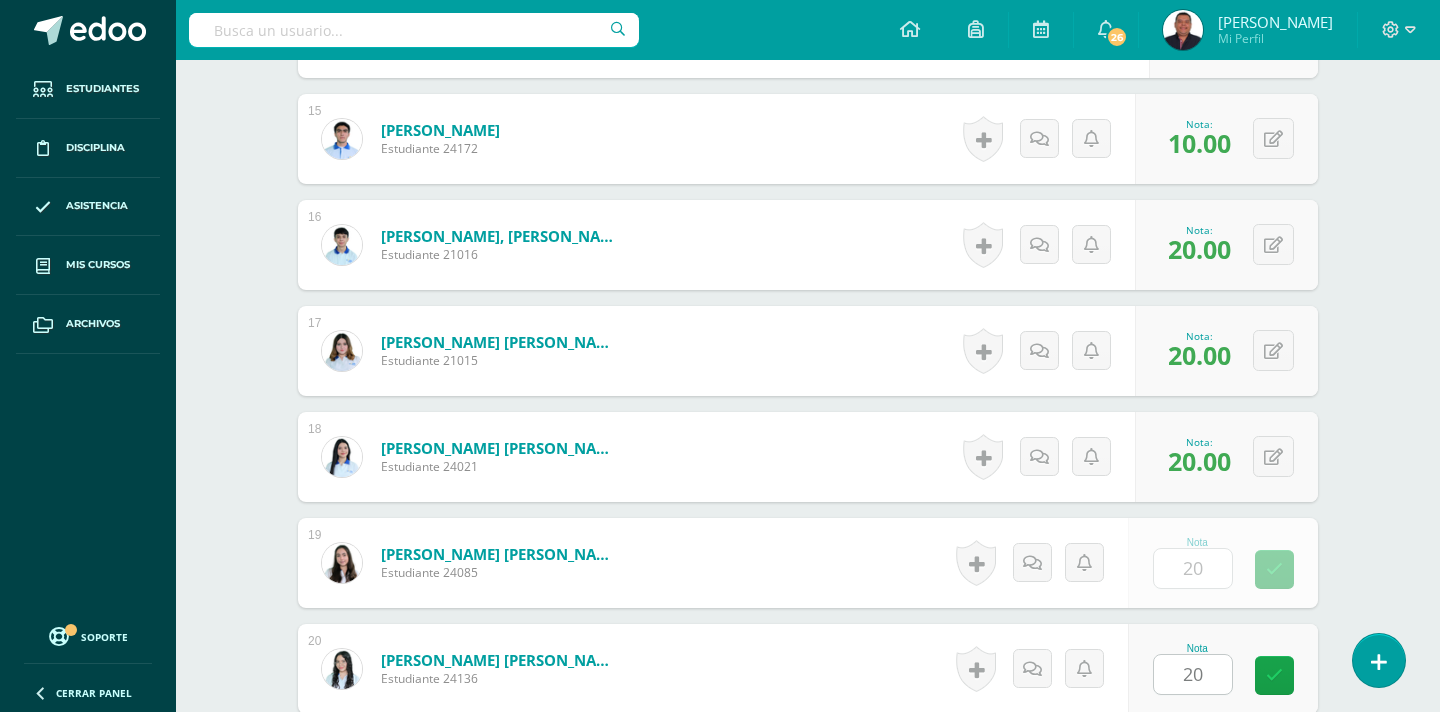 scroll, scrollTop: 2528, scrollLeft: 0, axis: vertical 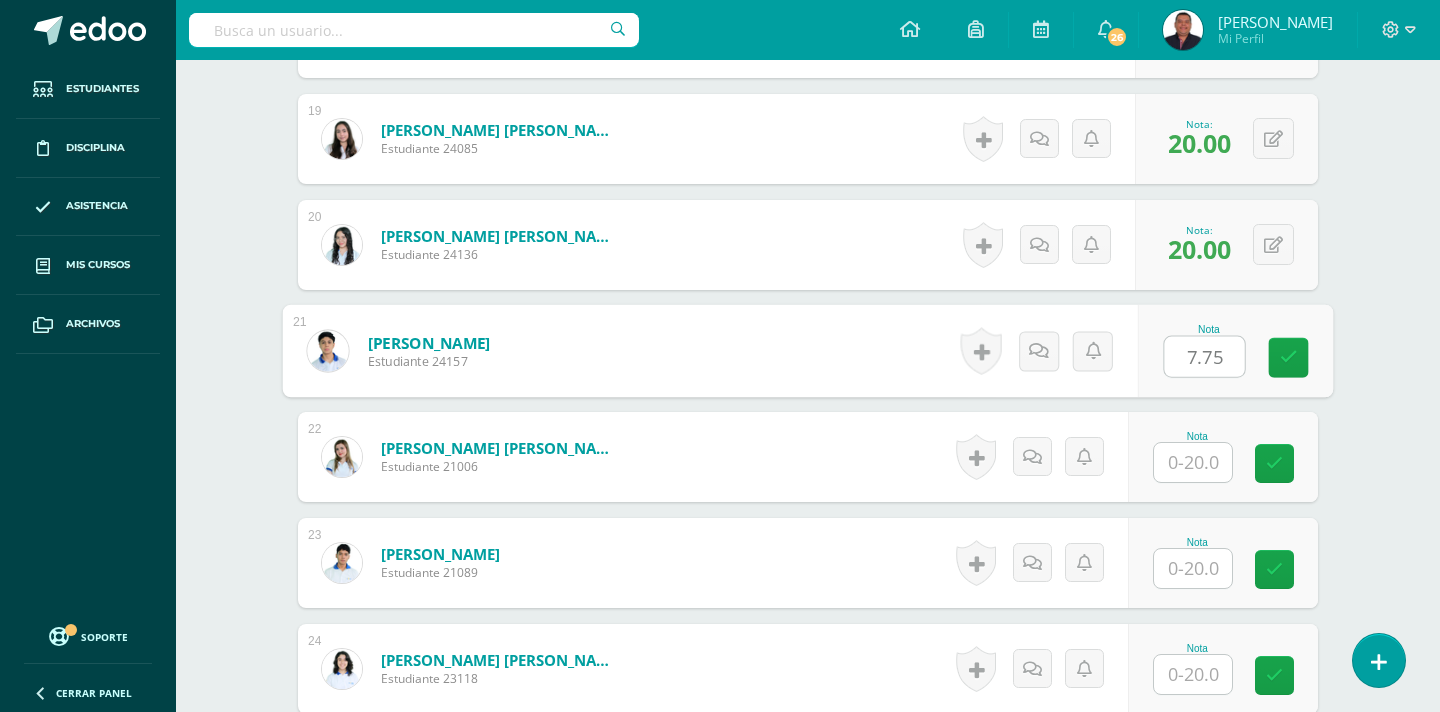 type on "7.75" 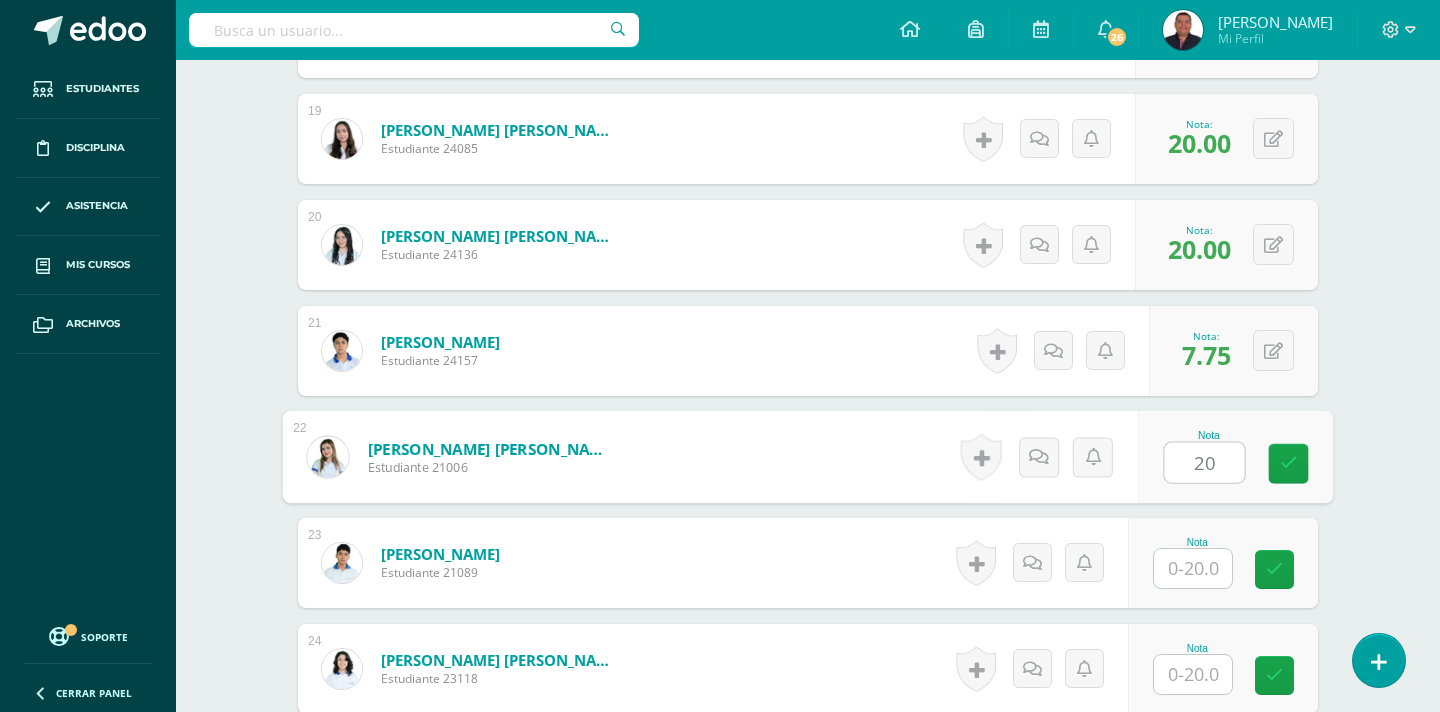 type on "20" 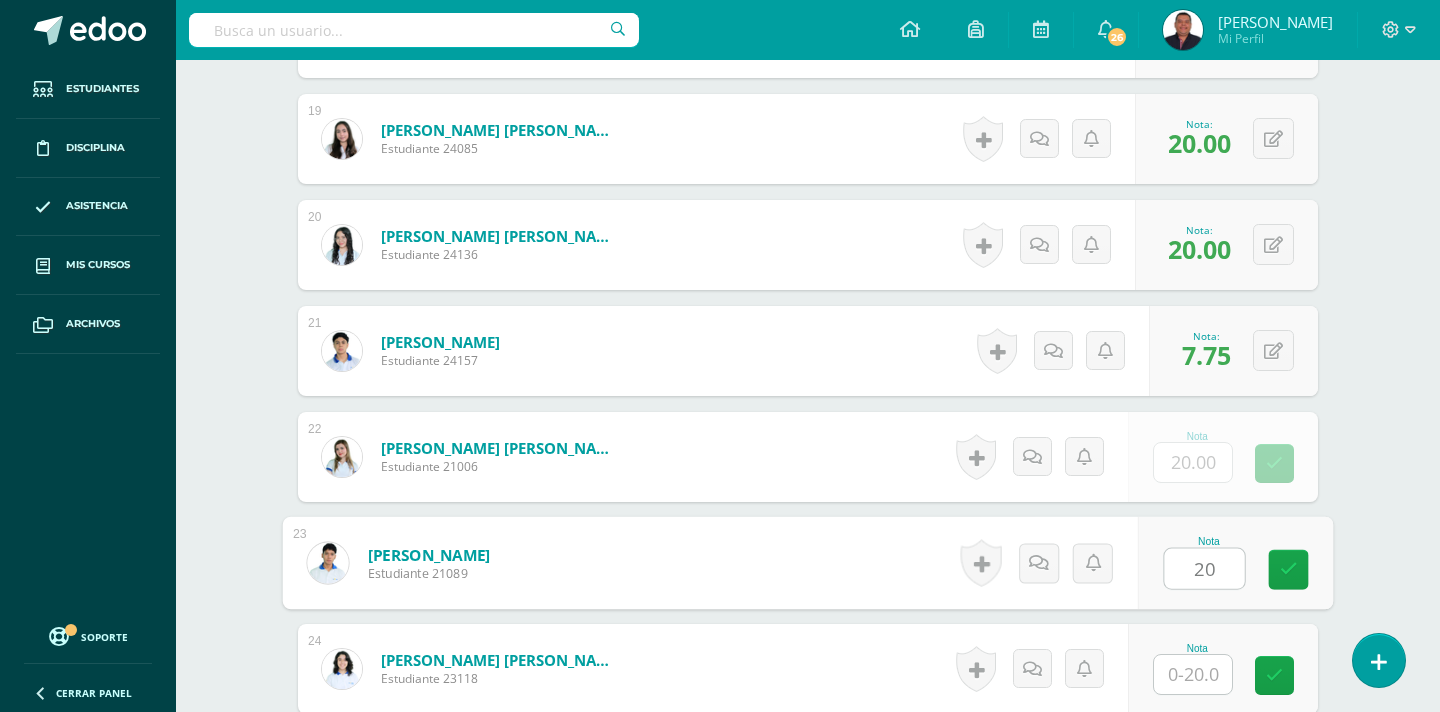 type on "20" 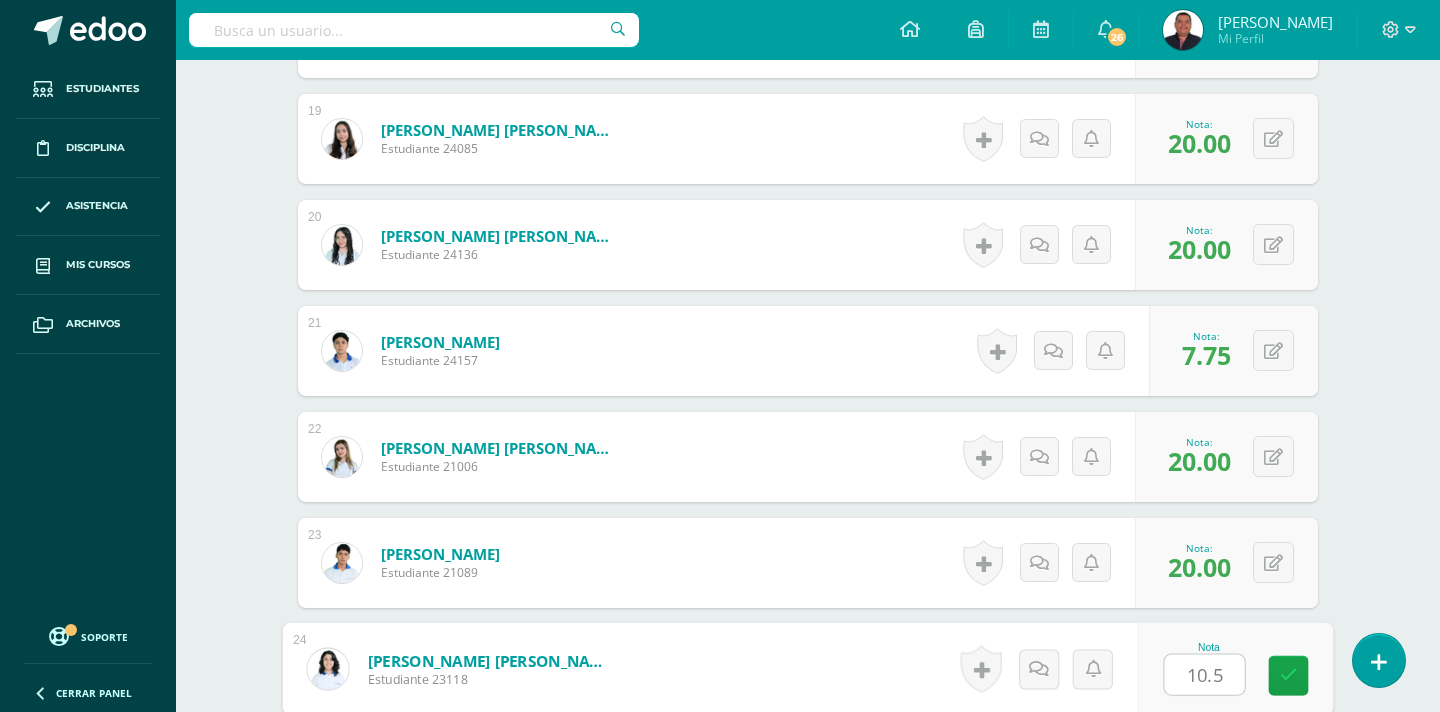 type on "10.5" 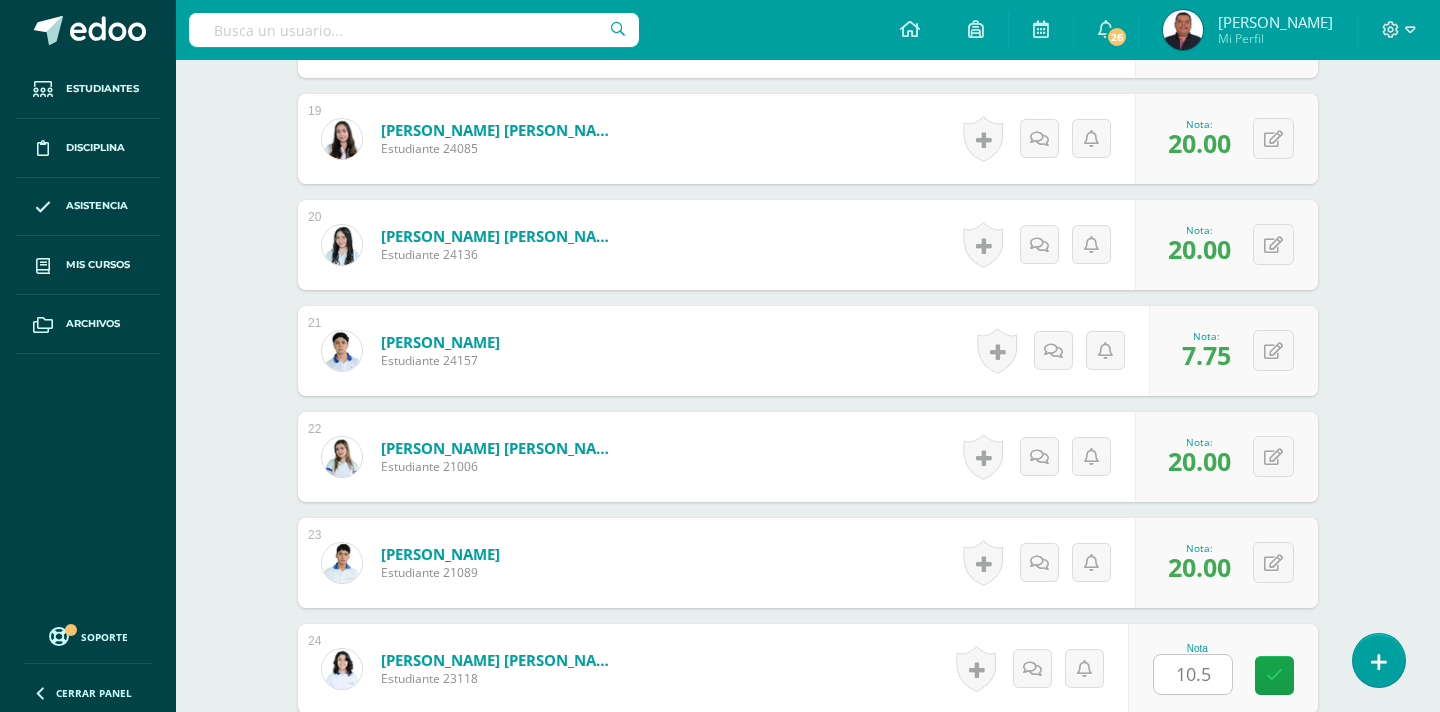 scroll, scrollTop: 2952, scrollLeft: 0, axis: vertical 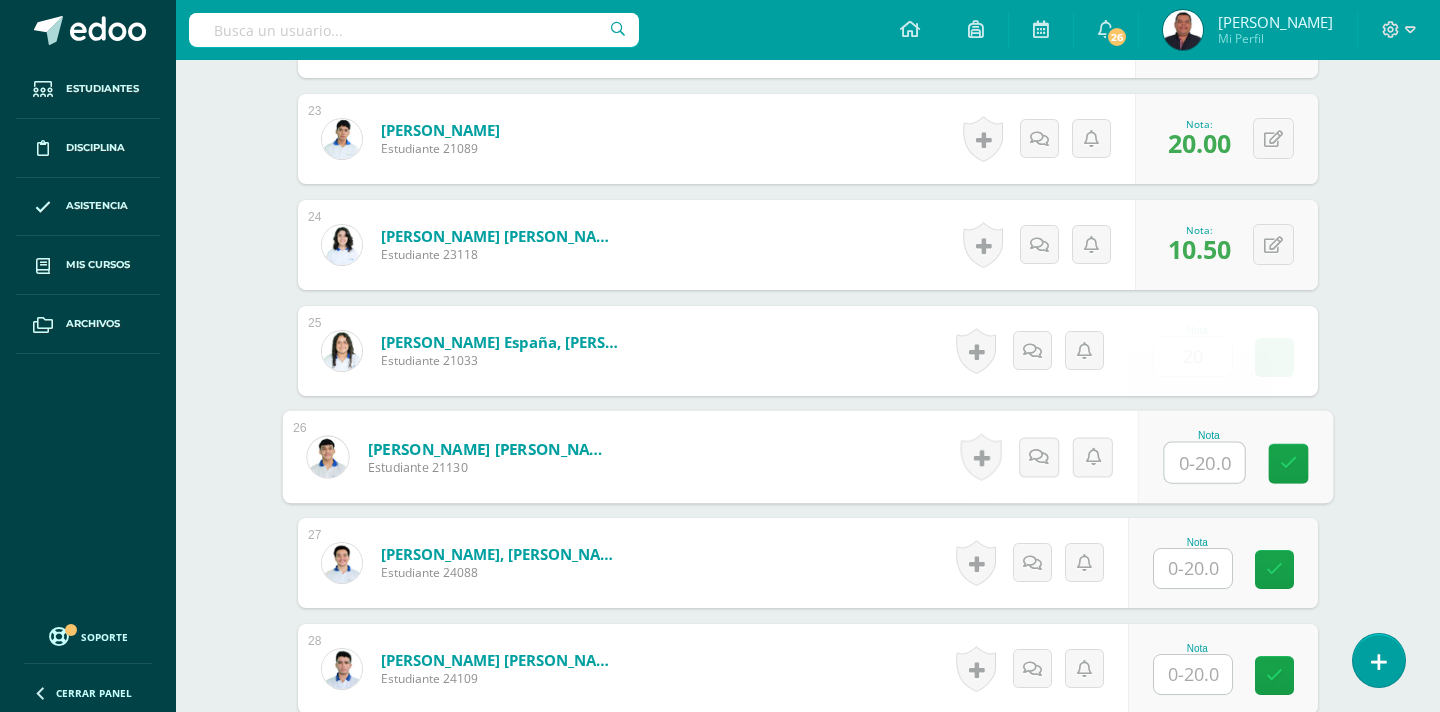type on "20.00" 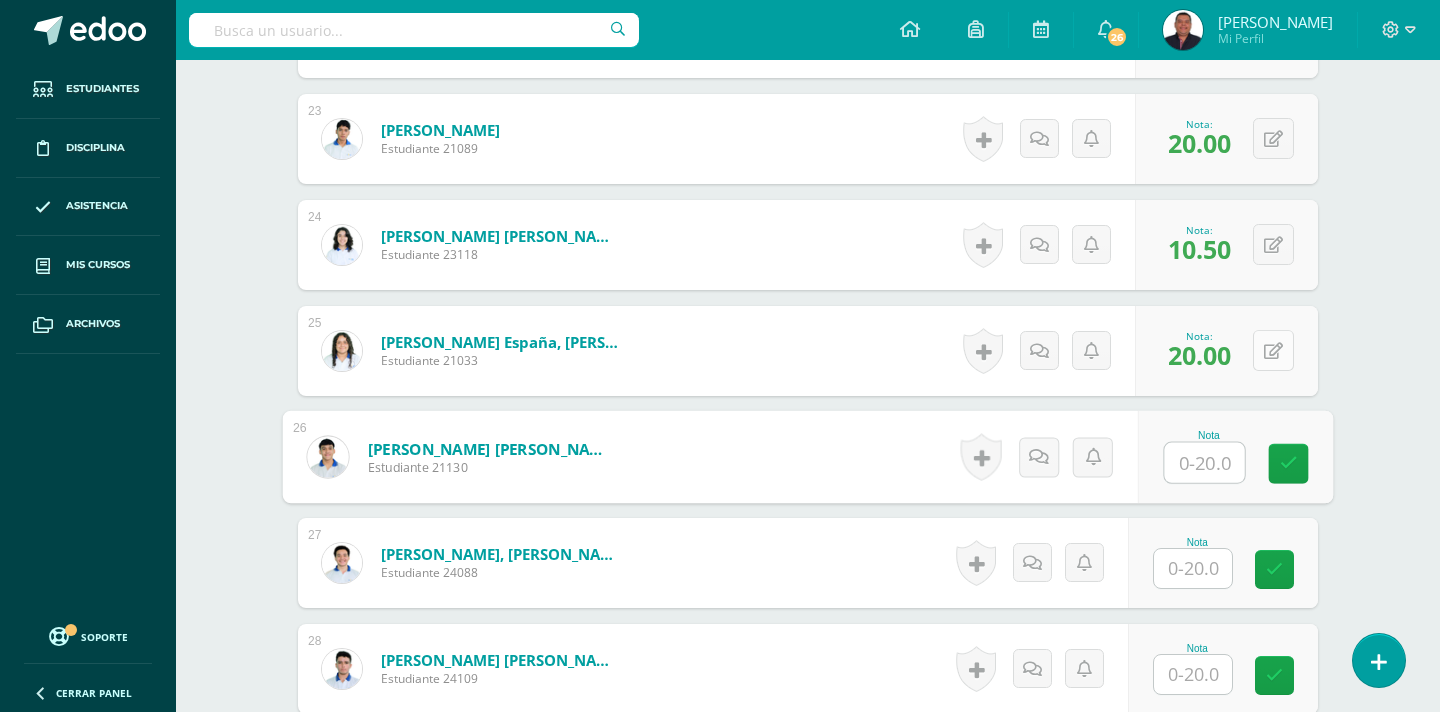 click at bounding box center (1273, 351) 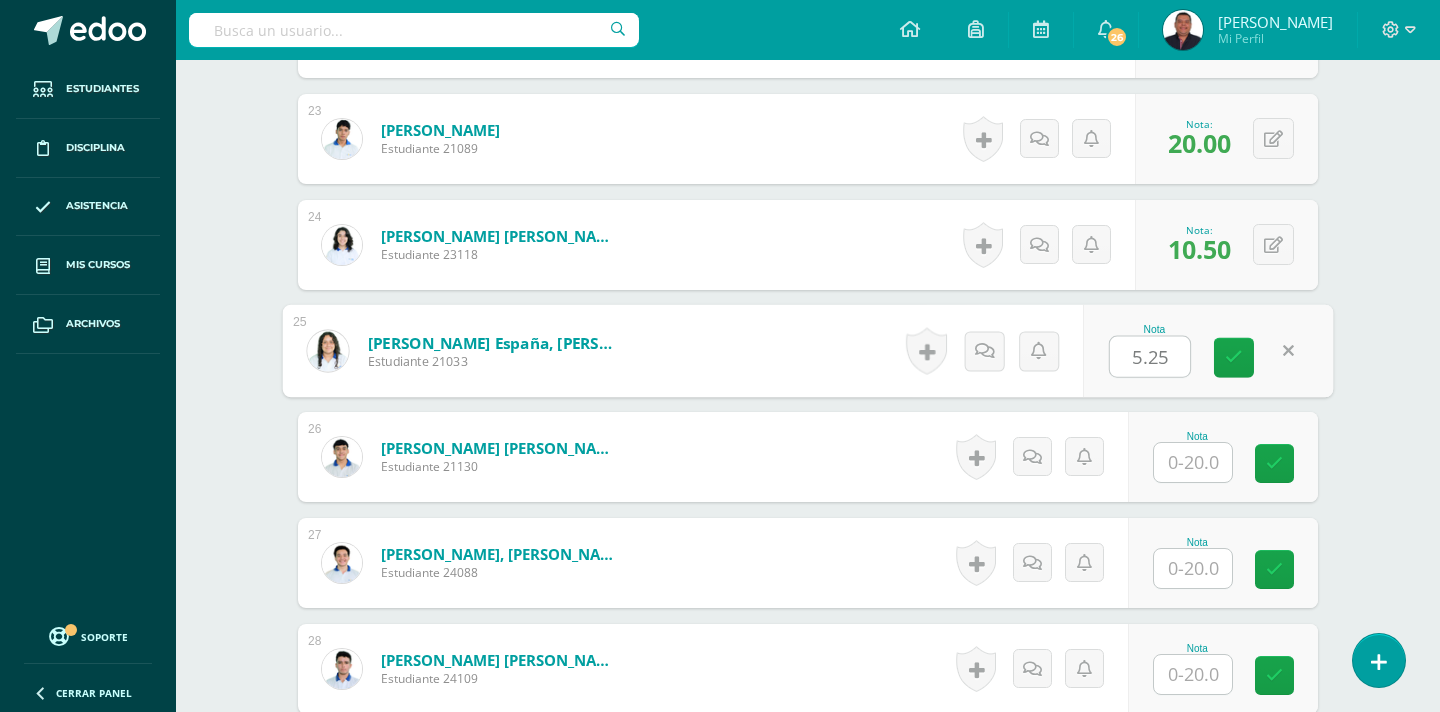 type on "5.25" 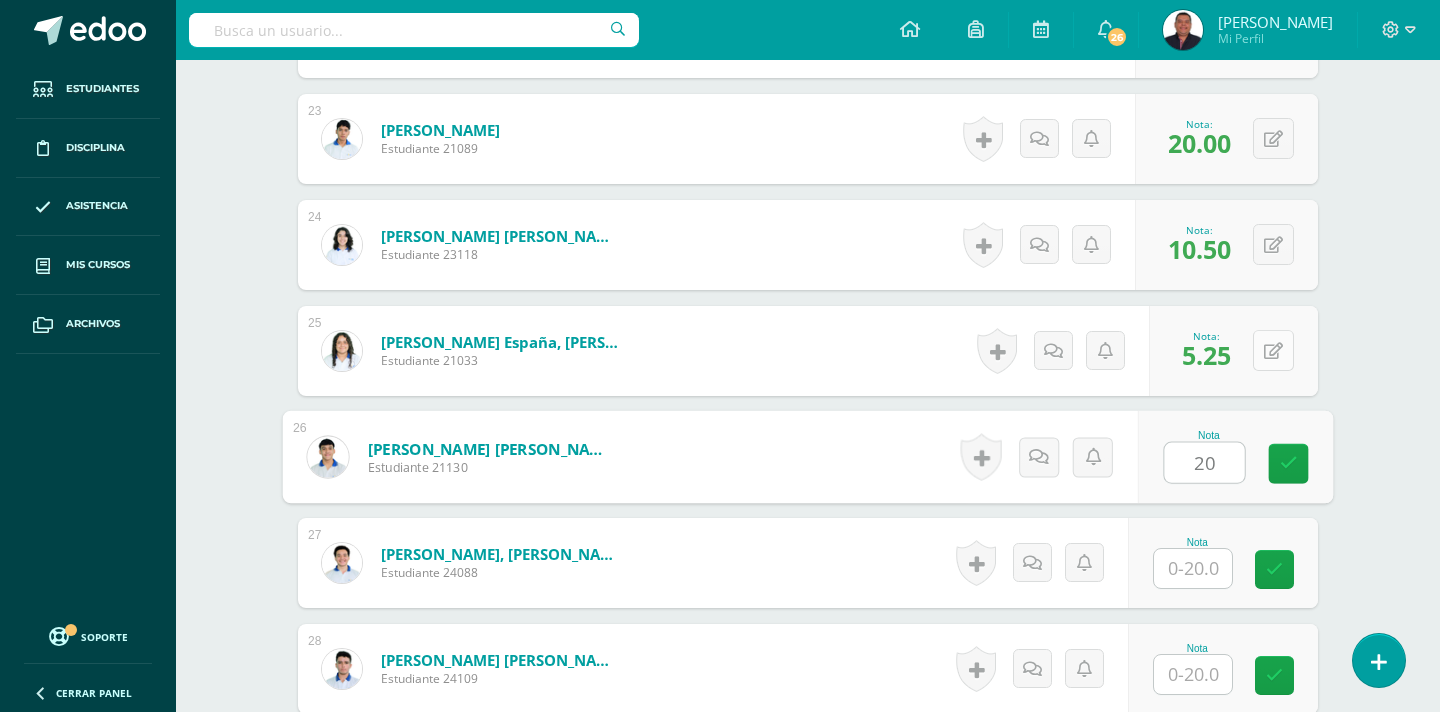 type on "20" 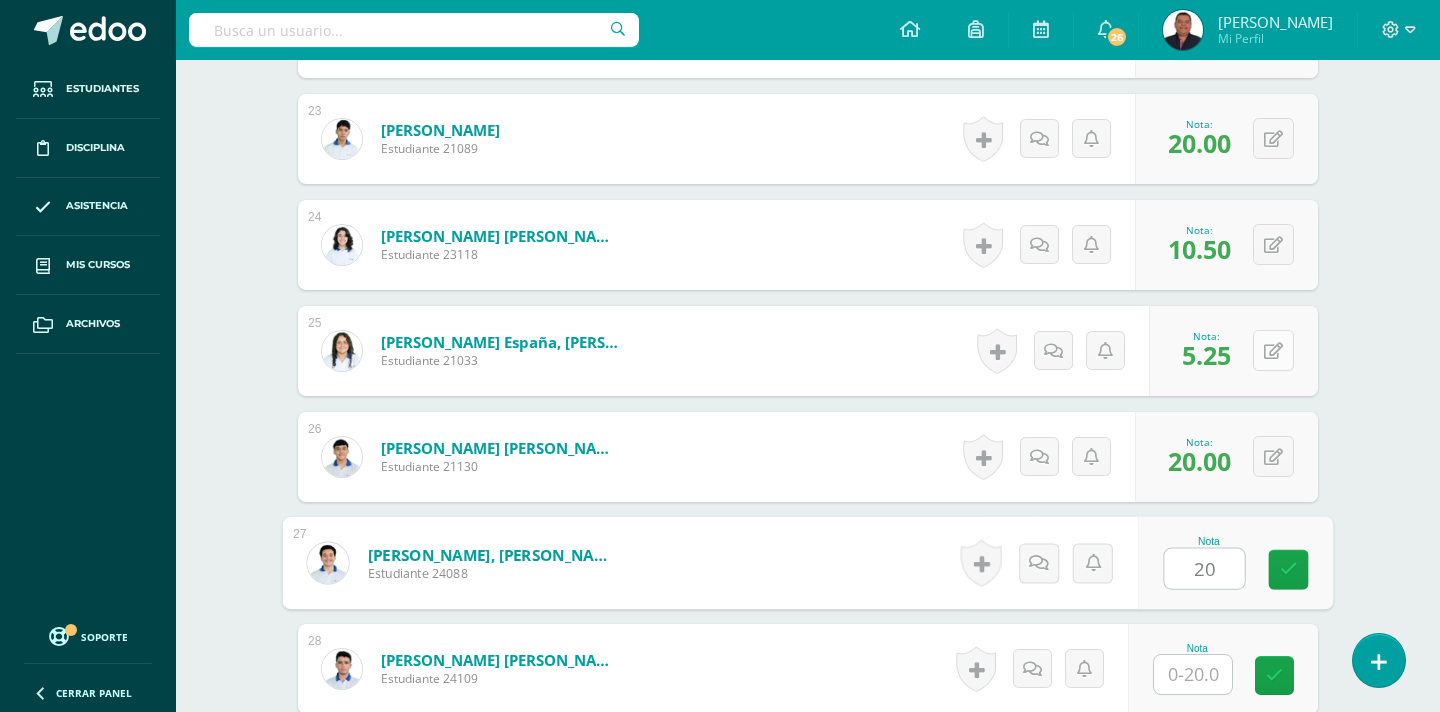 type on "20" 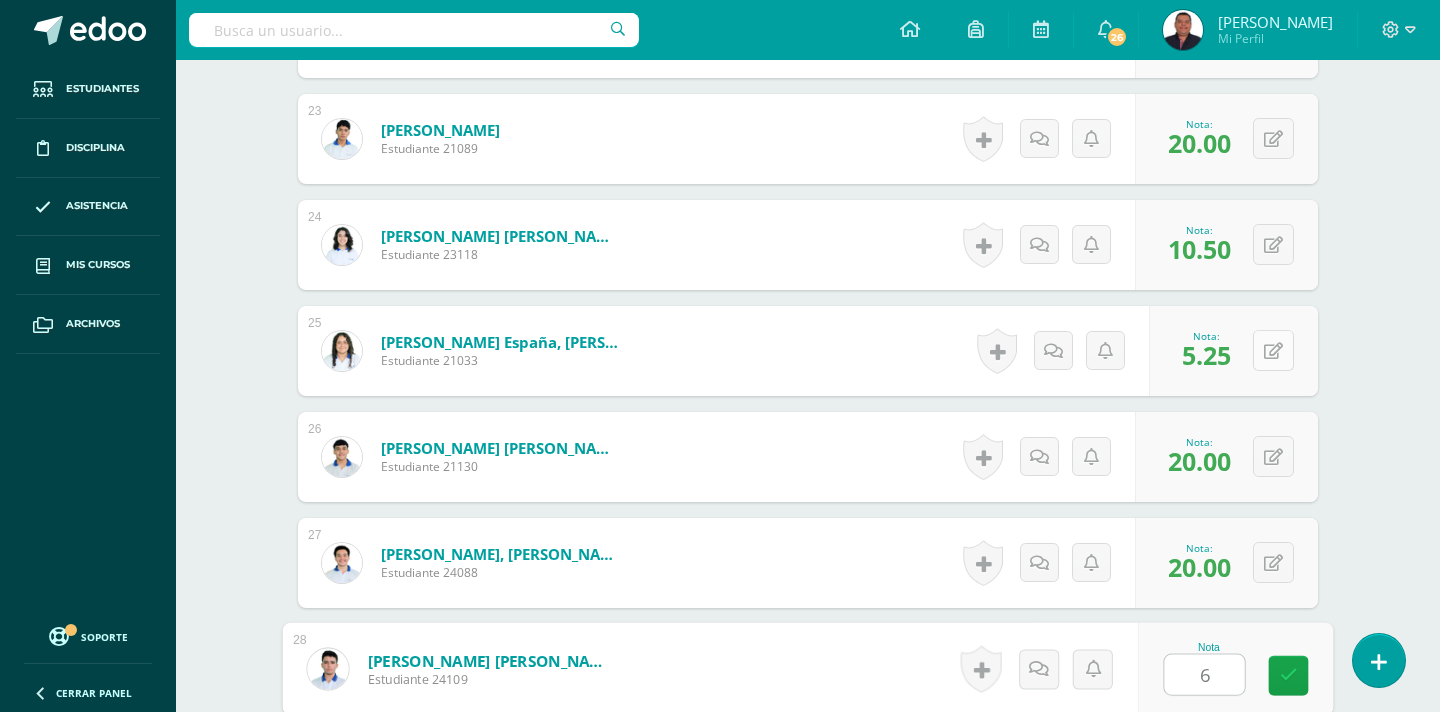 type on "6" 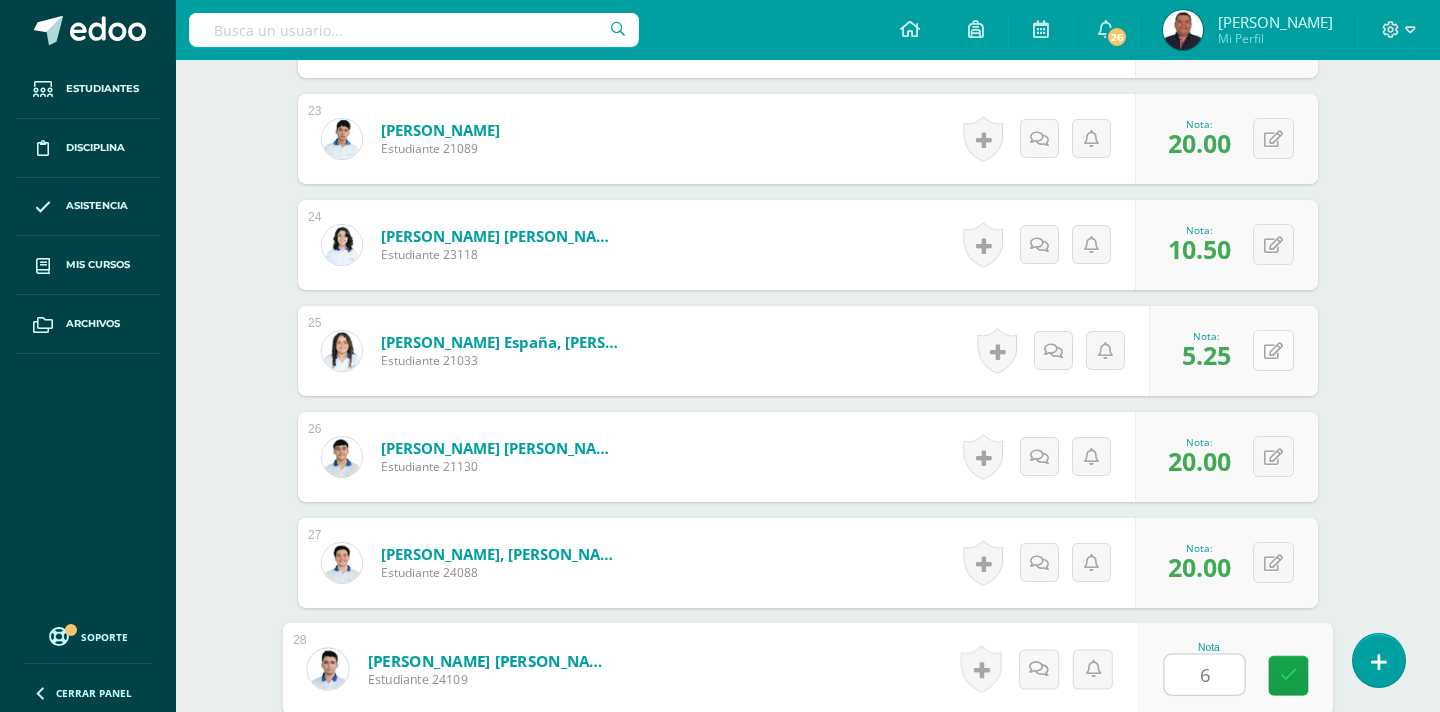 scroll, scrollTop: 3376, scrollLeft: 0, axis: vertical 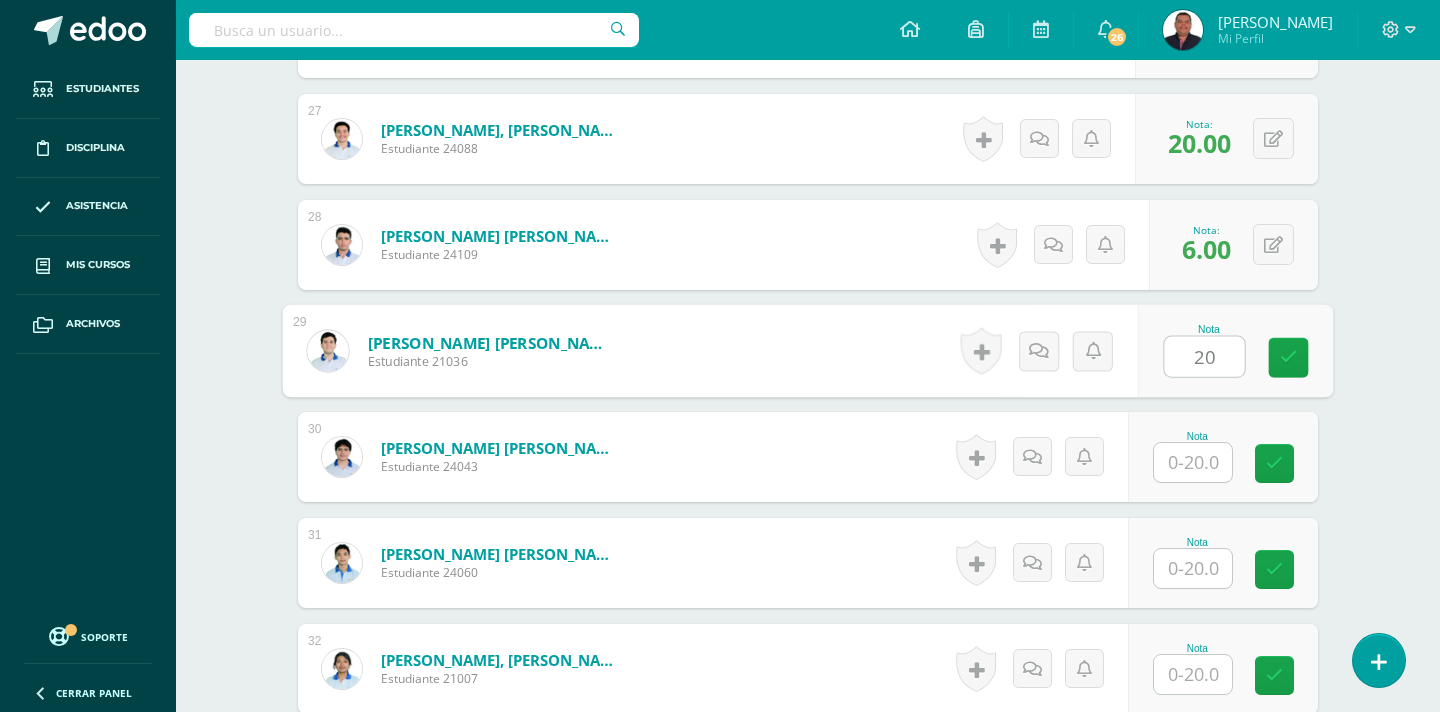 type on "20" 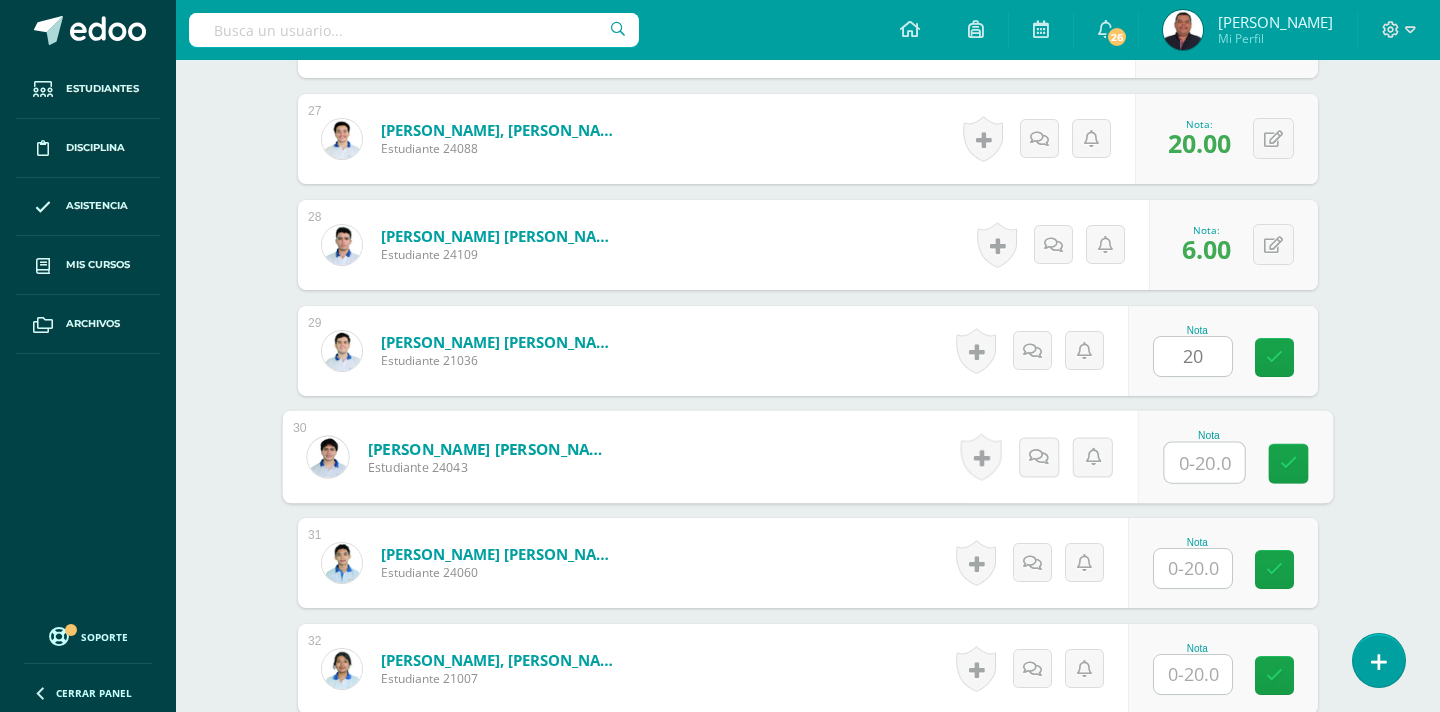 type on "2" 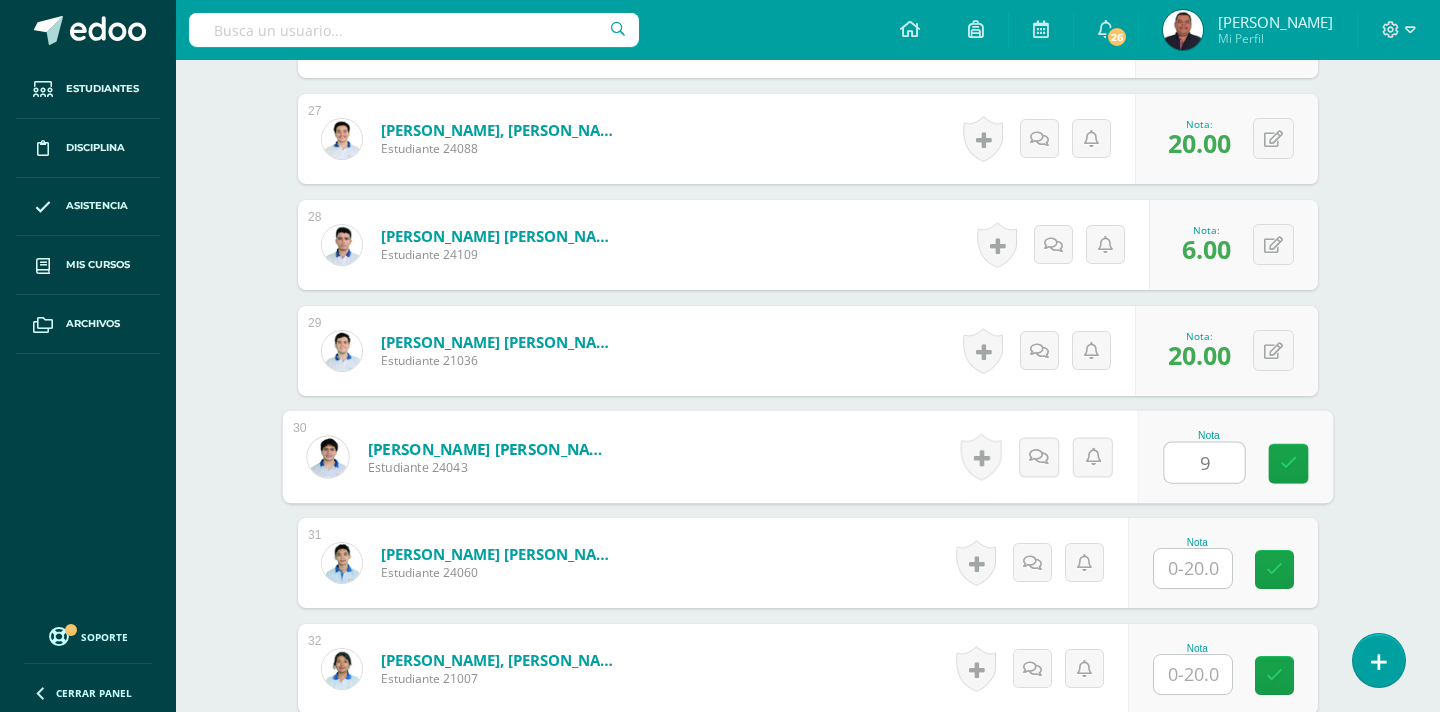type on "9" 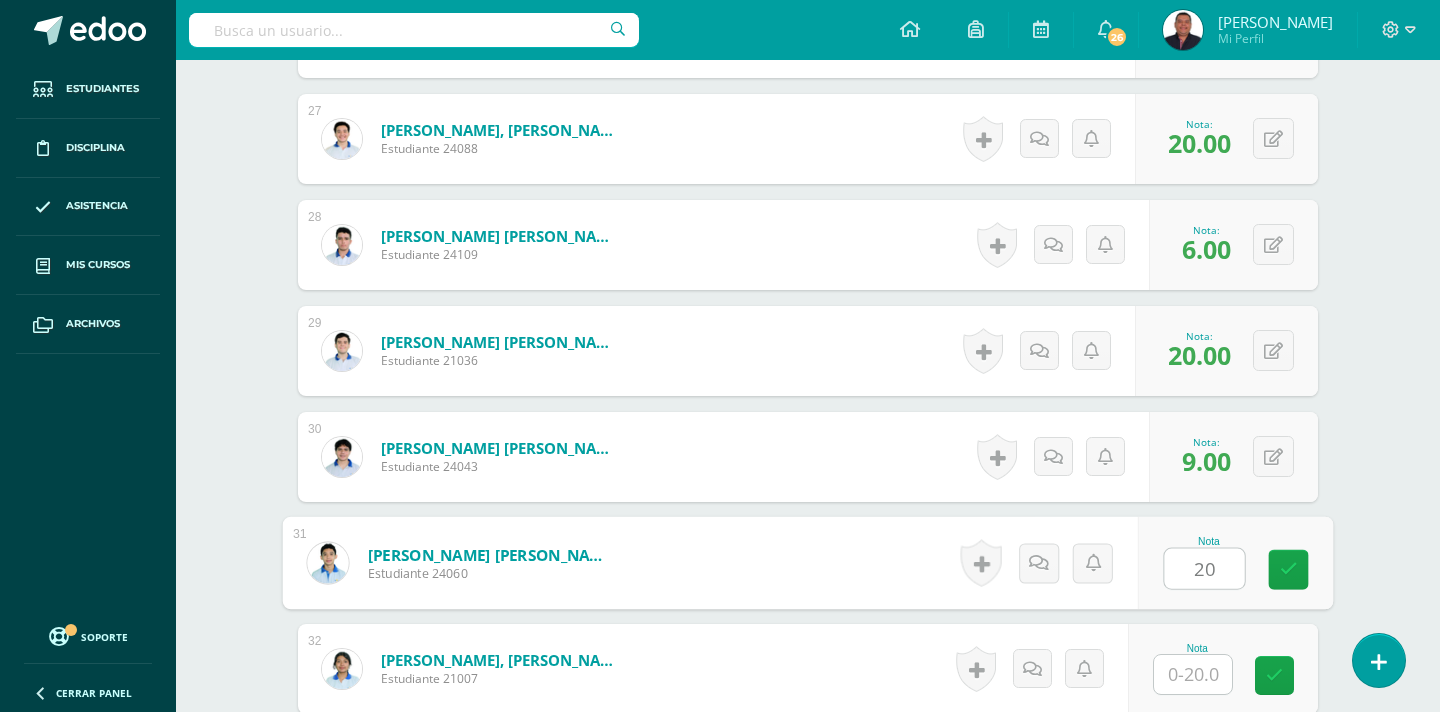 type on "20" 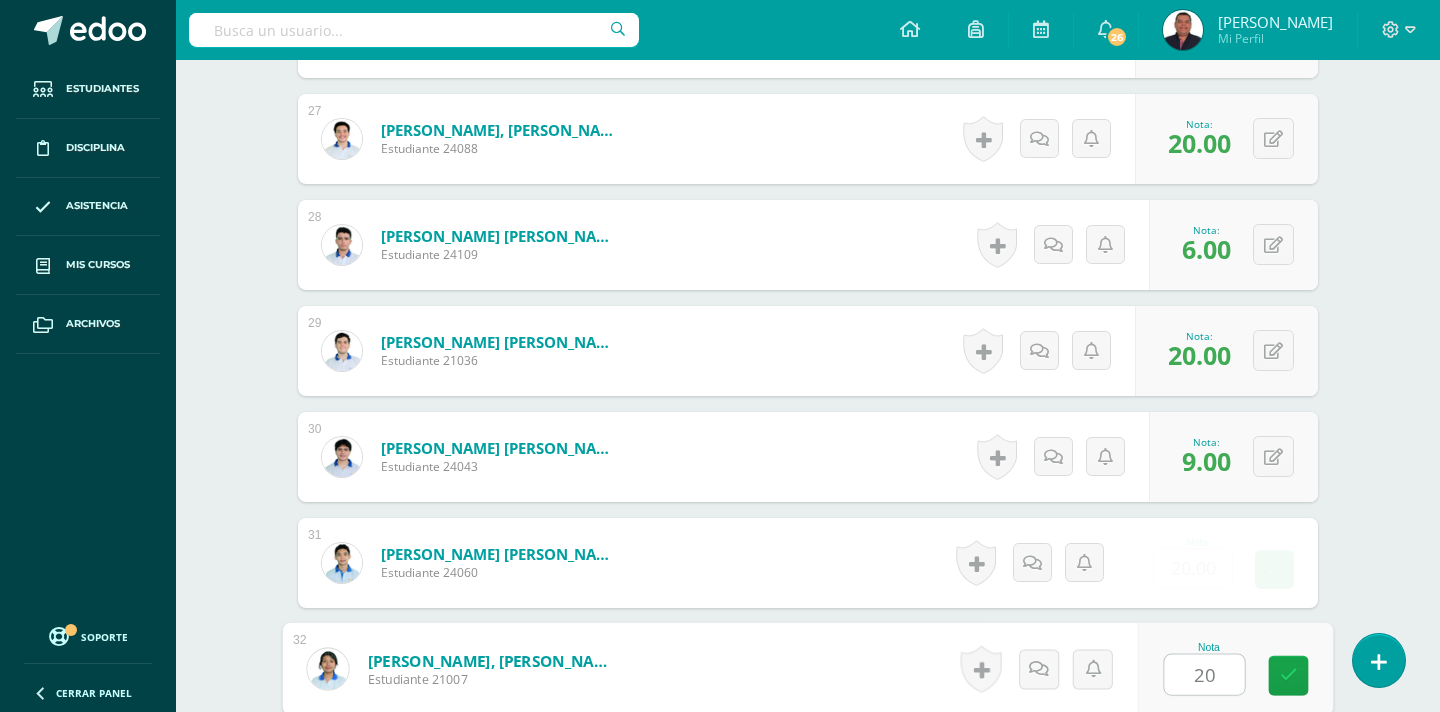 type on "20" 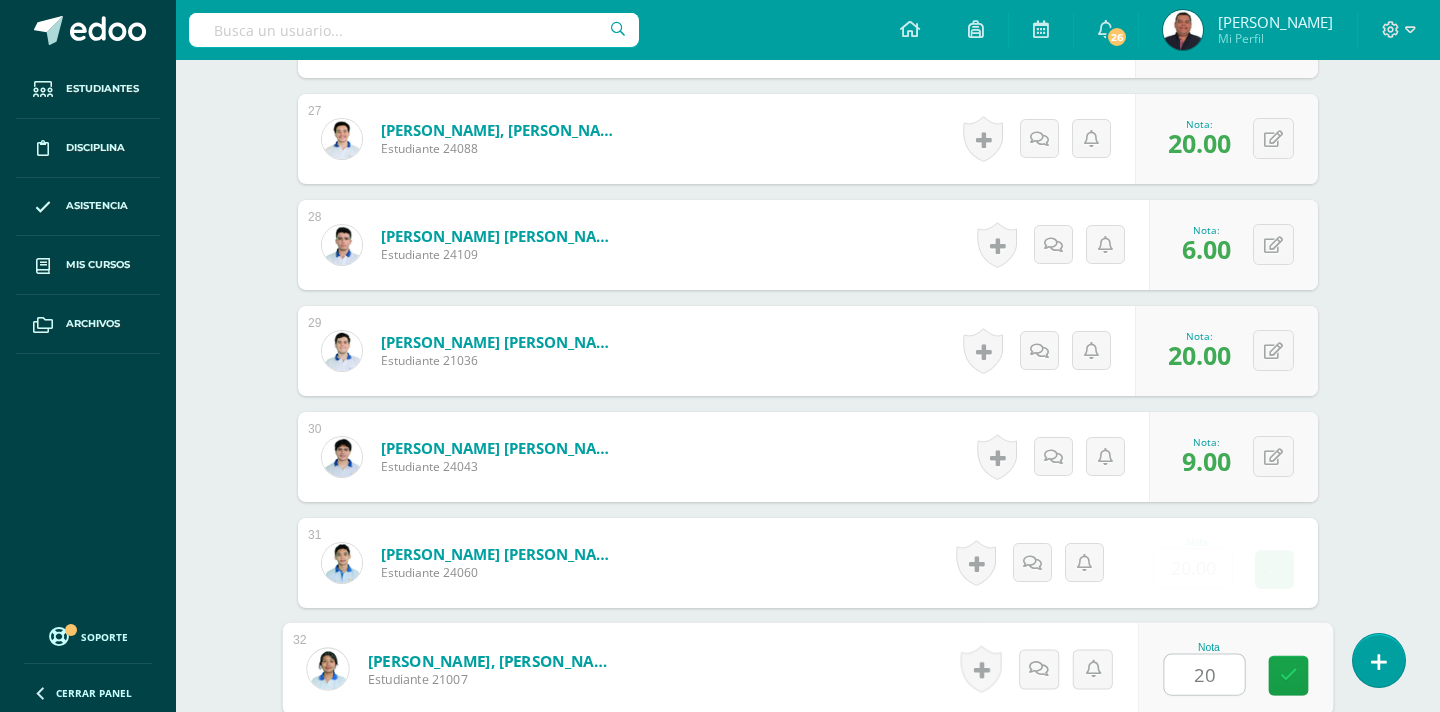 scroll, scrollTop: 3800, scrollLeft: 0, axis: vertical 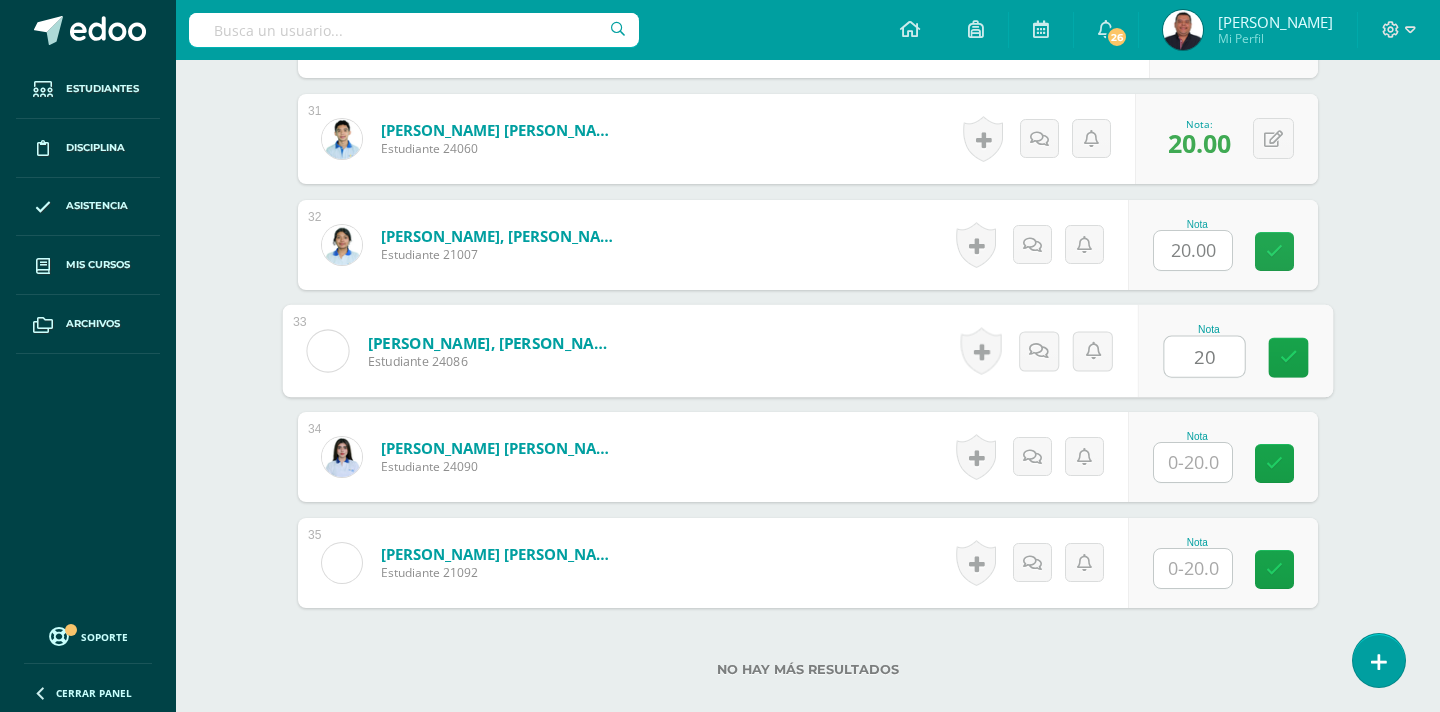 type on "20" 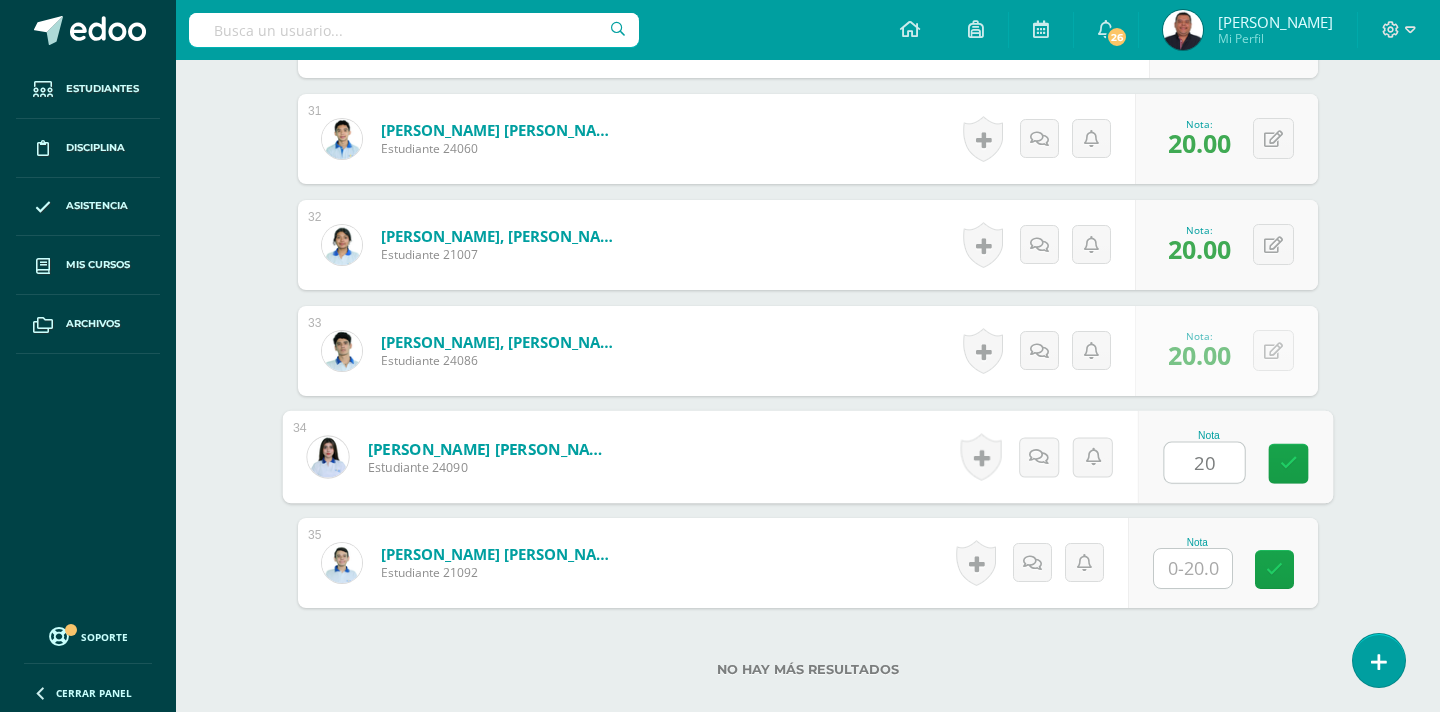type on "20" 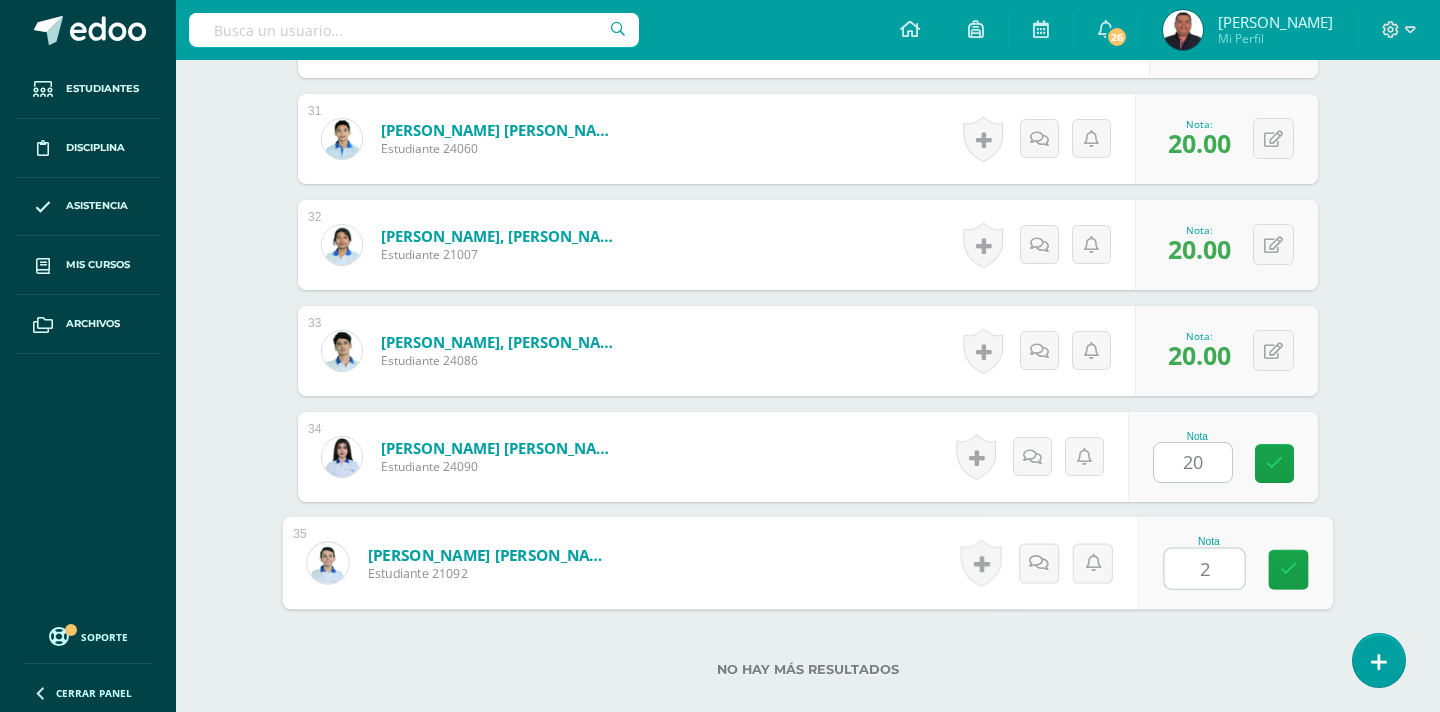 type on "20" 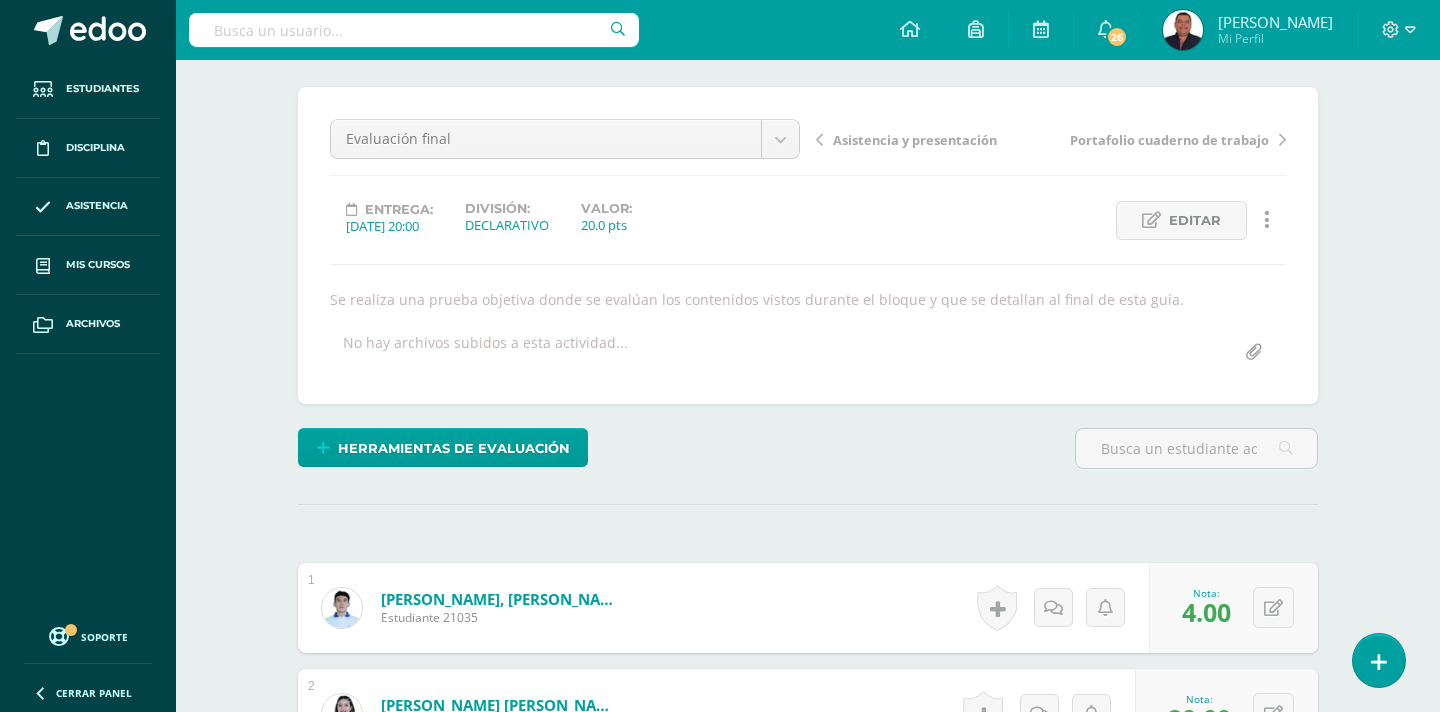 scroll, scrollTop: 23, scrollLeft: 0, axis: vertical 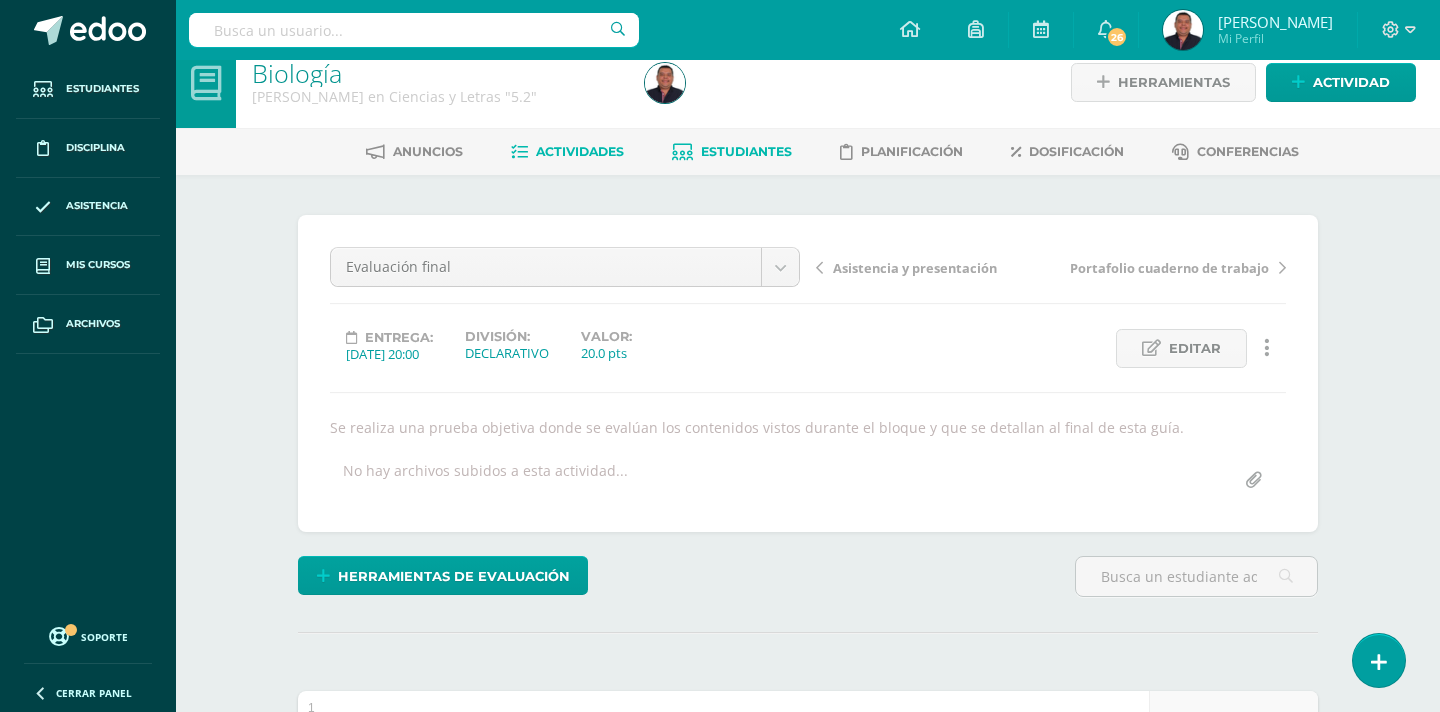 click on "Estudiantes" at bounding box center (746, 151) 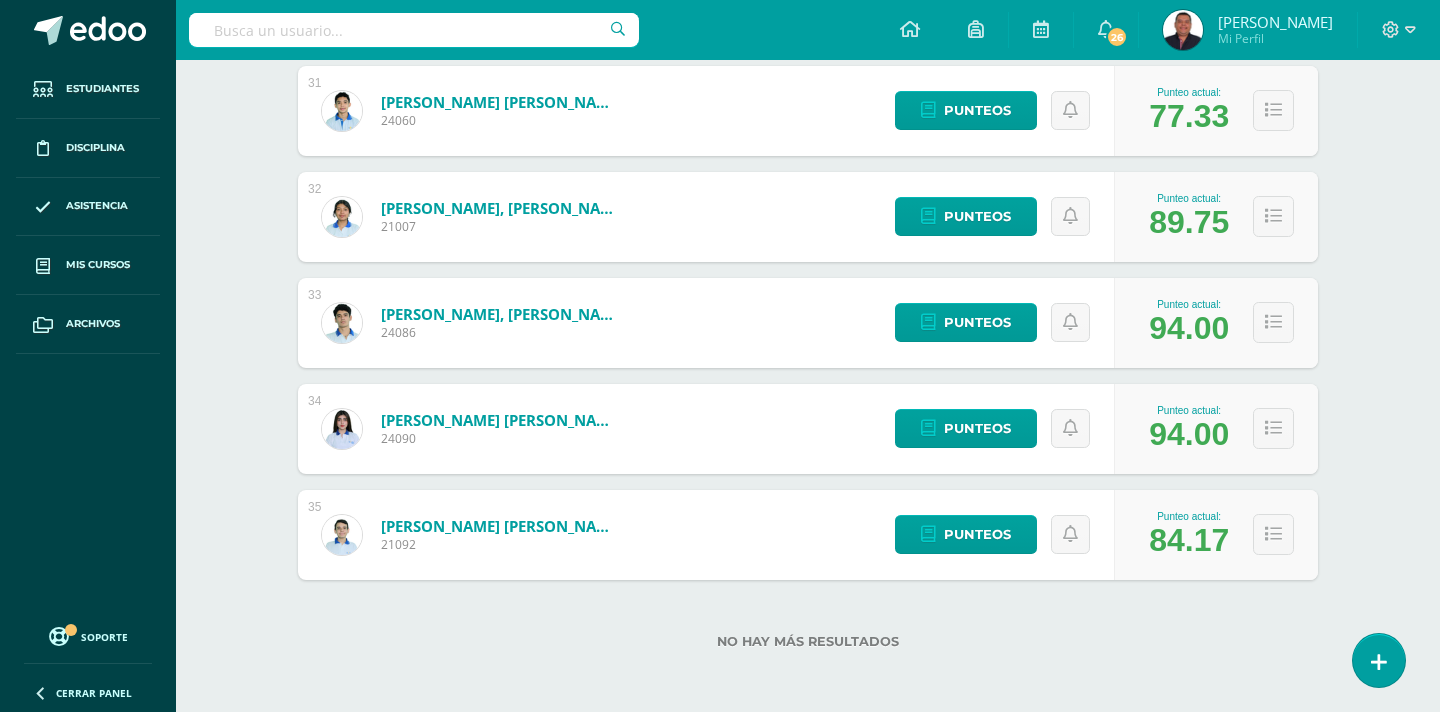 scroll, scrollTop: 3550, scrollLeft: 0, axis: vertical 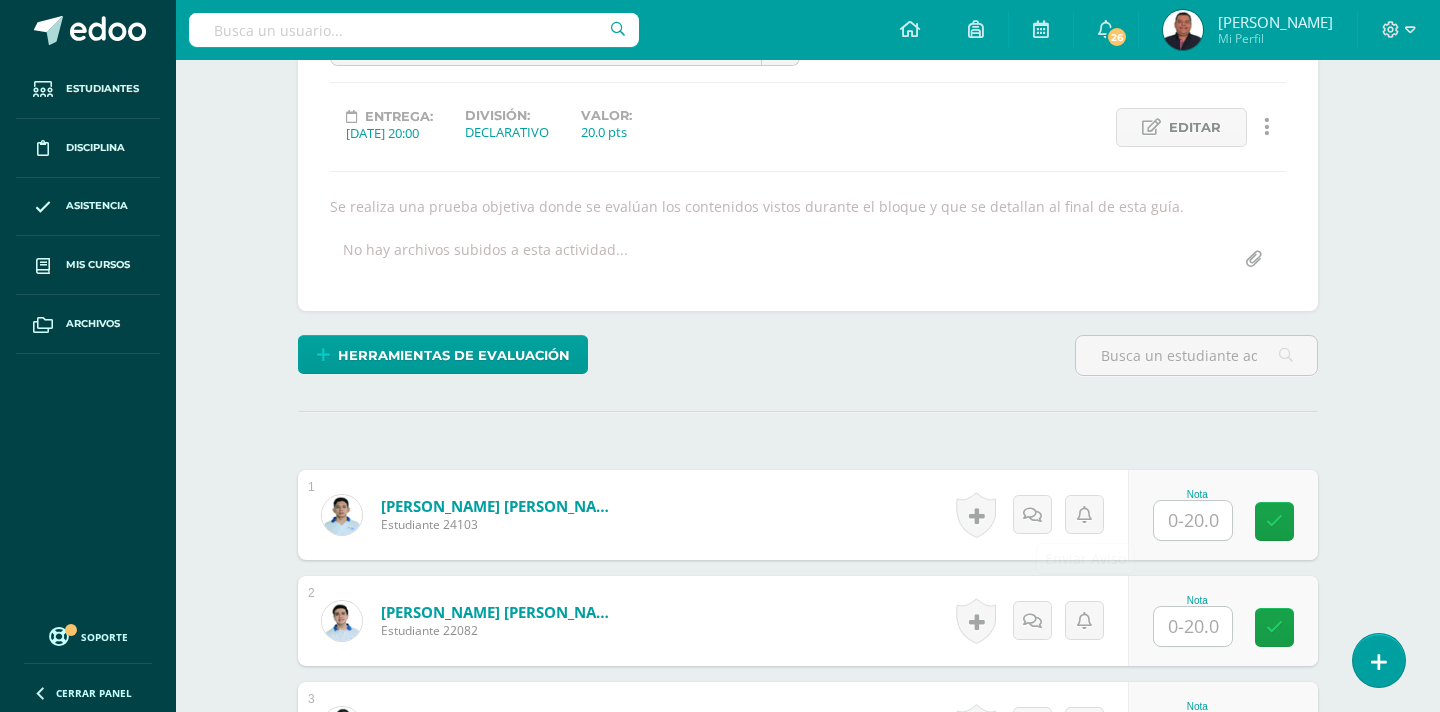 click at bounding box center [1193, 520] 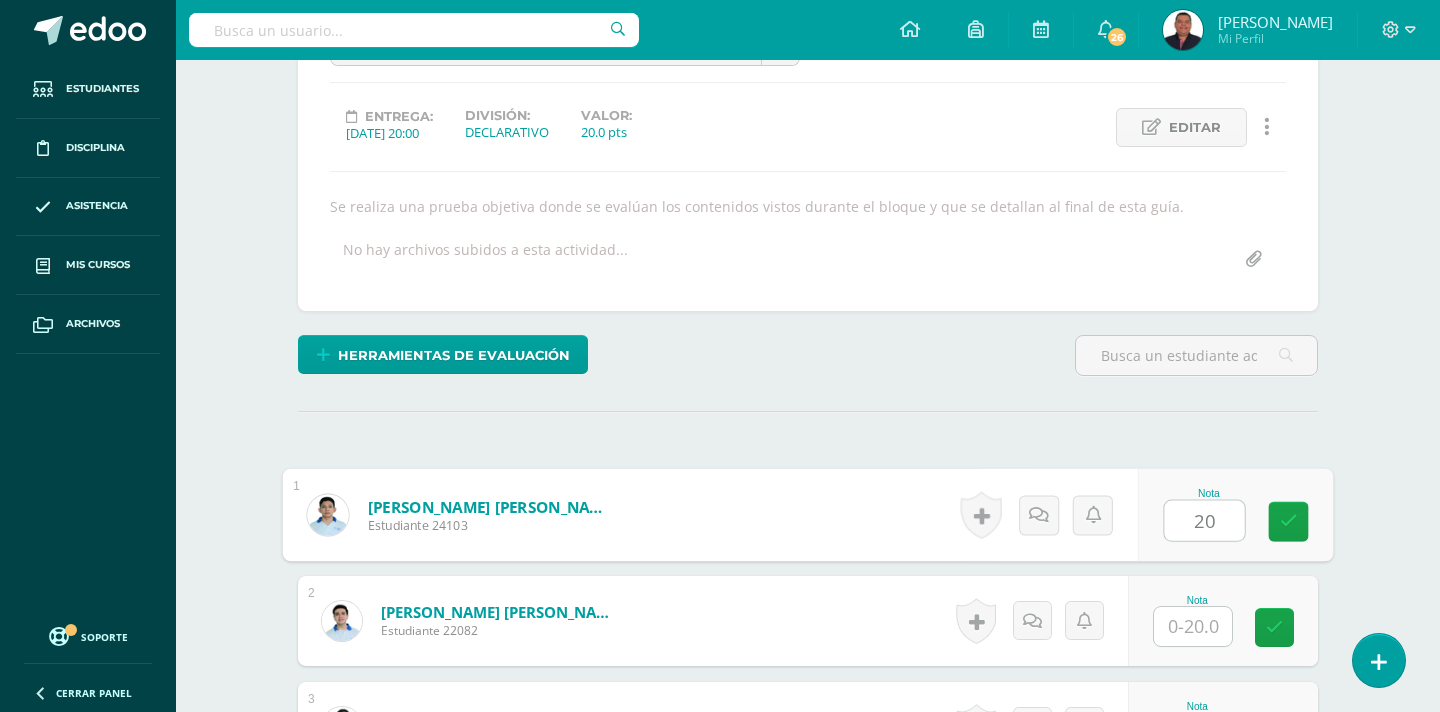 type on "20" 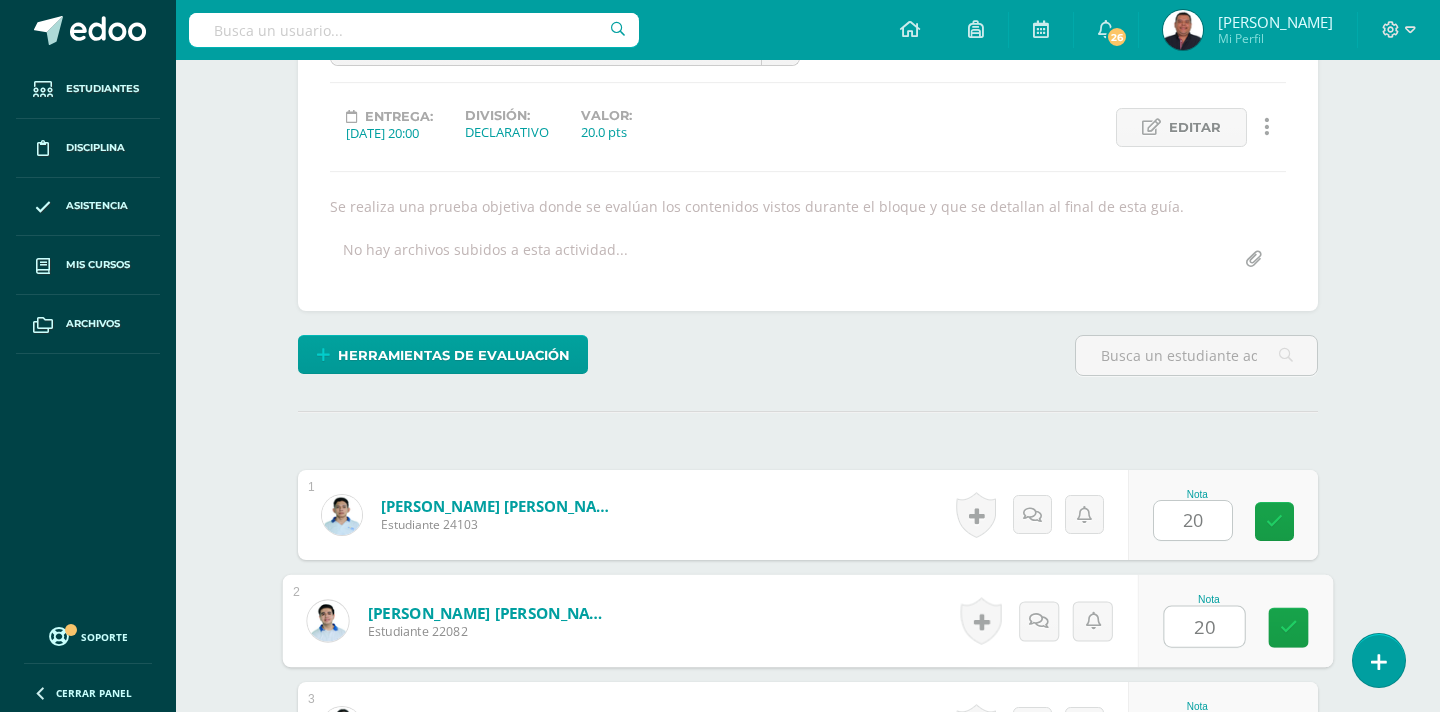 type on "20" 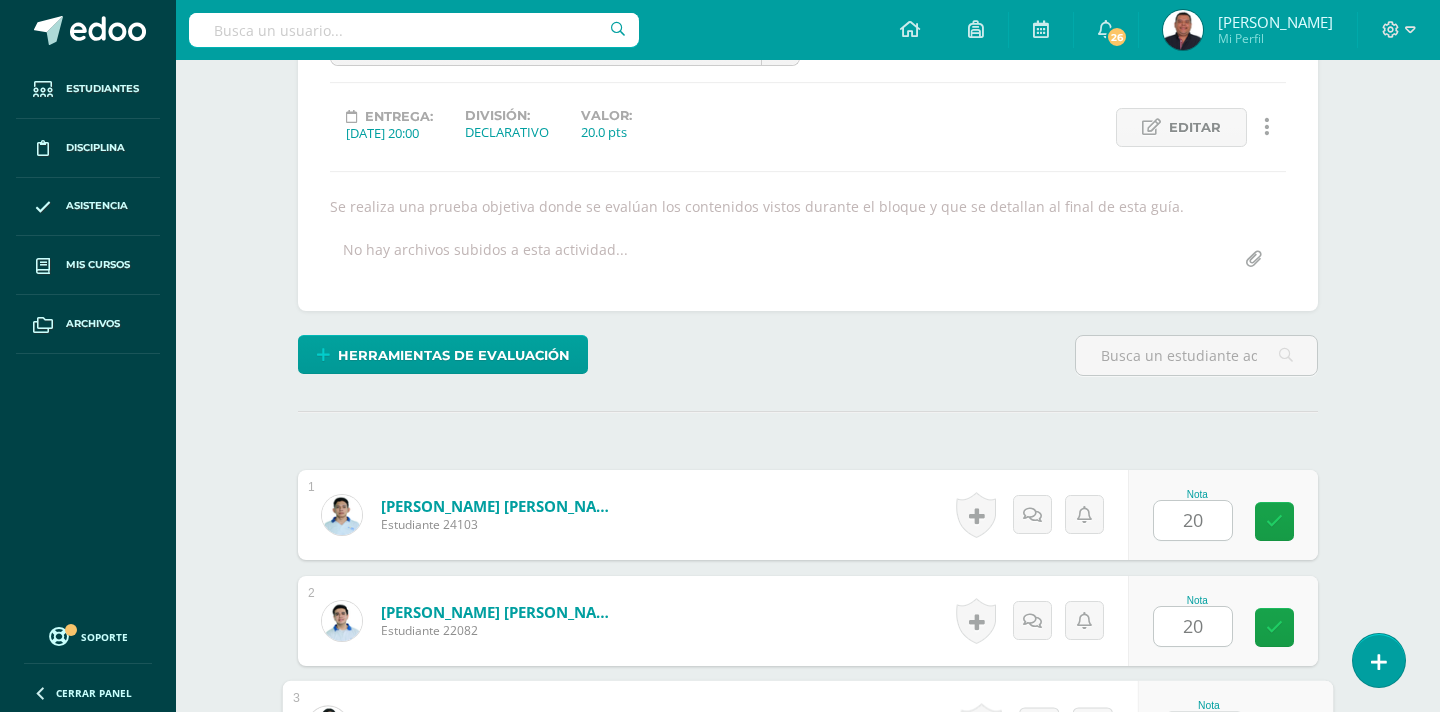 scroll, scrollTop: 621, scrollLeft: 0, axis: vertical 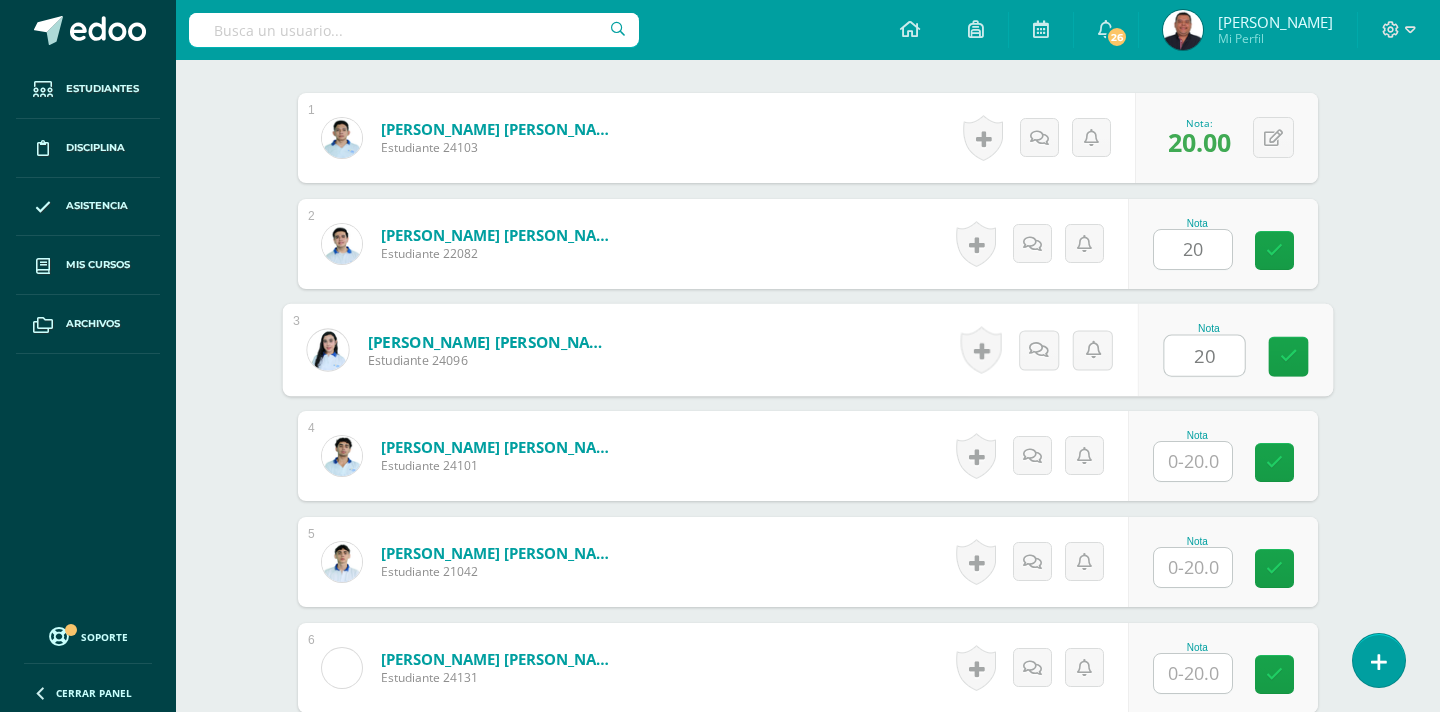 type on "20" 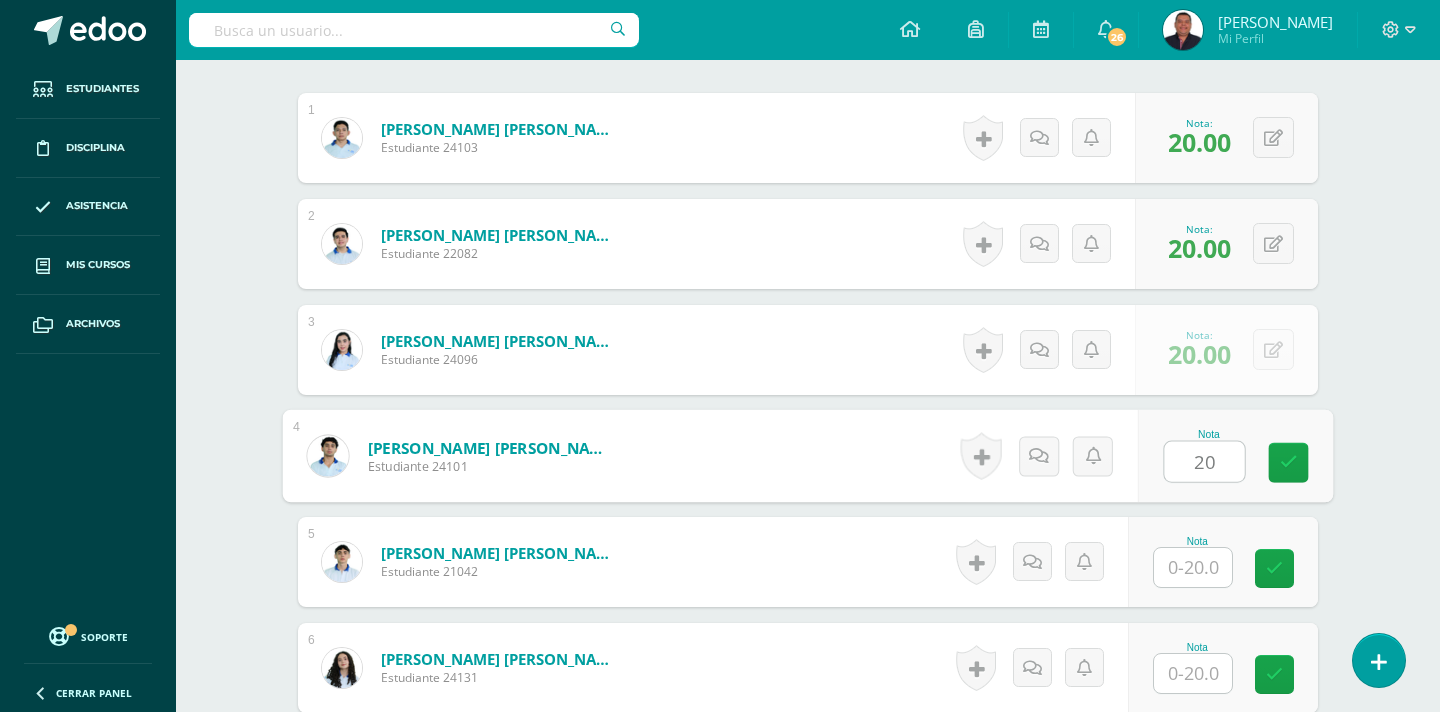 type on "20" 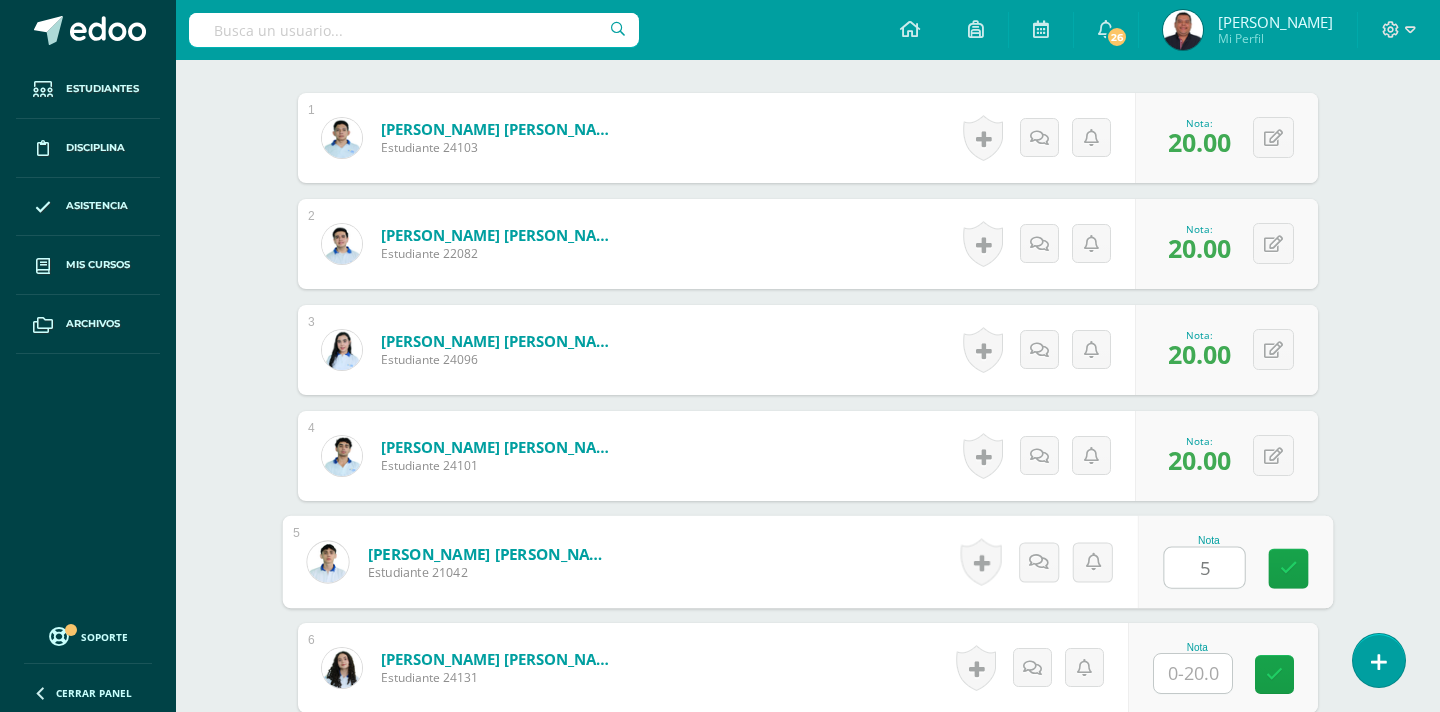 type on "5" 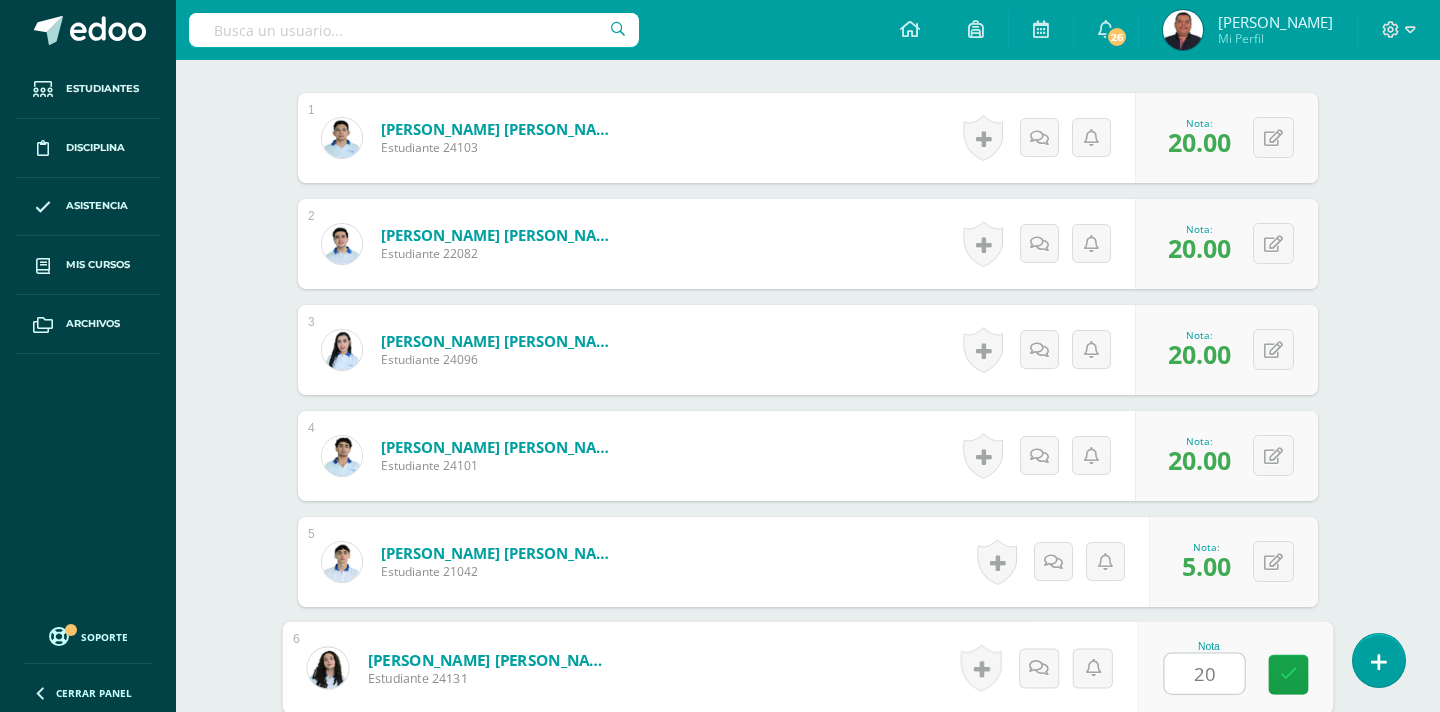 type on "20" 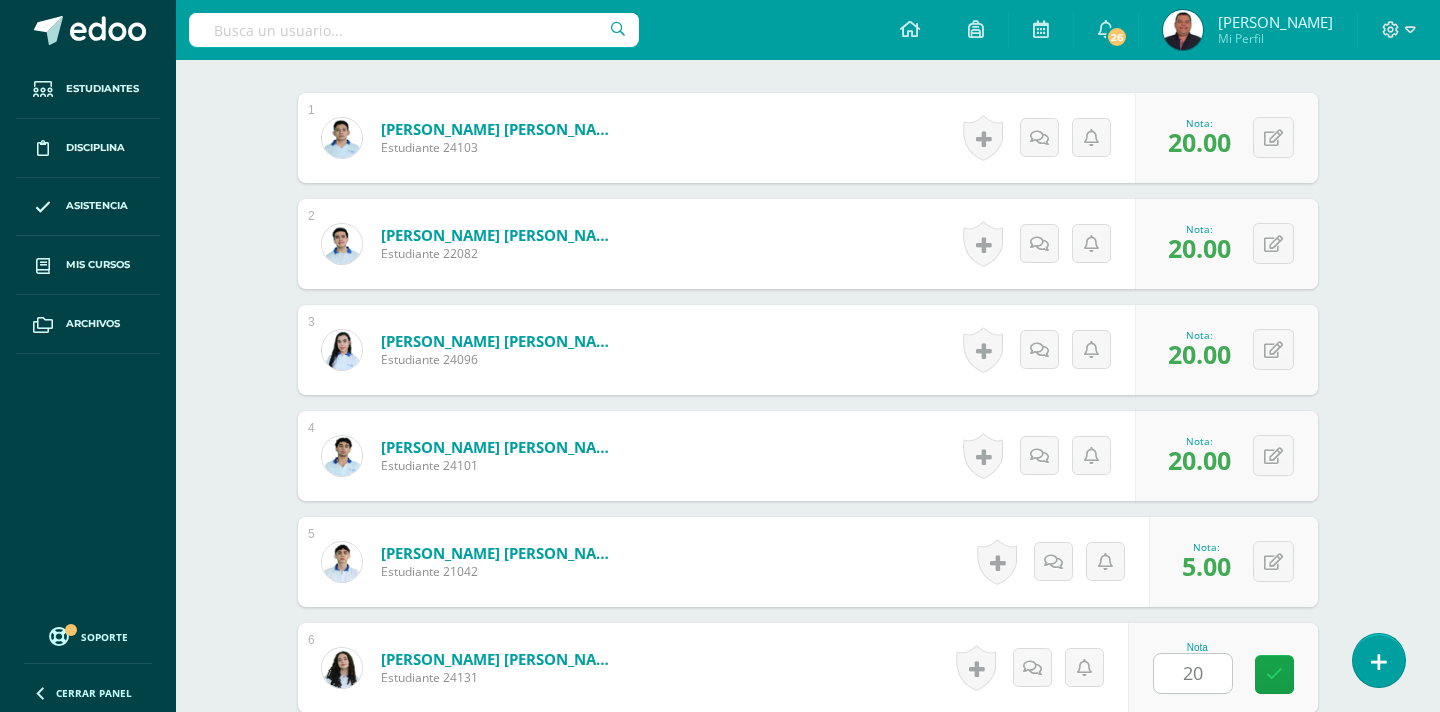 scroll, scrollTop: 1044, scrollLeft: 0, axis: vertical 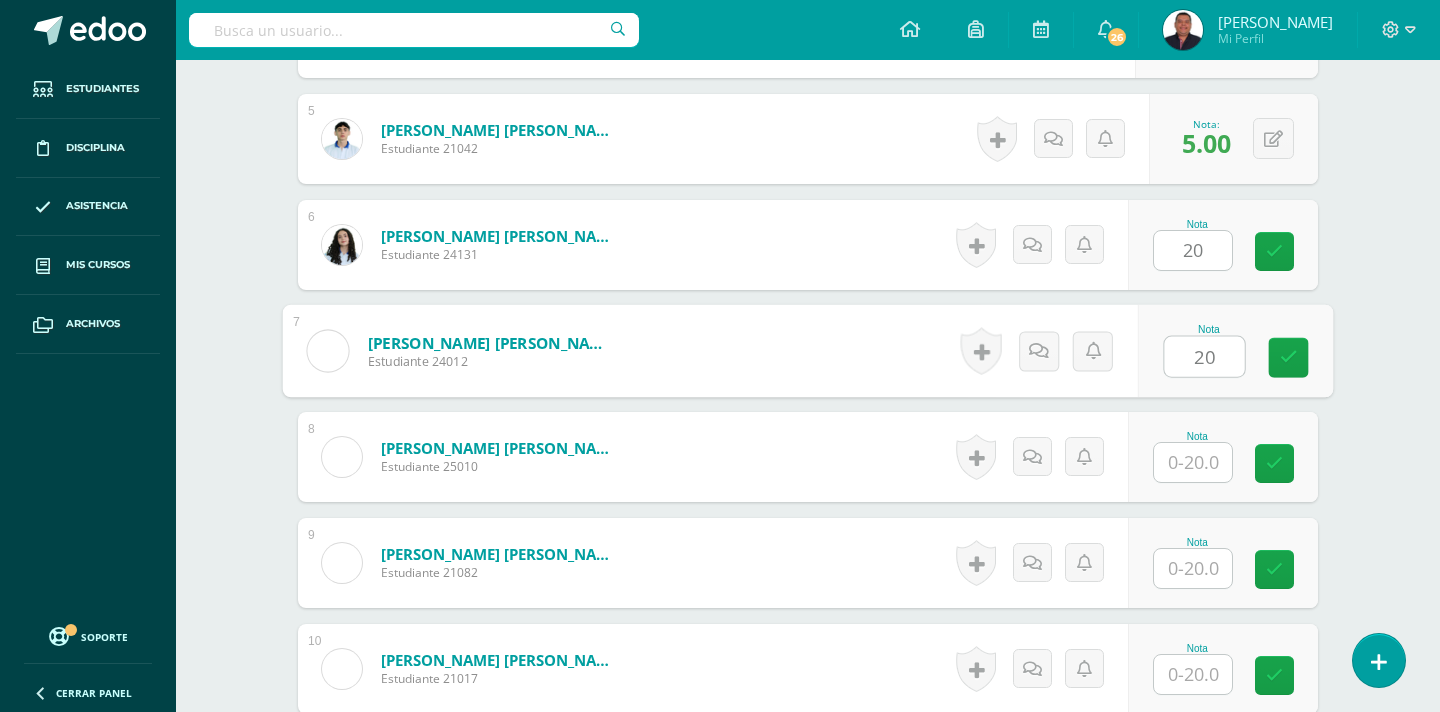 type on "20" 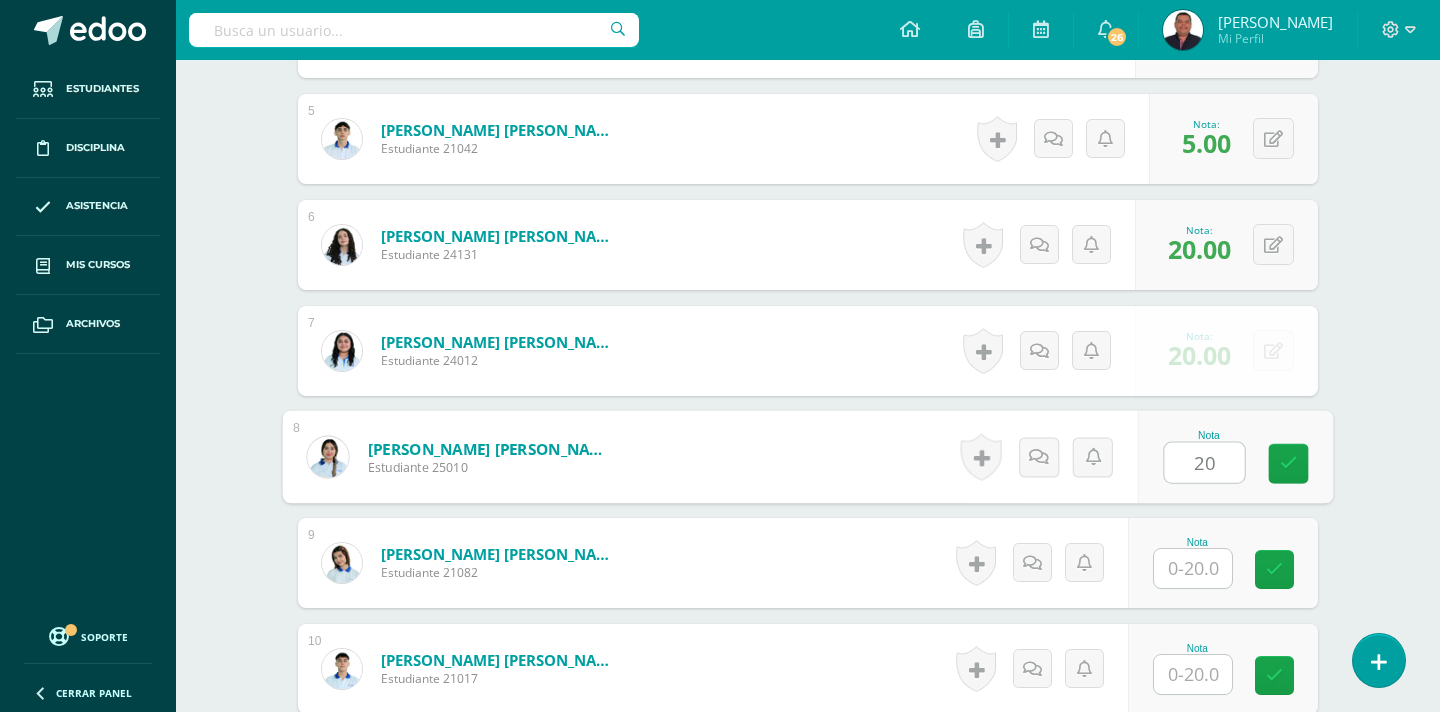 type on "20" 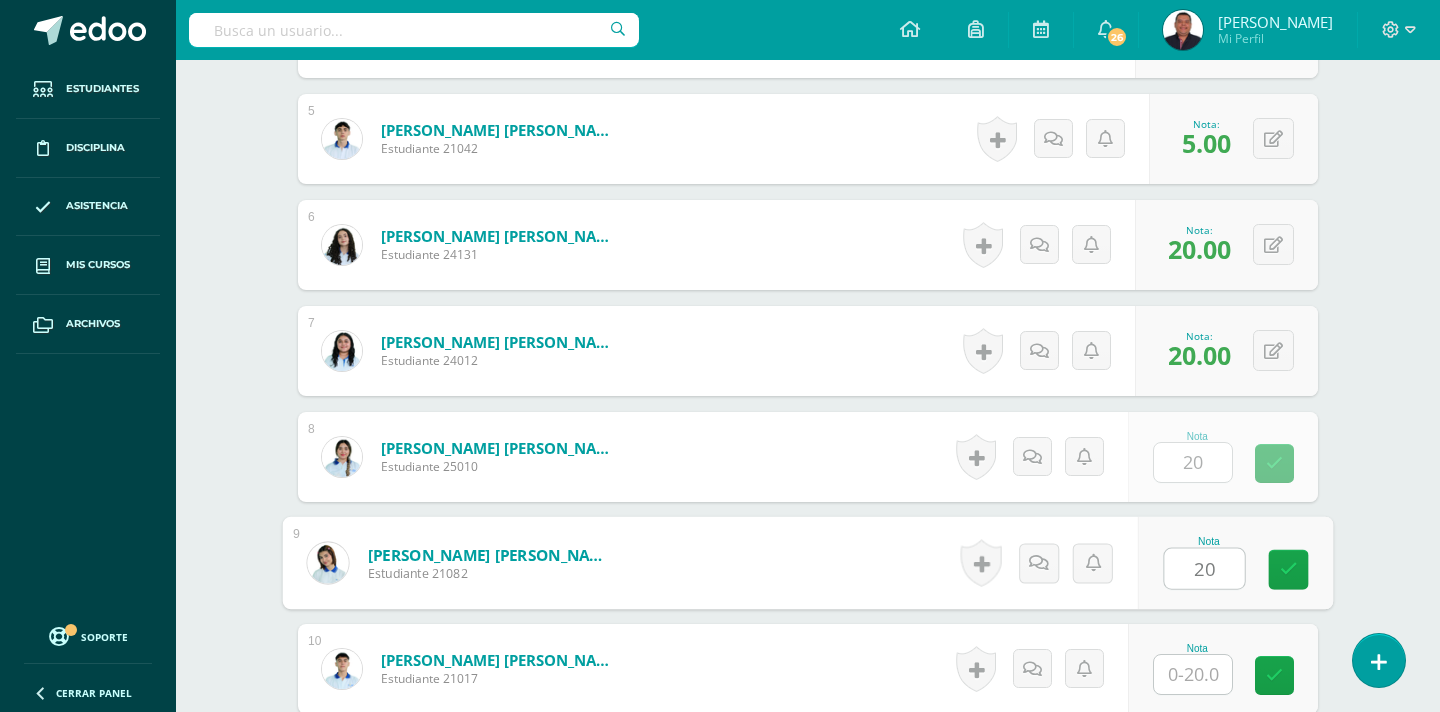 type on "20" 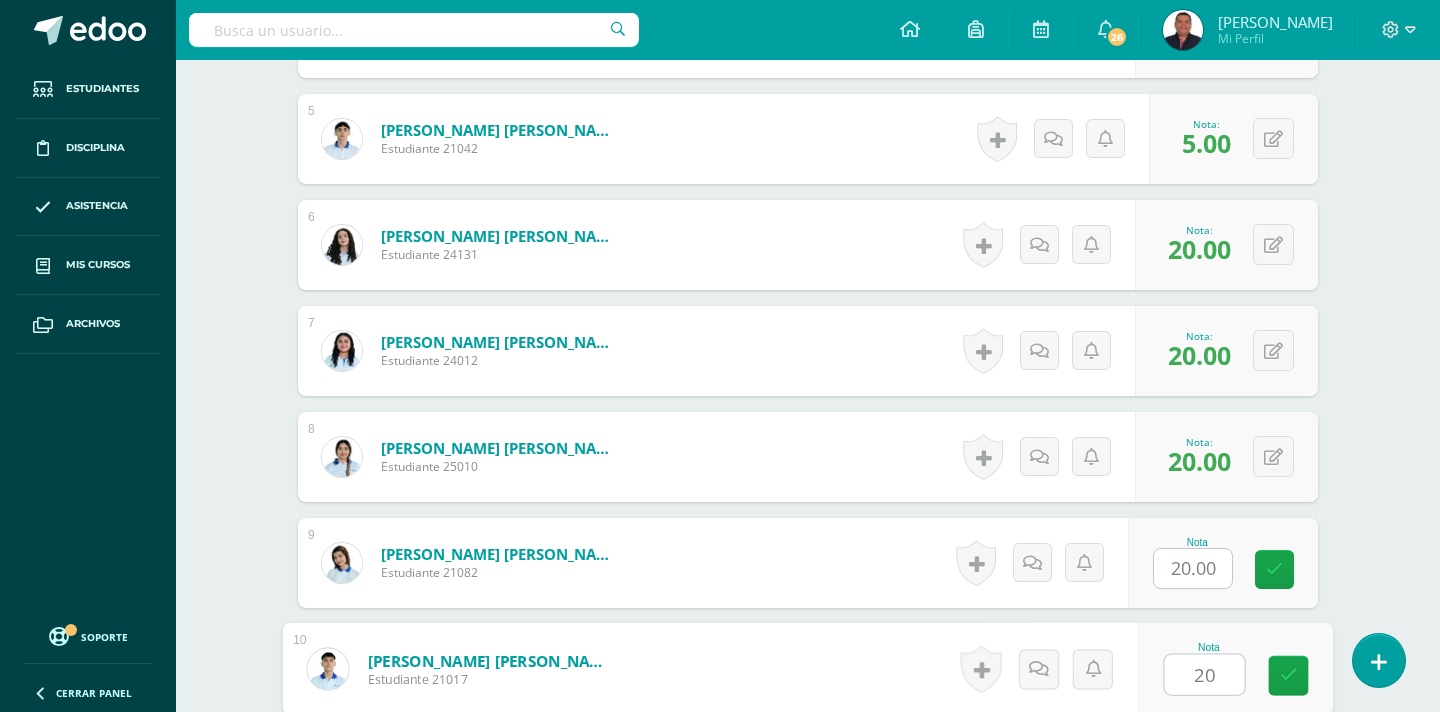 type on "20" 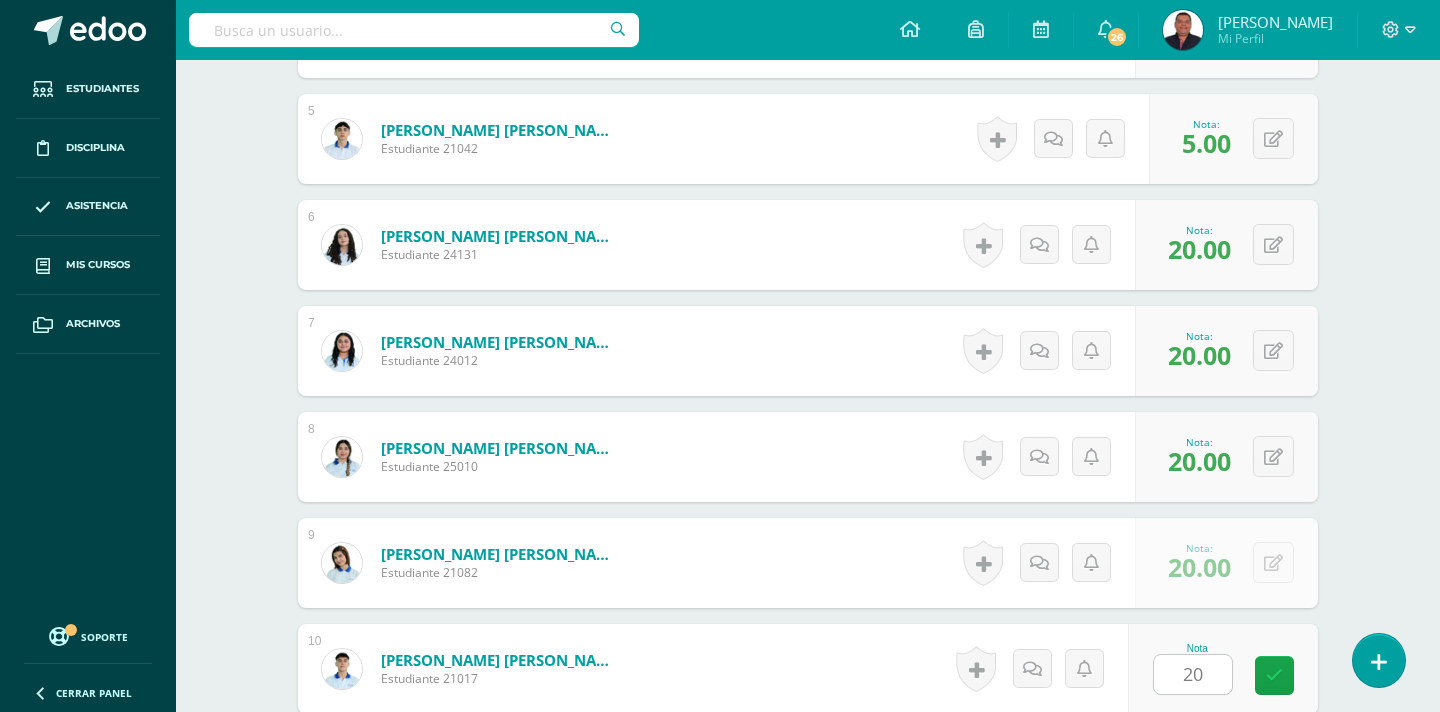 scroll, scrollTop: 1468, scrollLeft: 0, axis: vertical 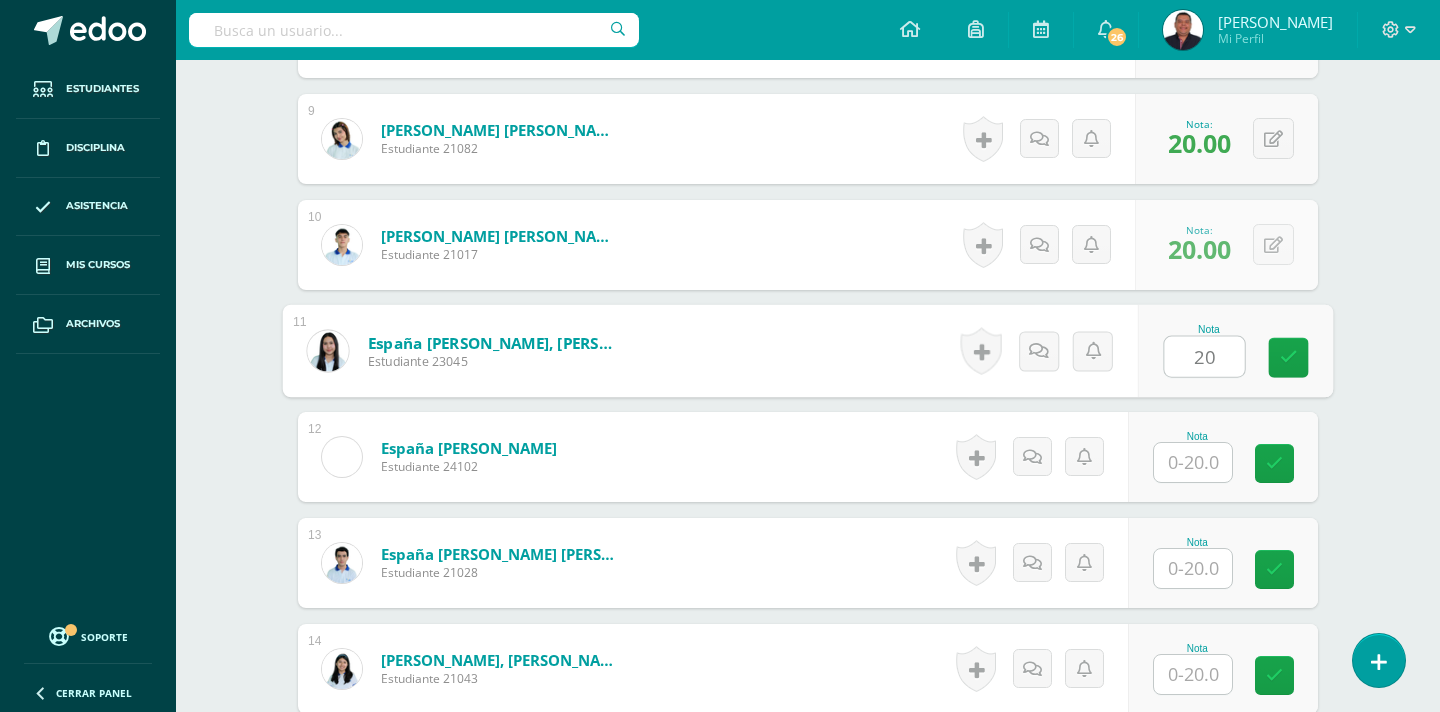 type on "20" 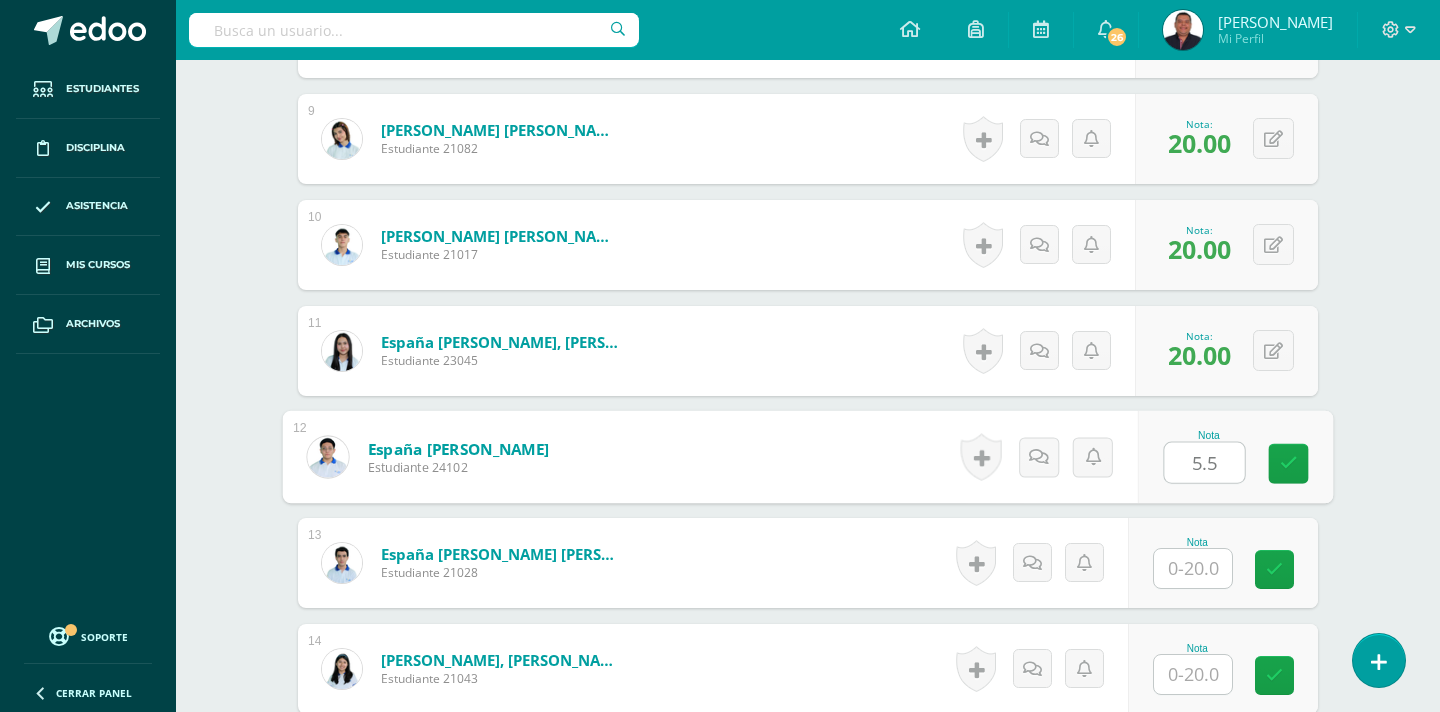 type on "5.5" 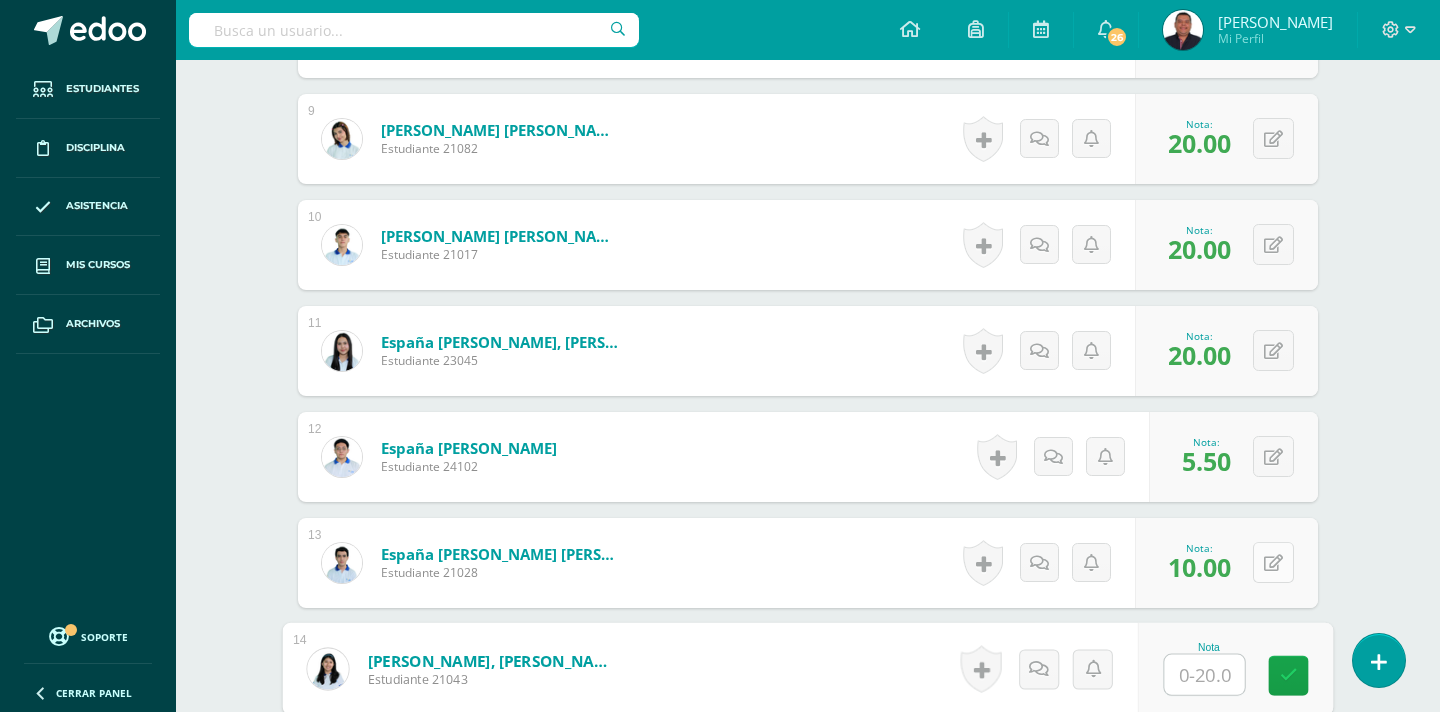 click at bounding box center [1273, 562] 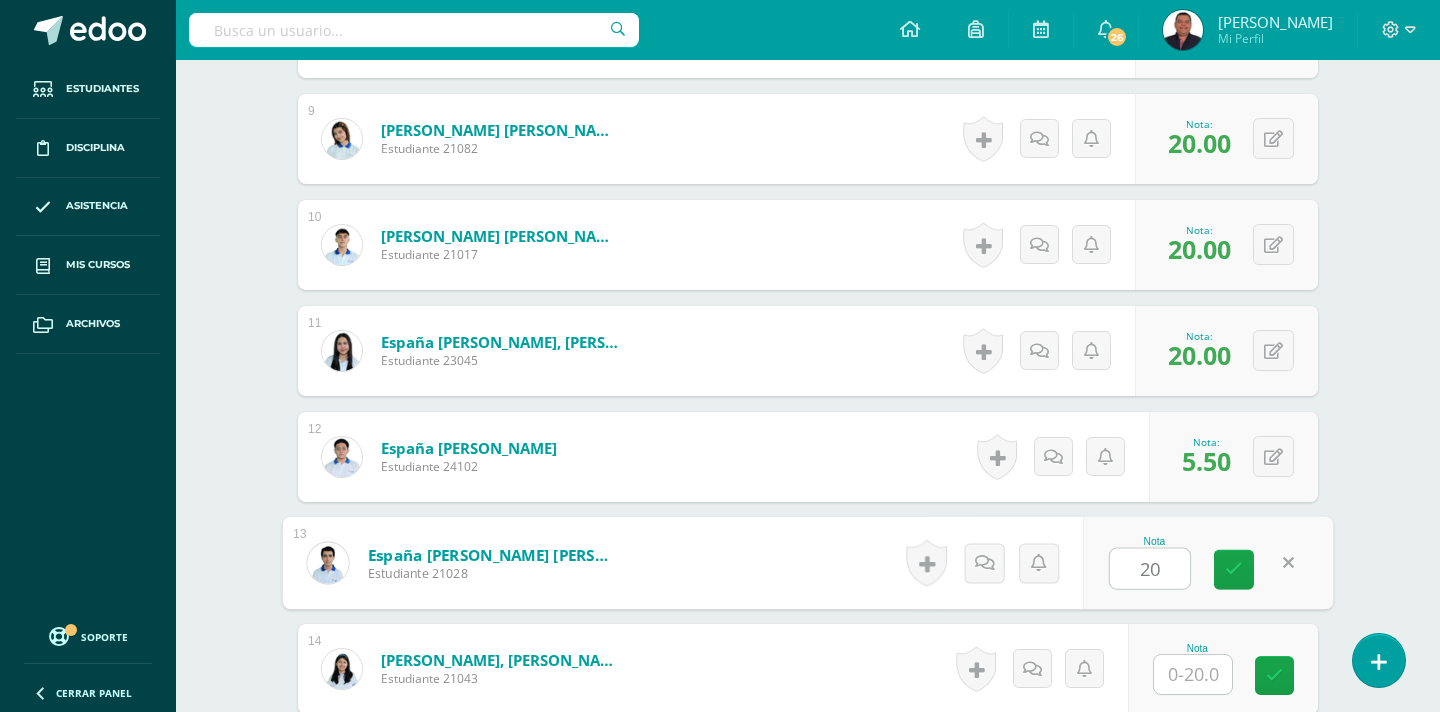 type on "20" 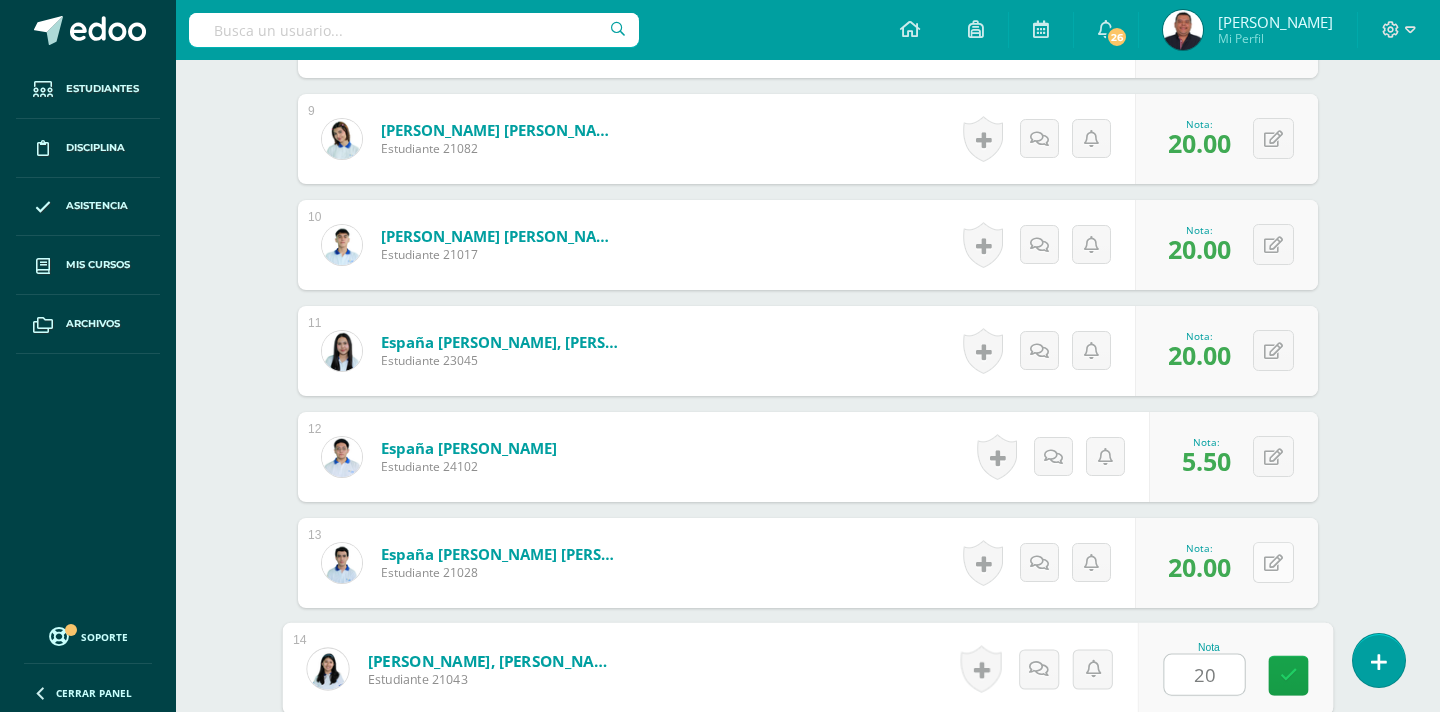 type on "20" 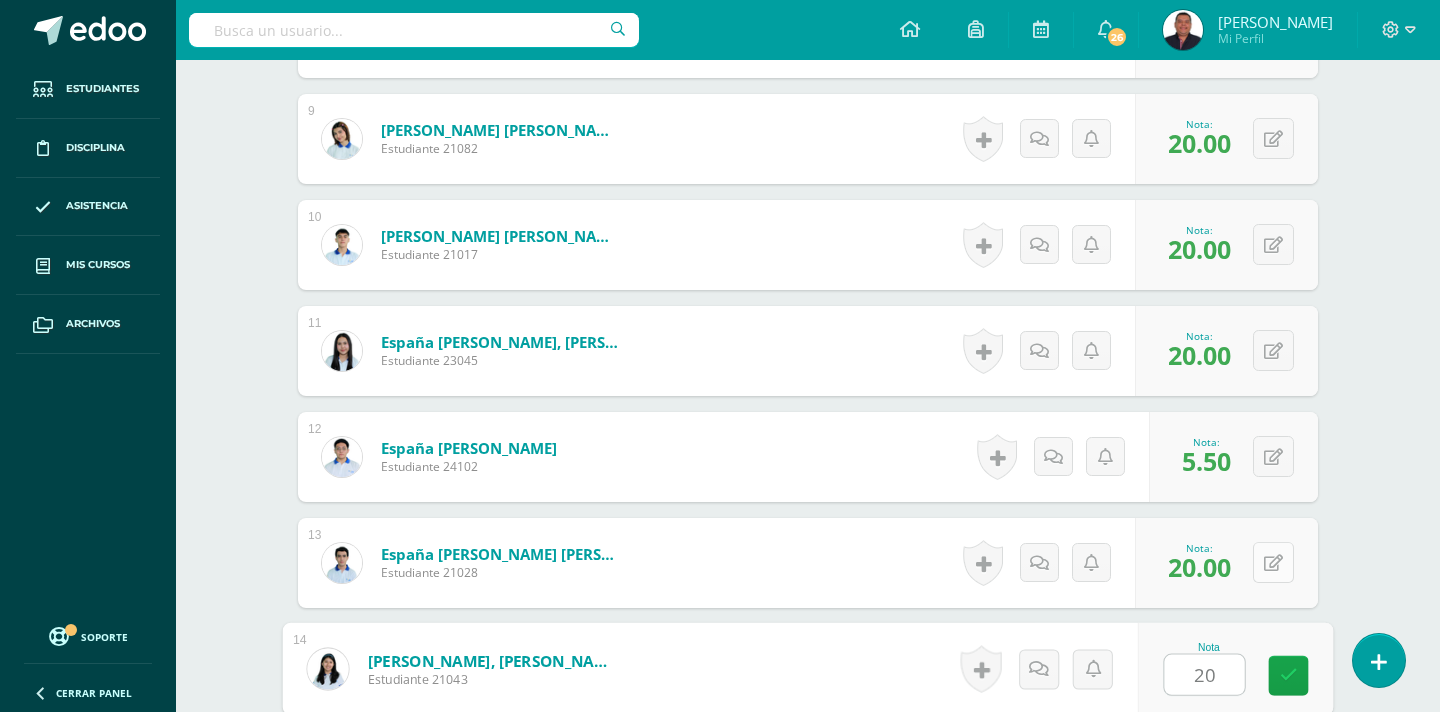 scroll, scrollTop: 1892, scrollLeft: 0, axis: vertical 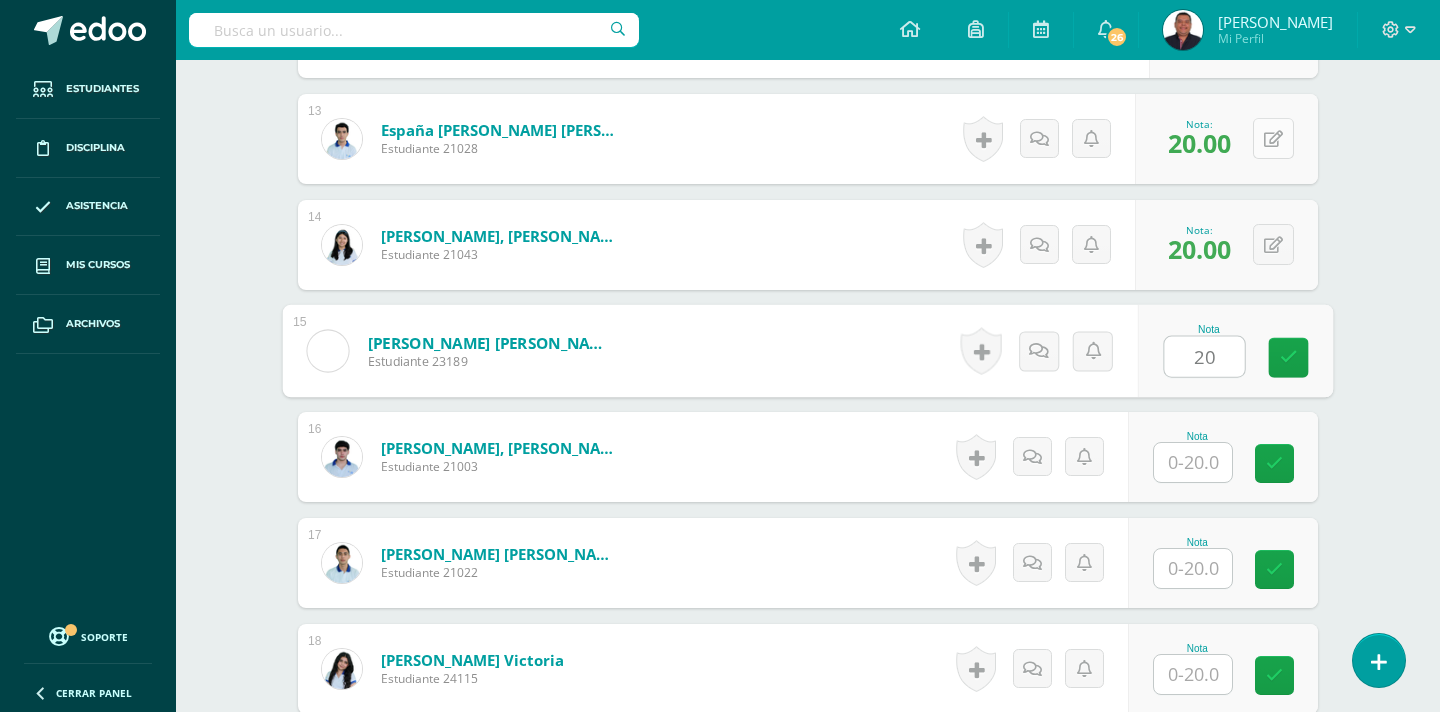 type on "20" 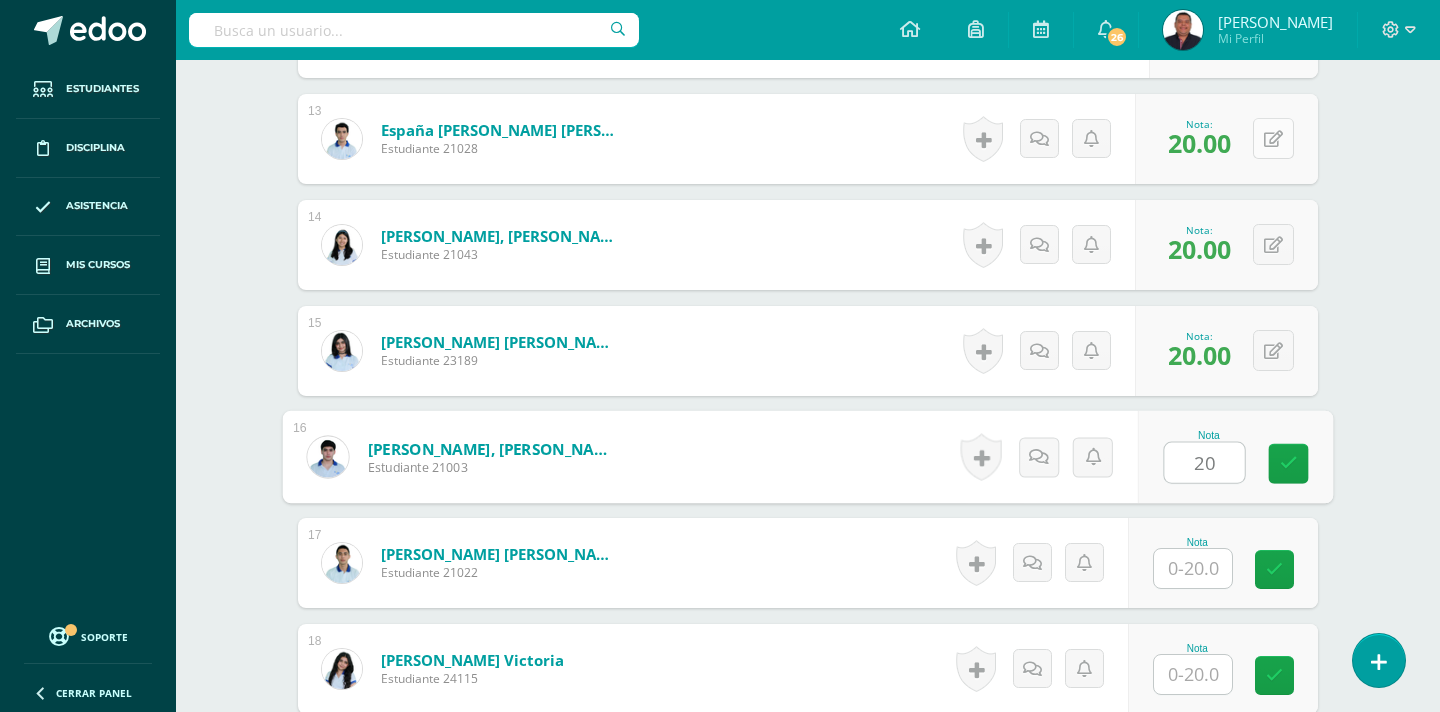 type on "20" 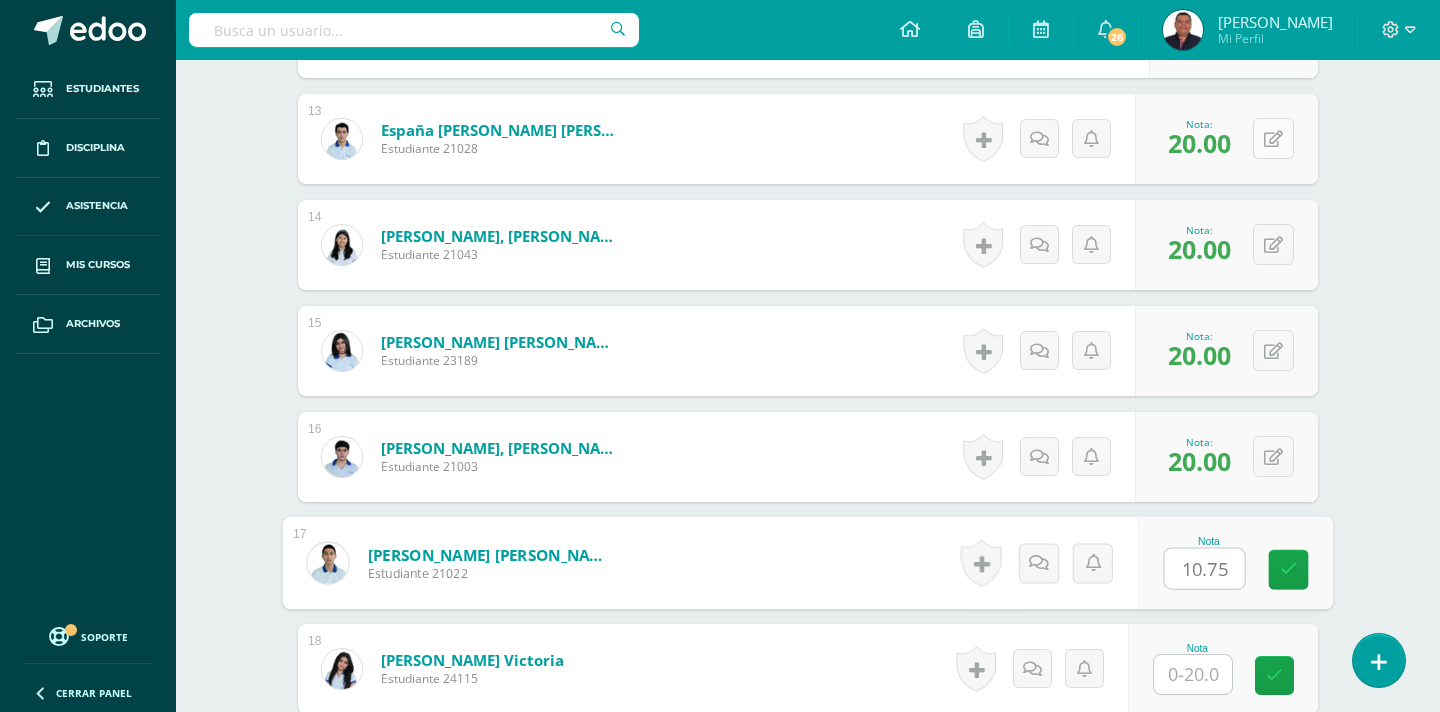 type on "10.75" 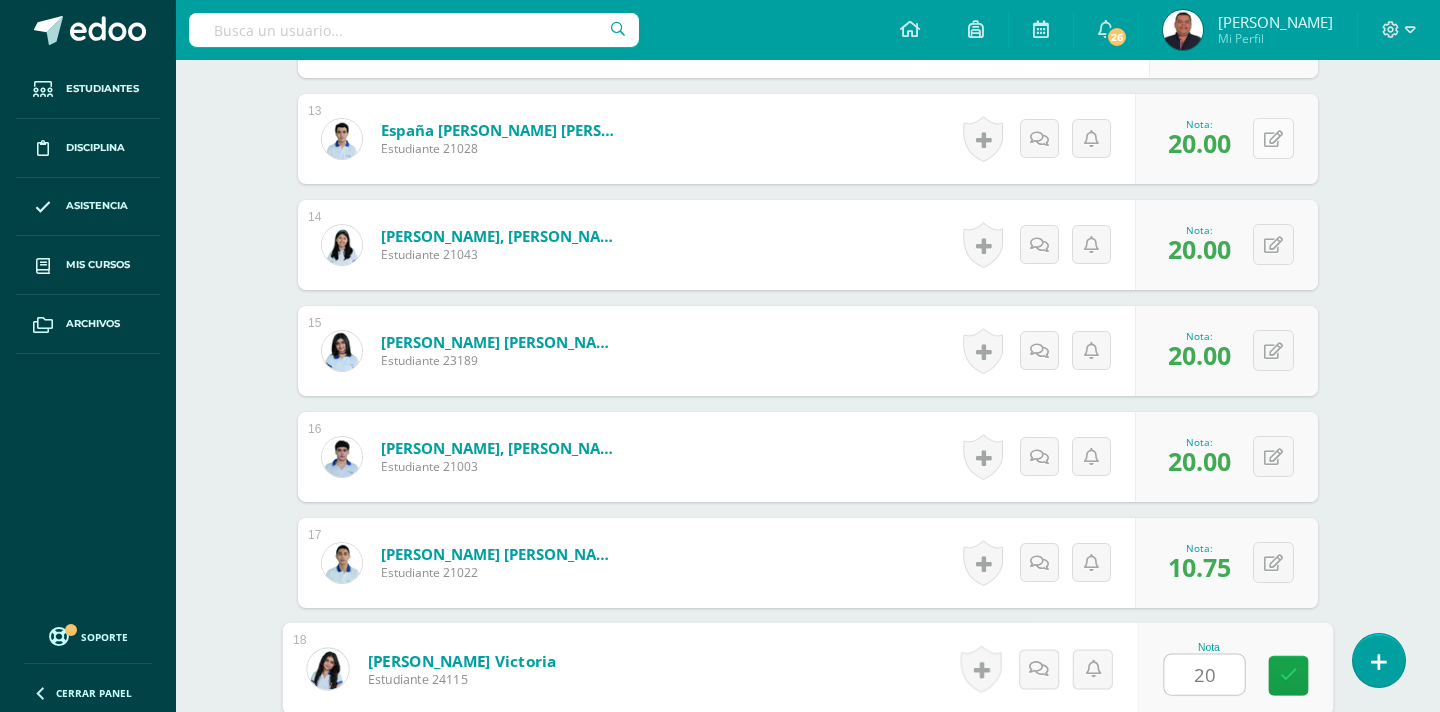 type on "20" 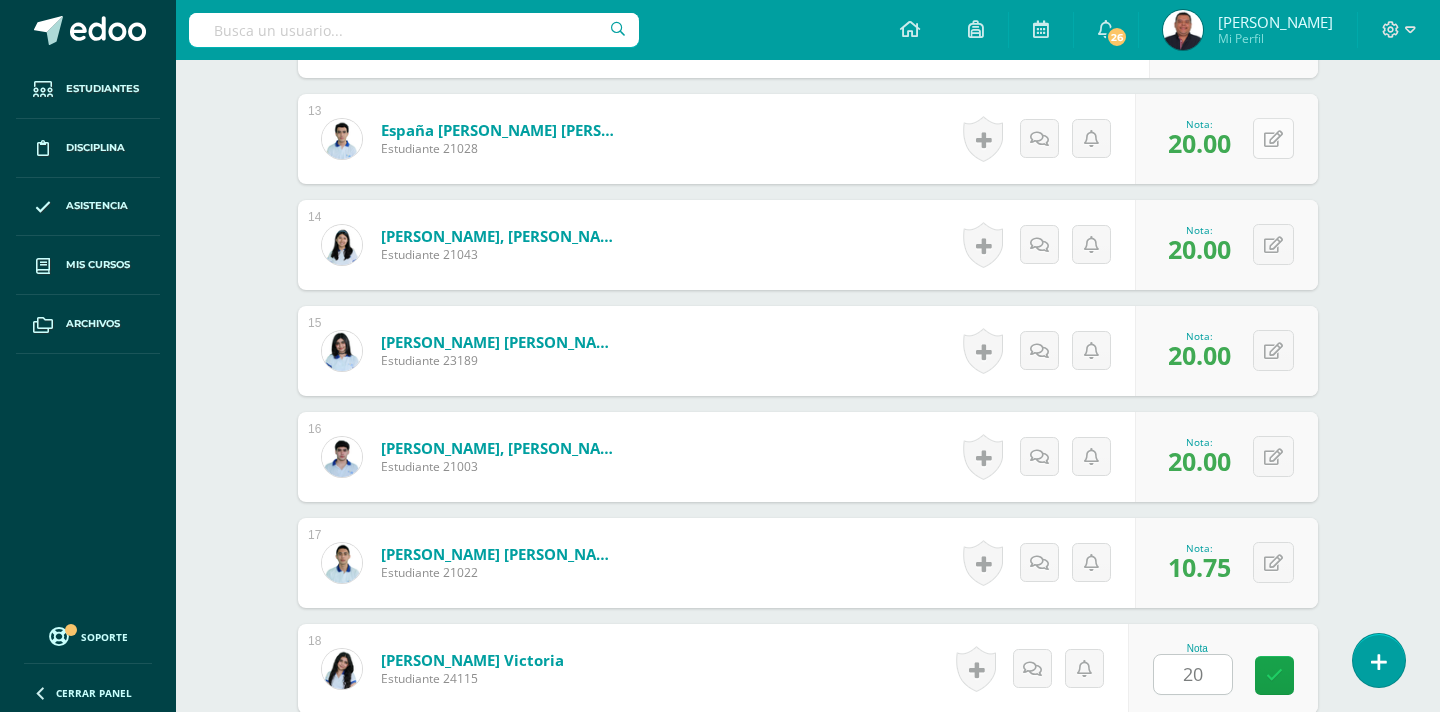 scroll, scrollTop: 2316, scrollLeft: 0, axis: vertical 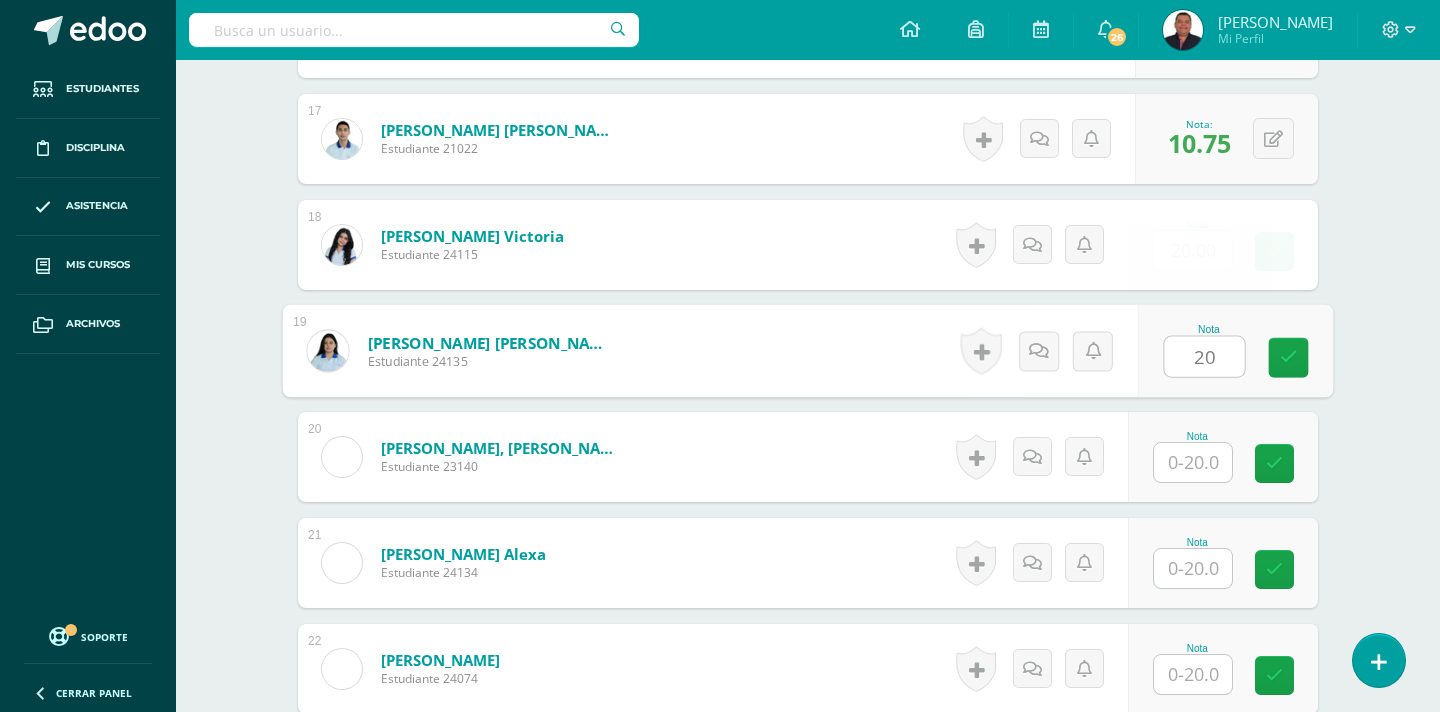 type on "20" 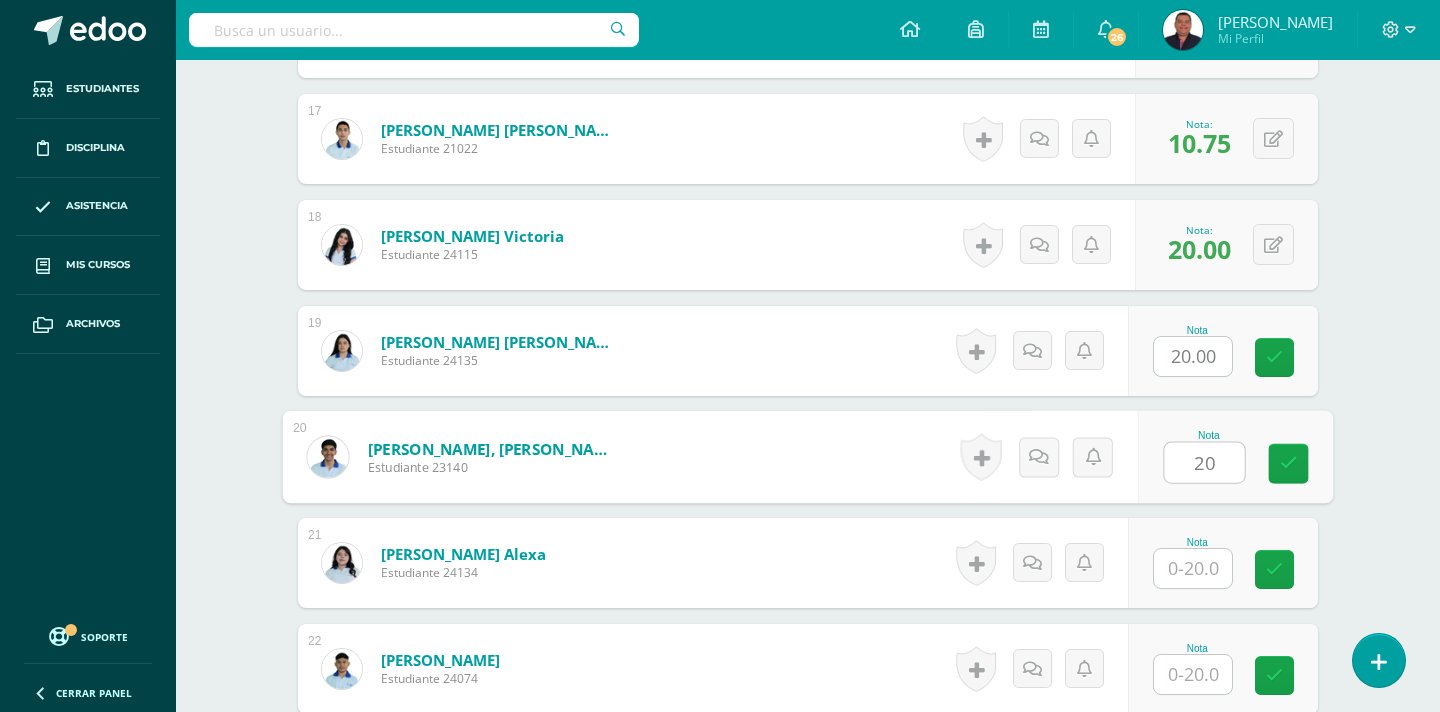 type on "20" 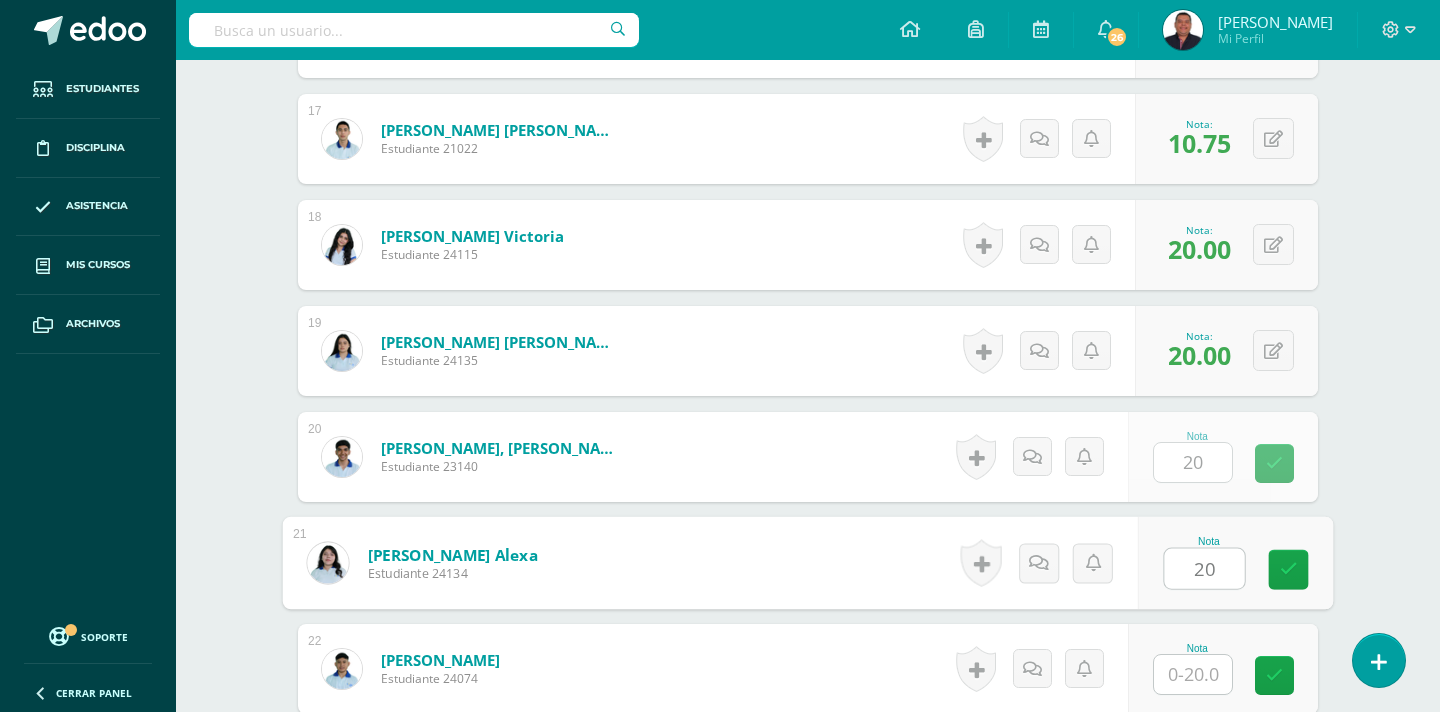 type on "20" 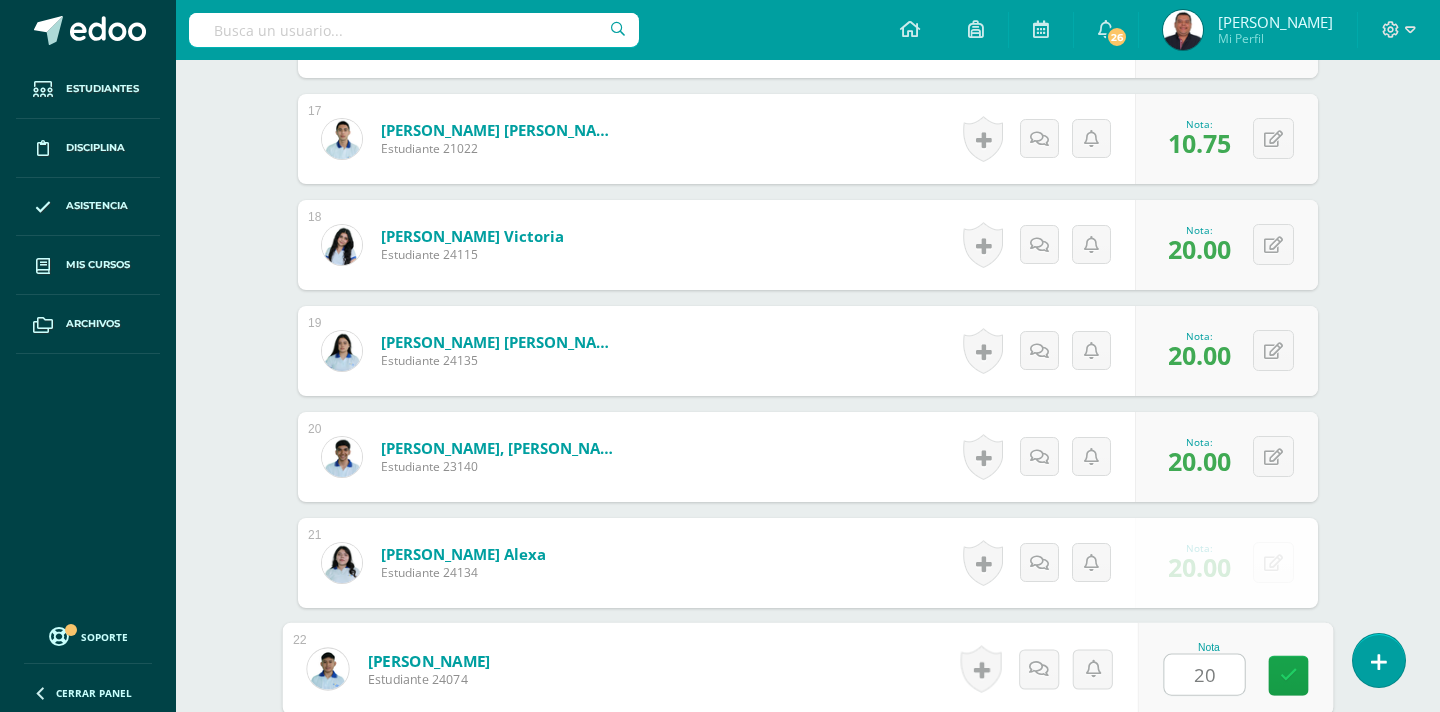 type on "20" 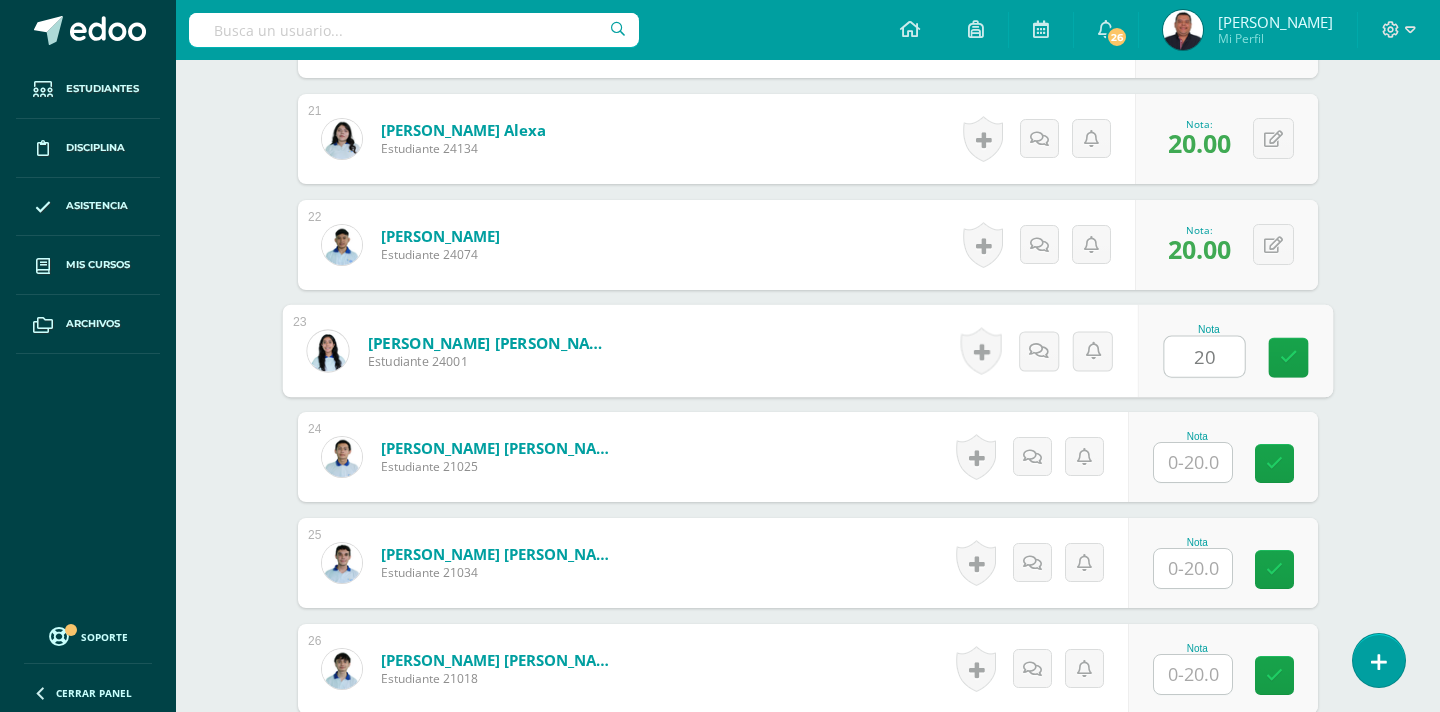 type on "2" 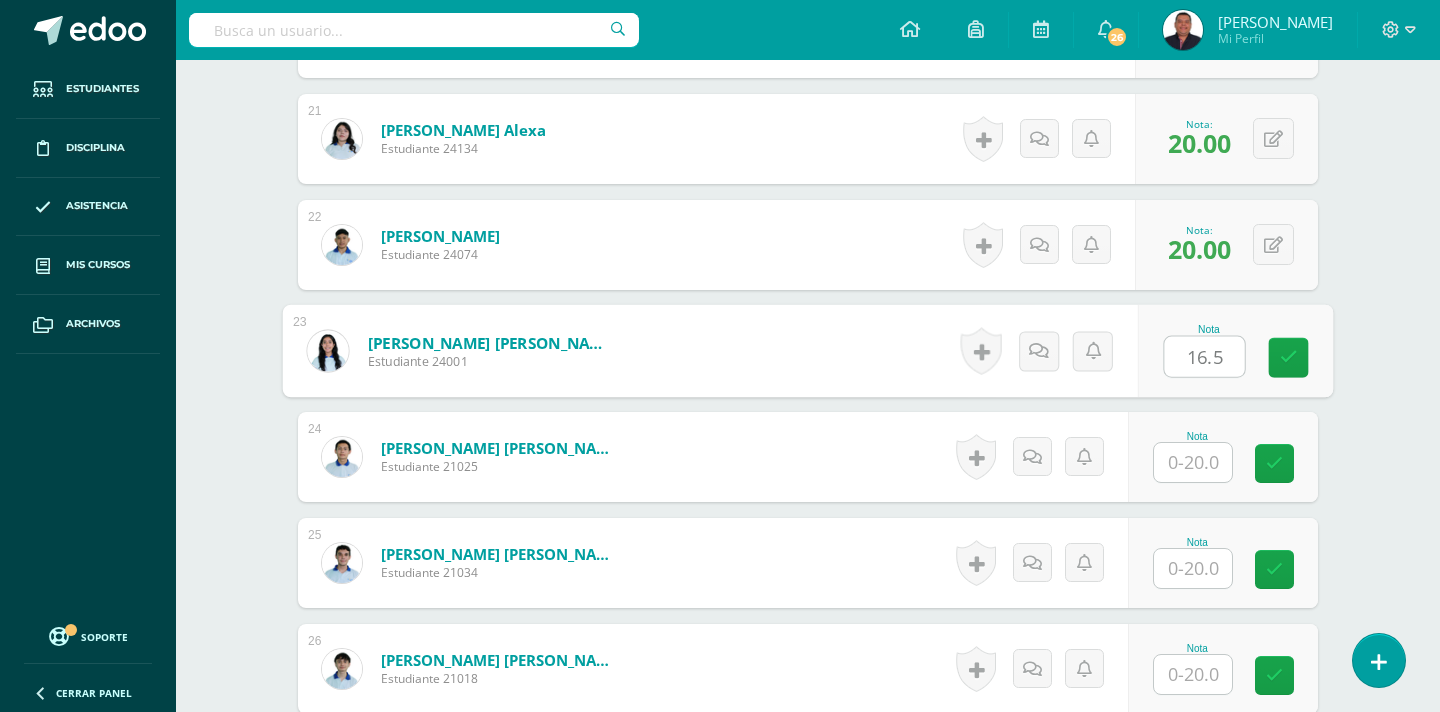 type on "16.5" 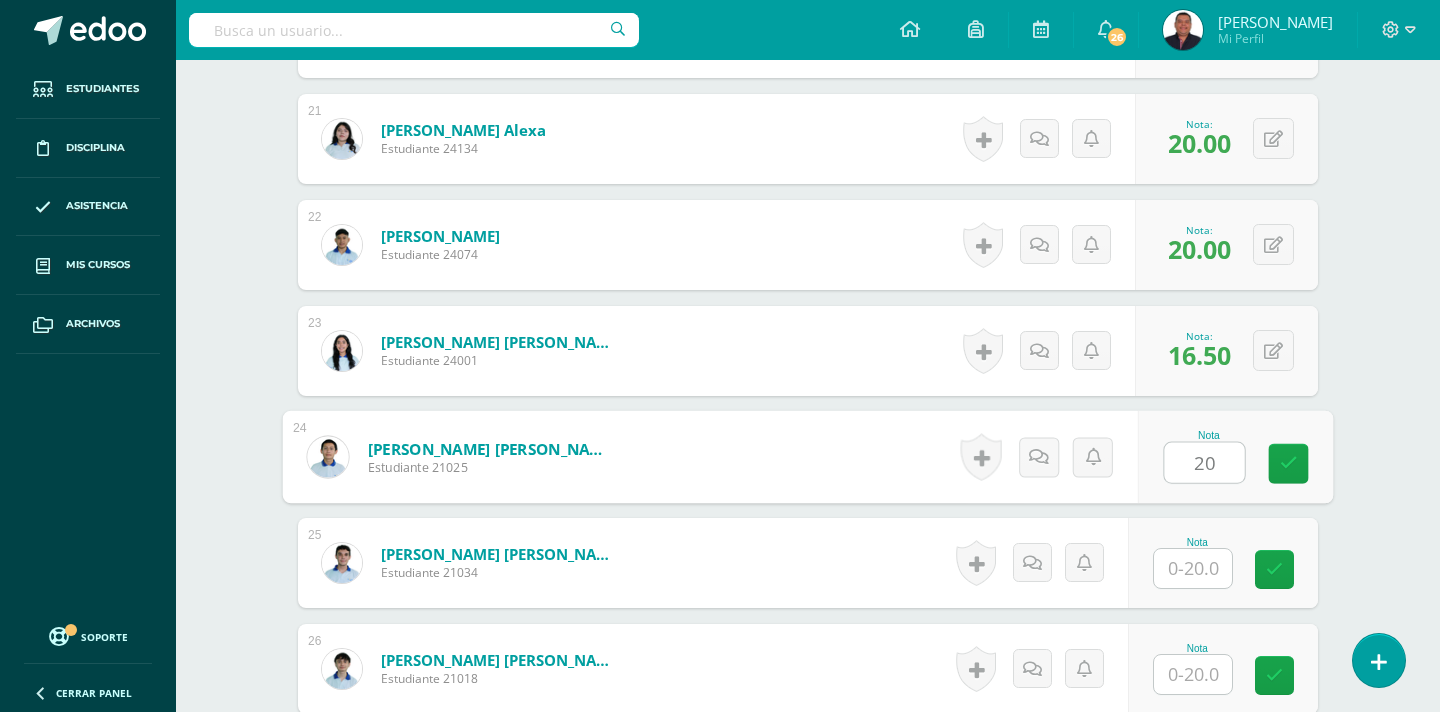 type on "20" 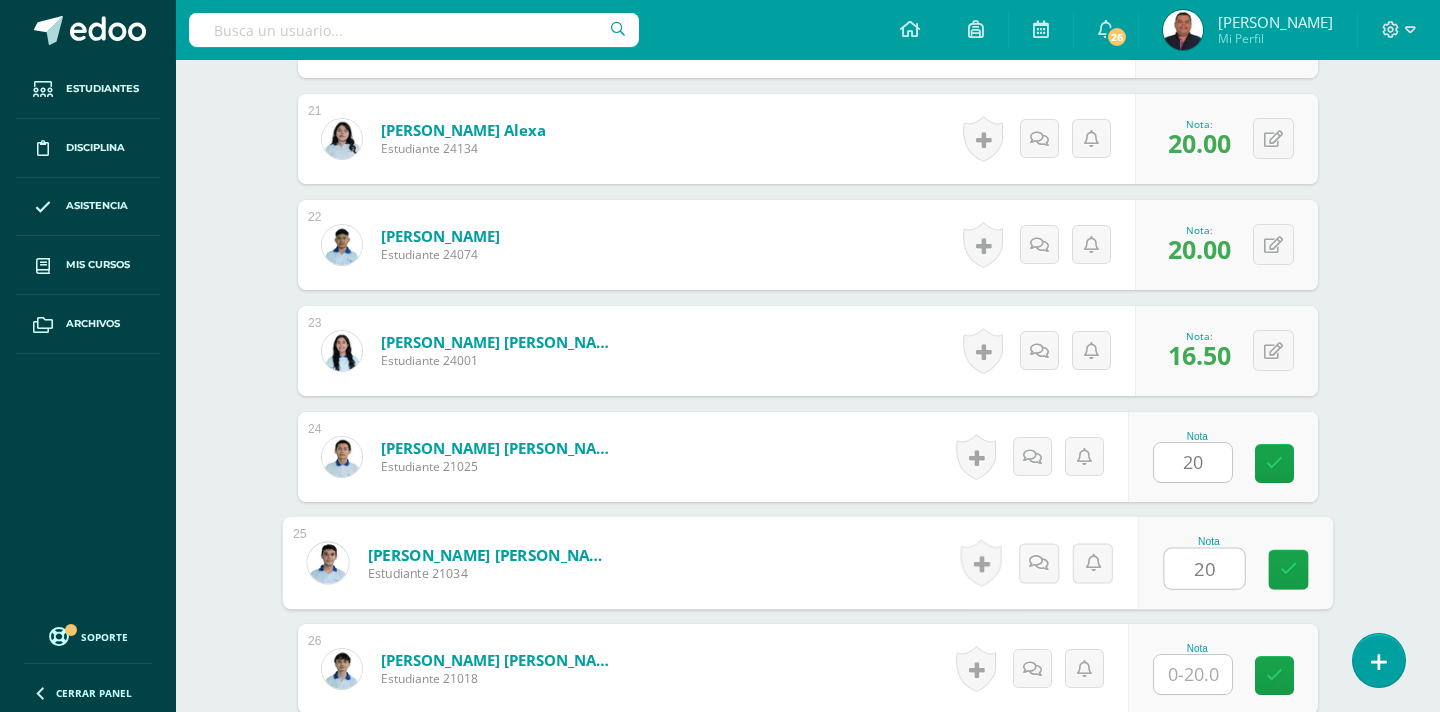 type on "20" 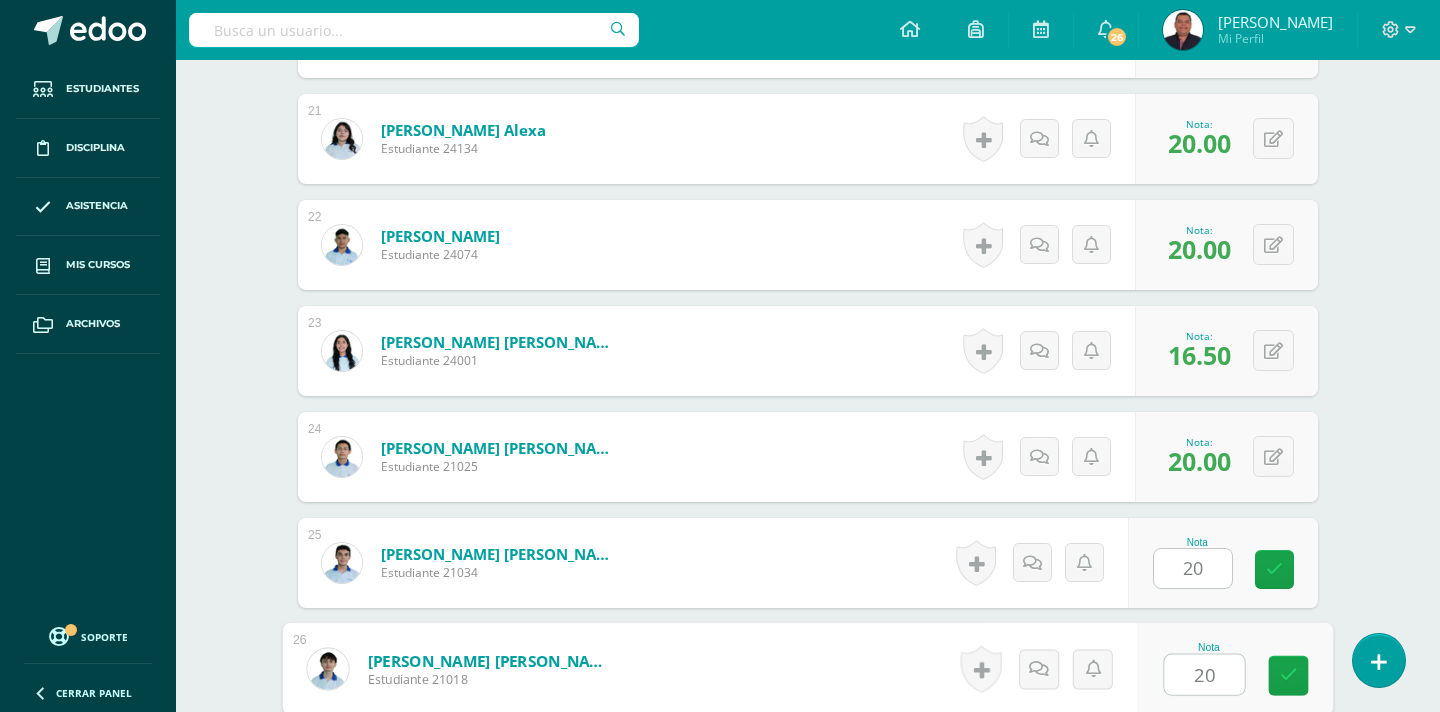 type on "20" 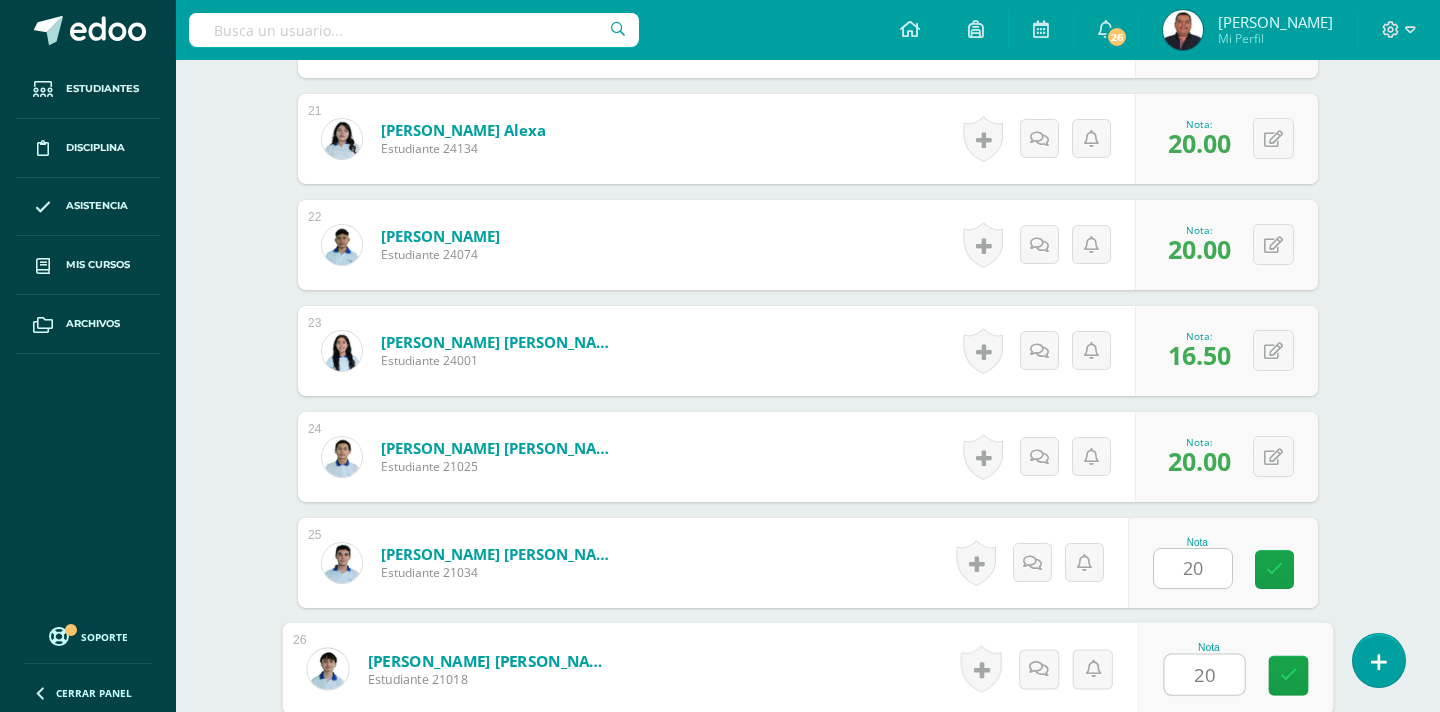 scroll, scrollTop: 3164, scrollLeft: 0, axis: vertical 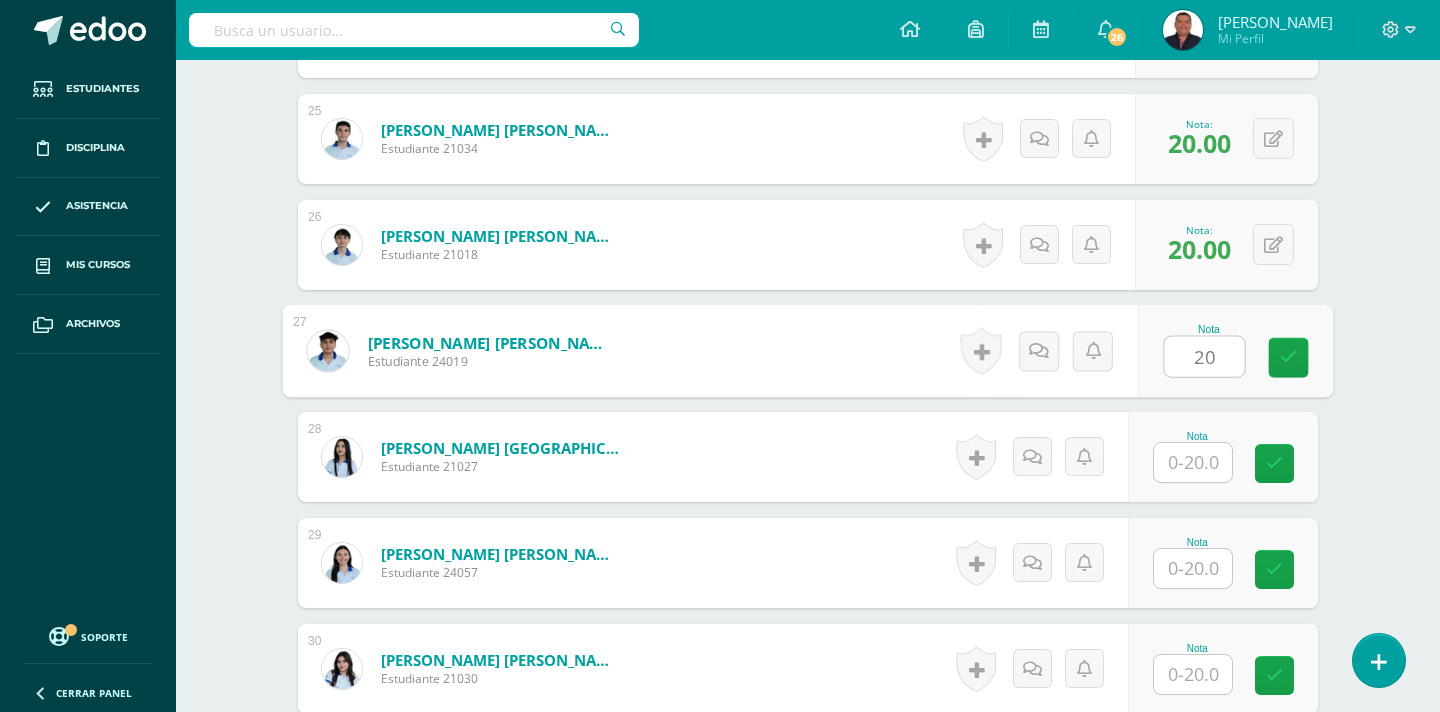 type on "20" 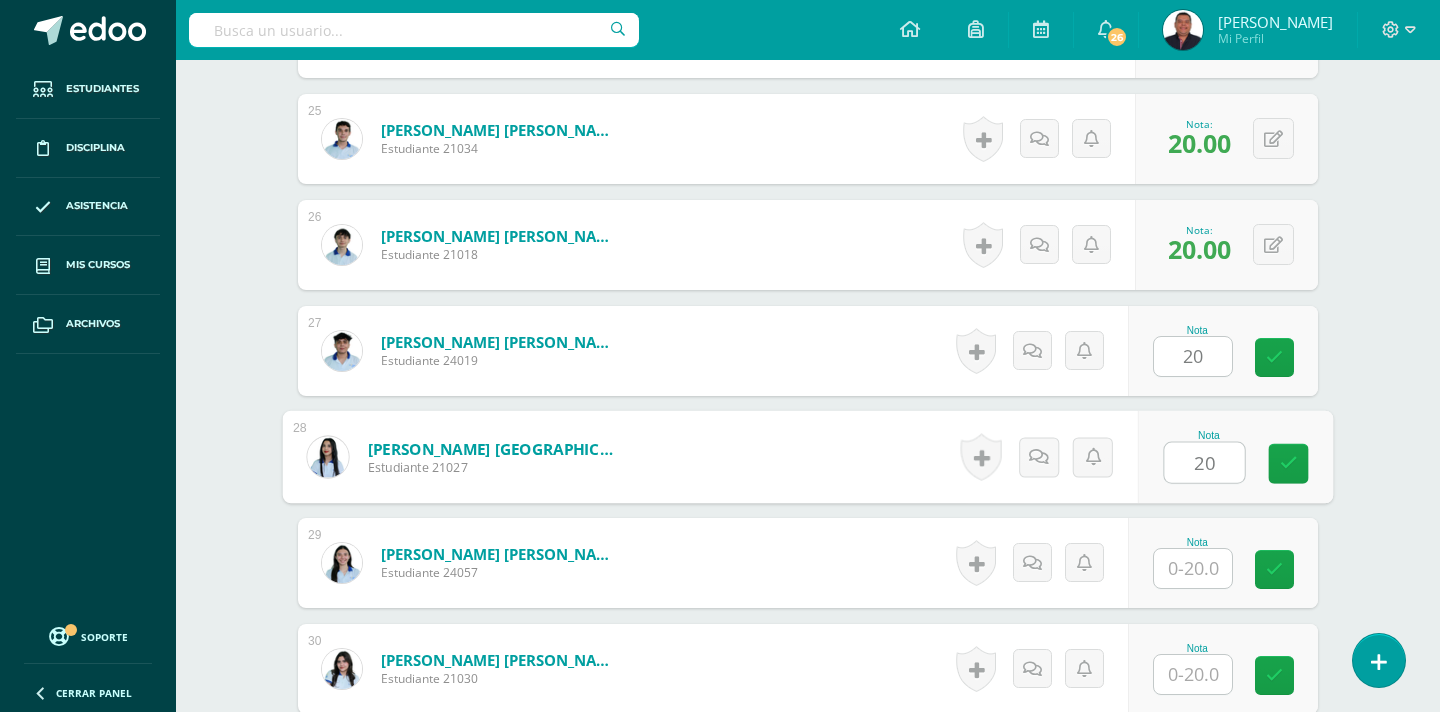 type on "20" 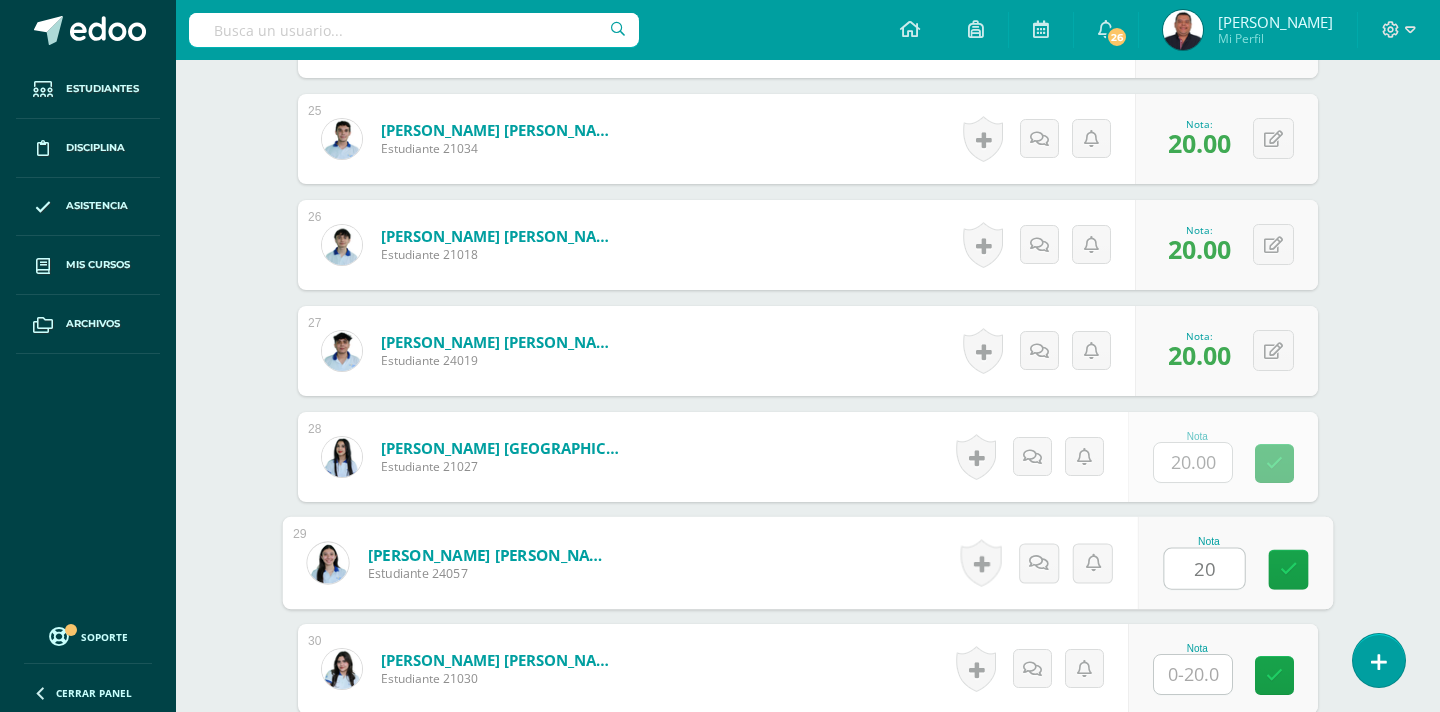 type on "20" 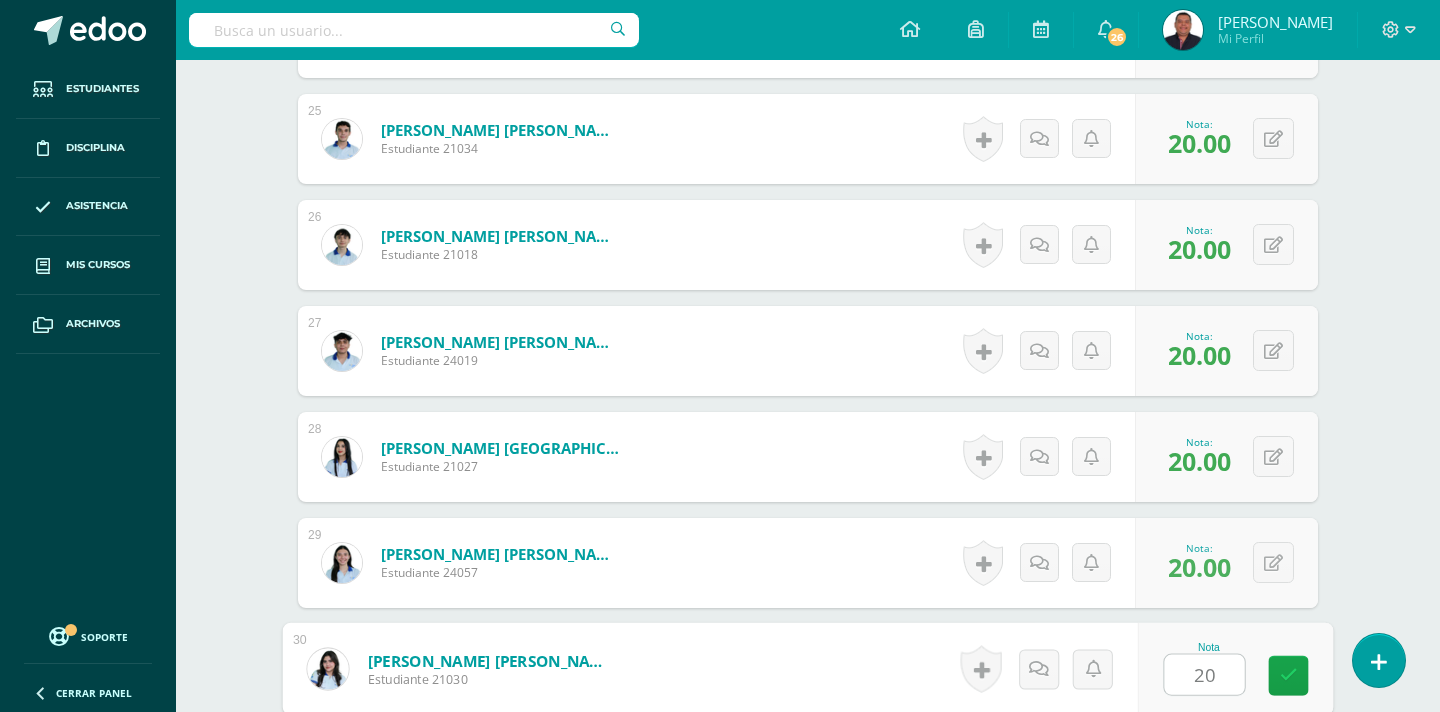type on "20" 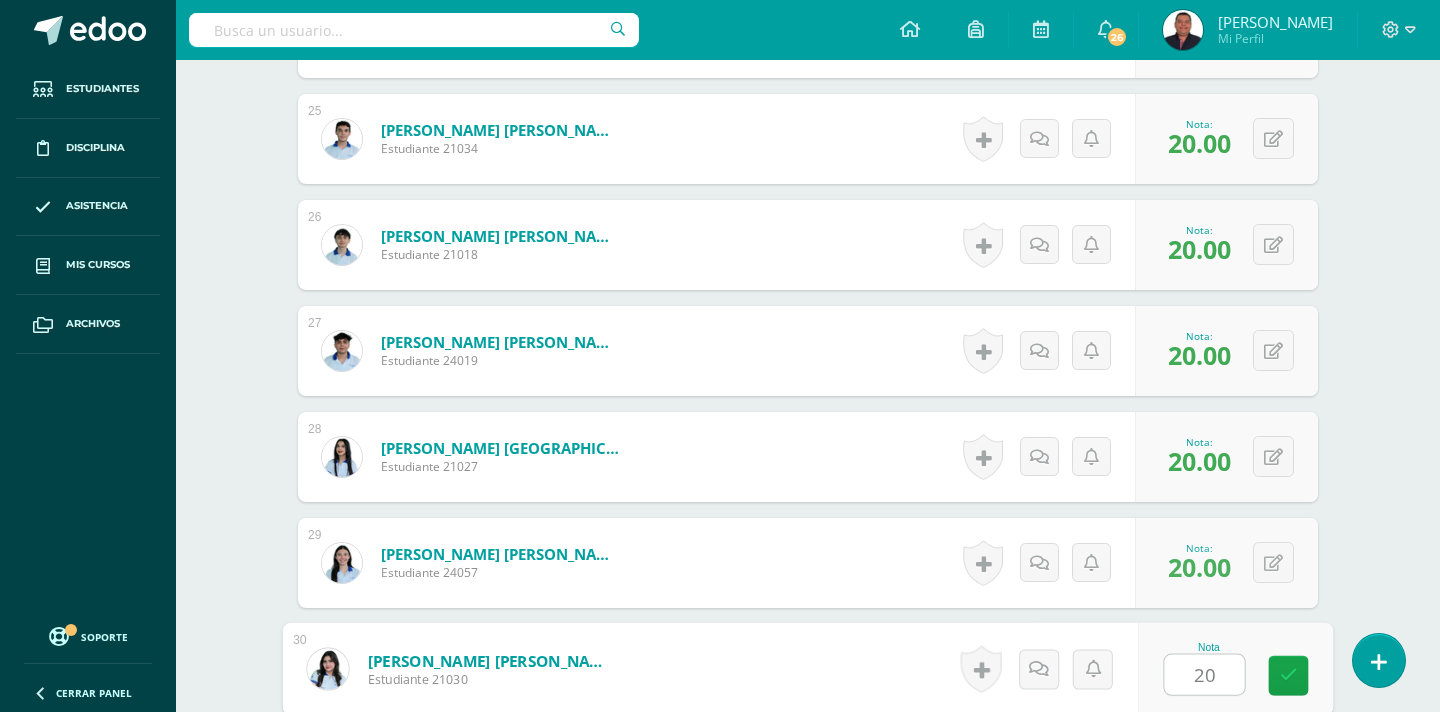 scroll, scrollTop: 3588, scrollLeft: 0, axis: vertical 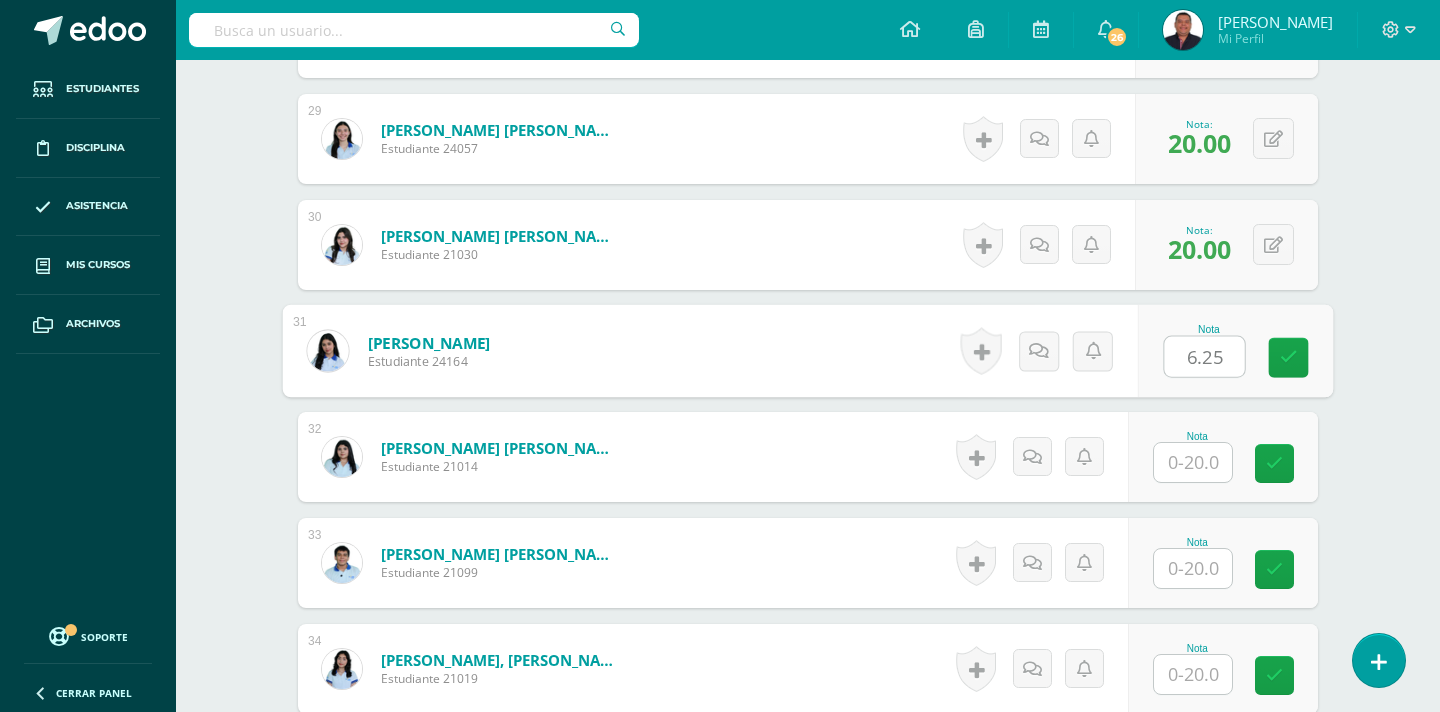 type on "6.25" 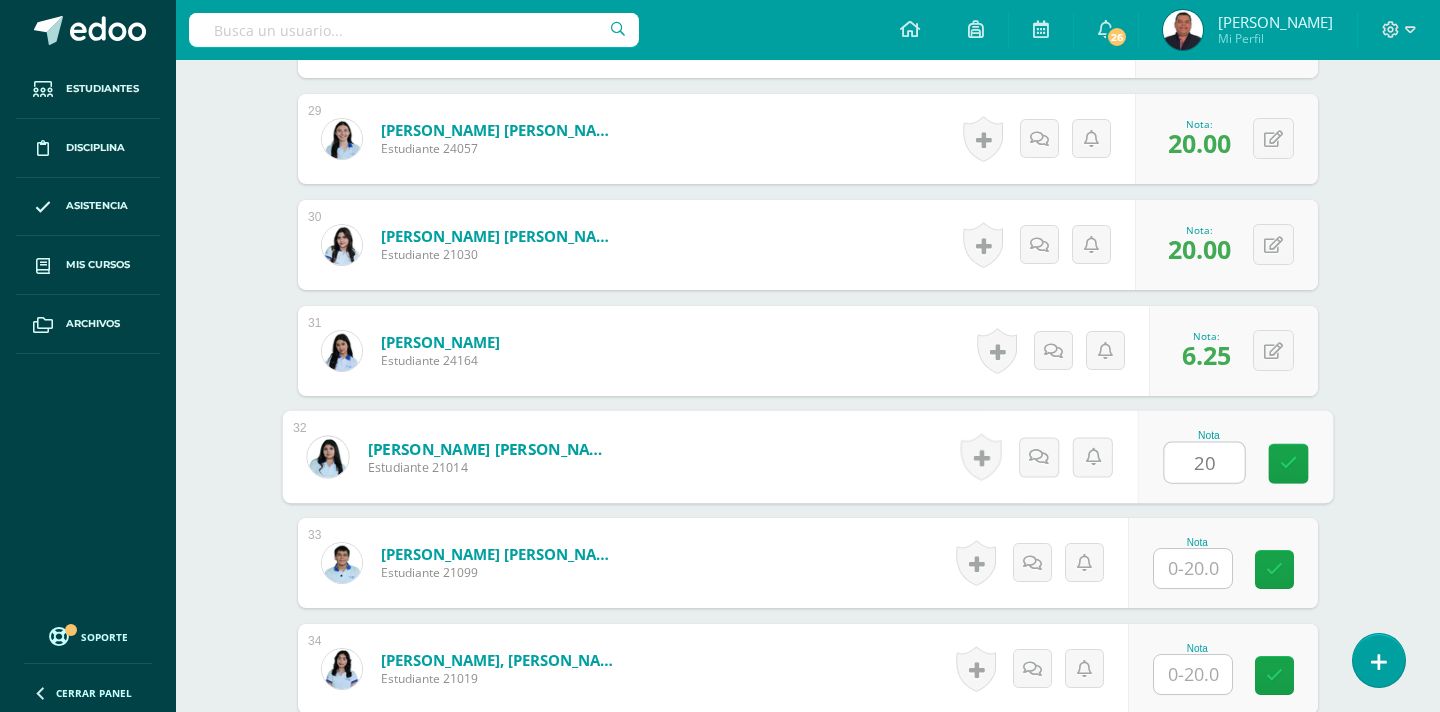 type on "20" 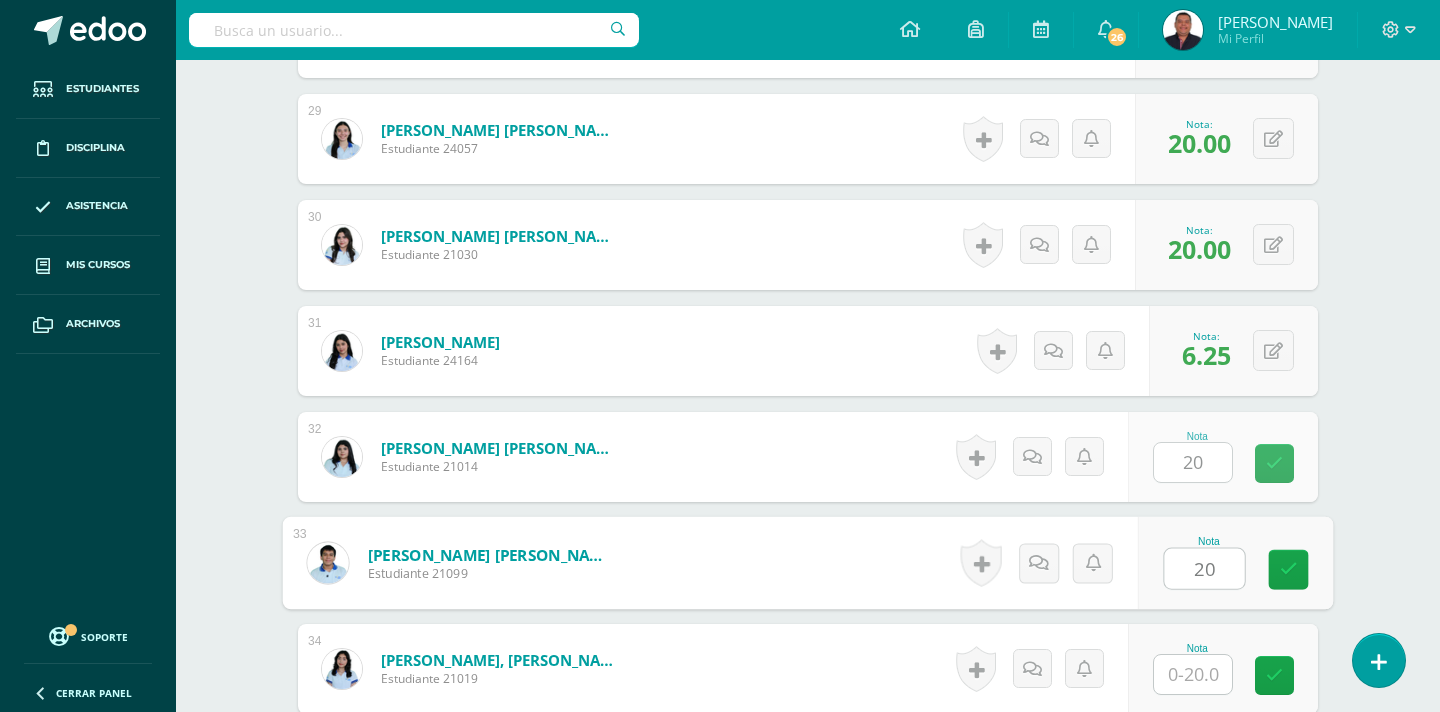 type on "20" 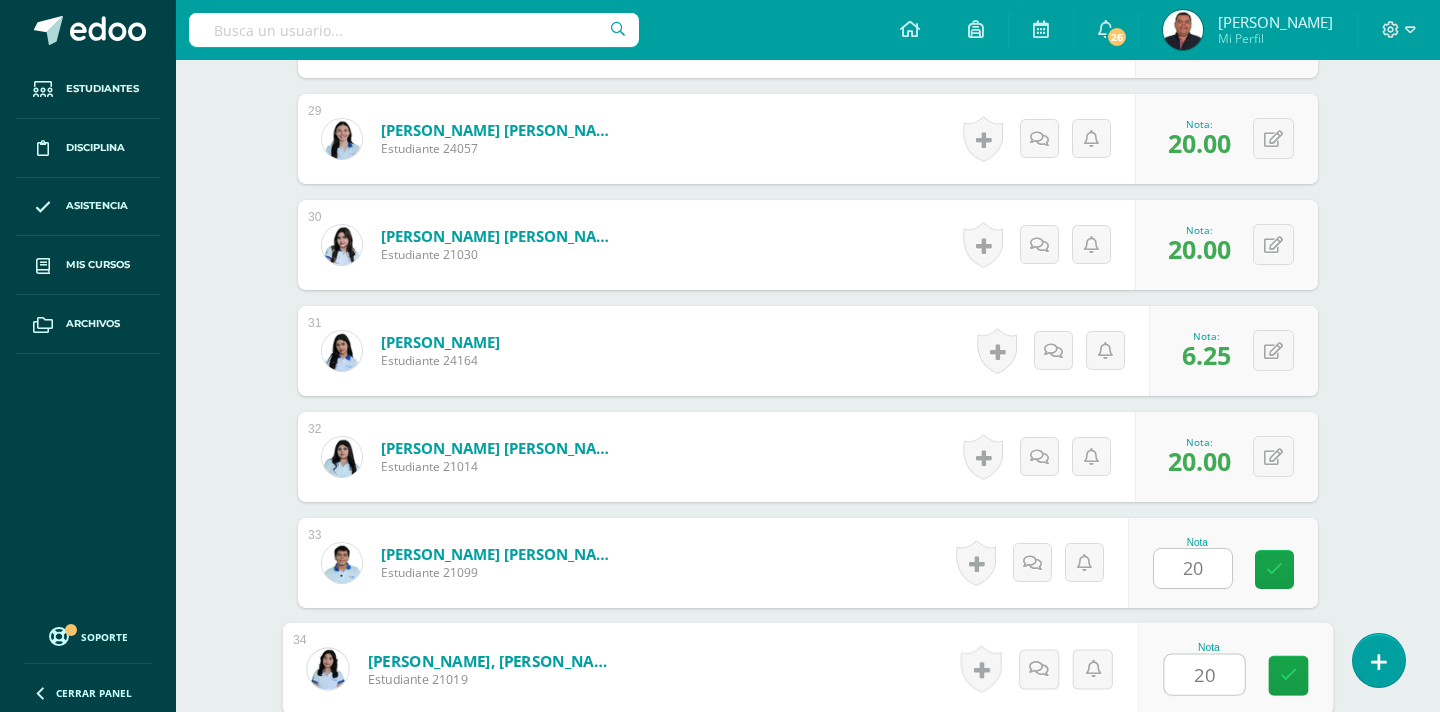 type on "20" 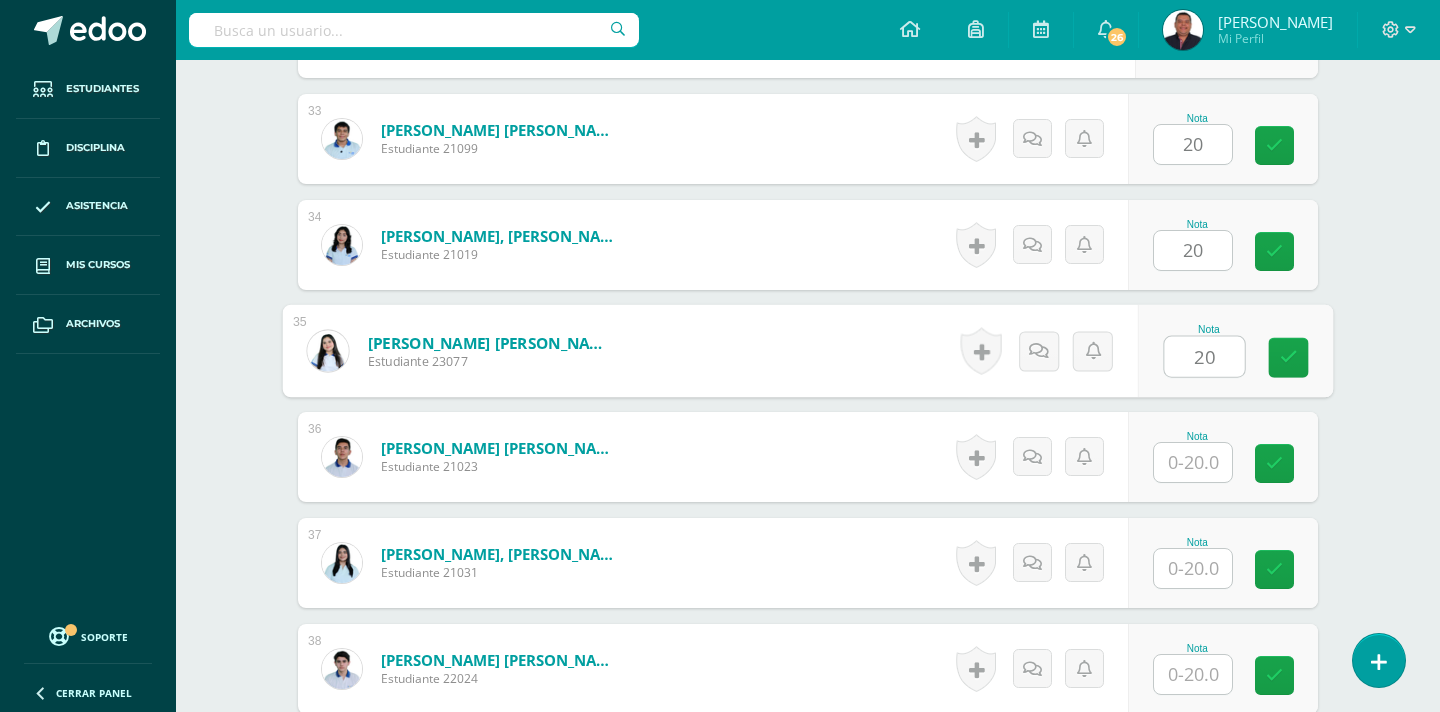 type on "20" 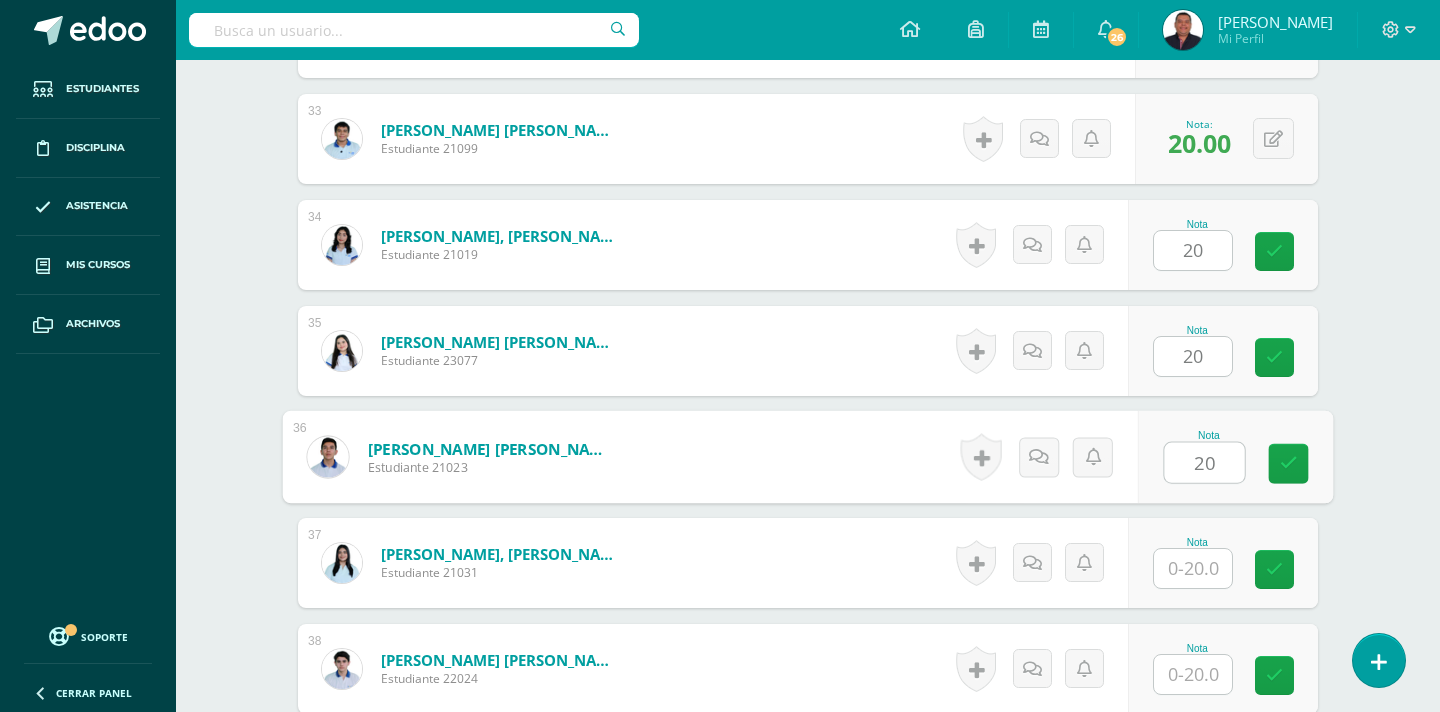 type on "20" 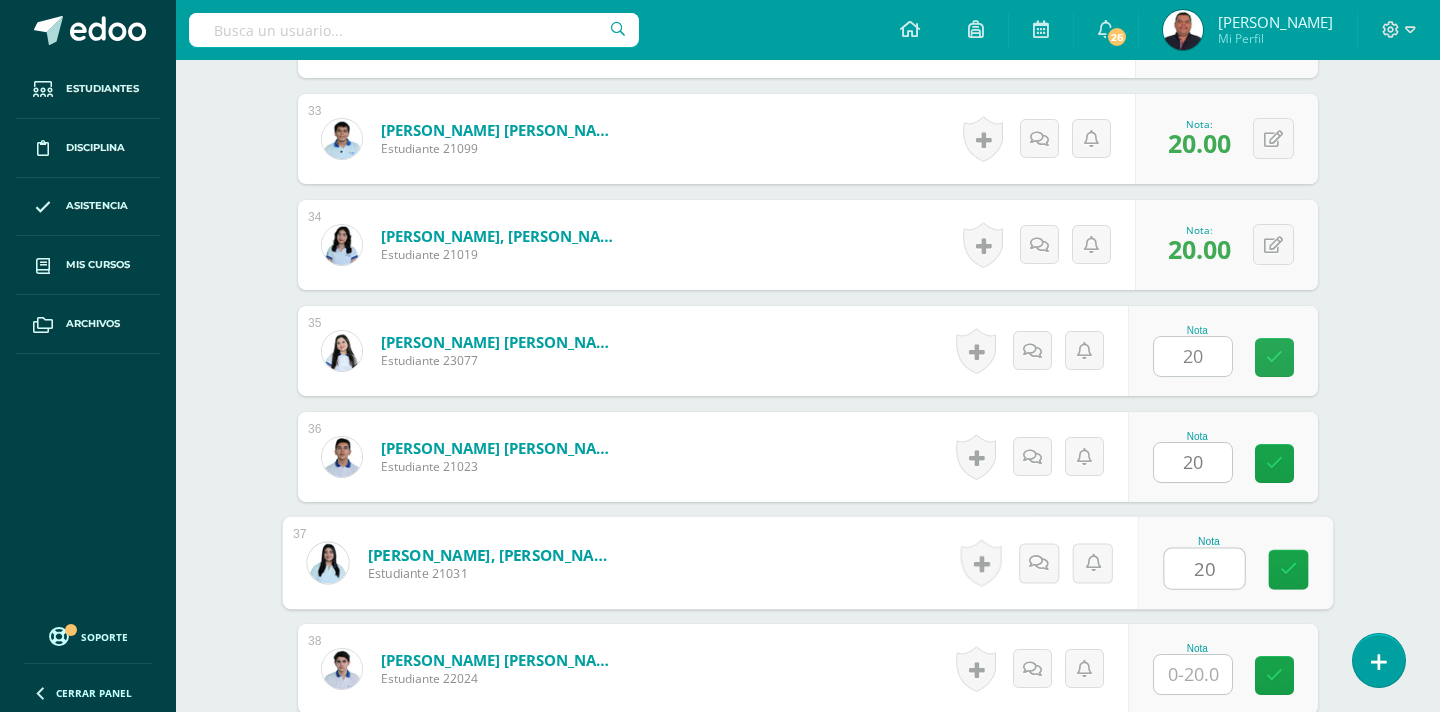type on "20" 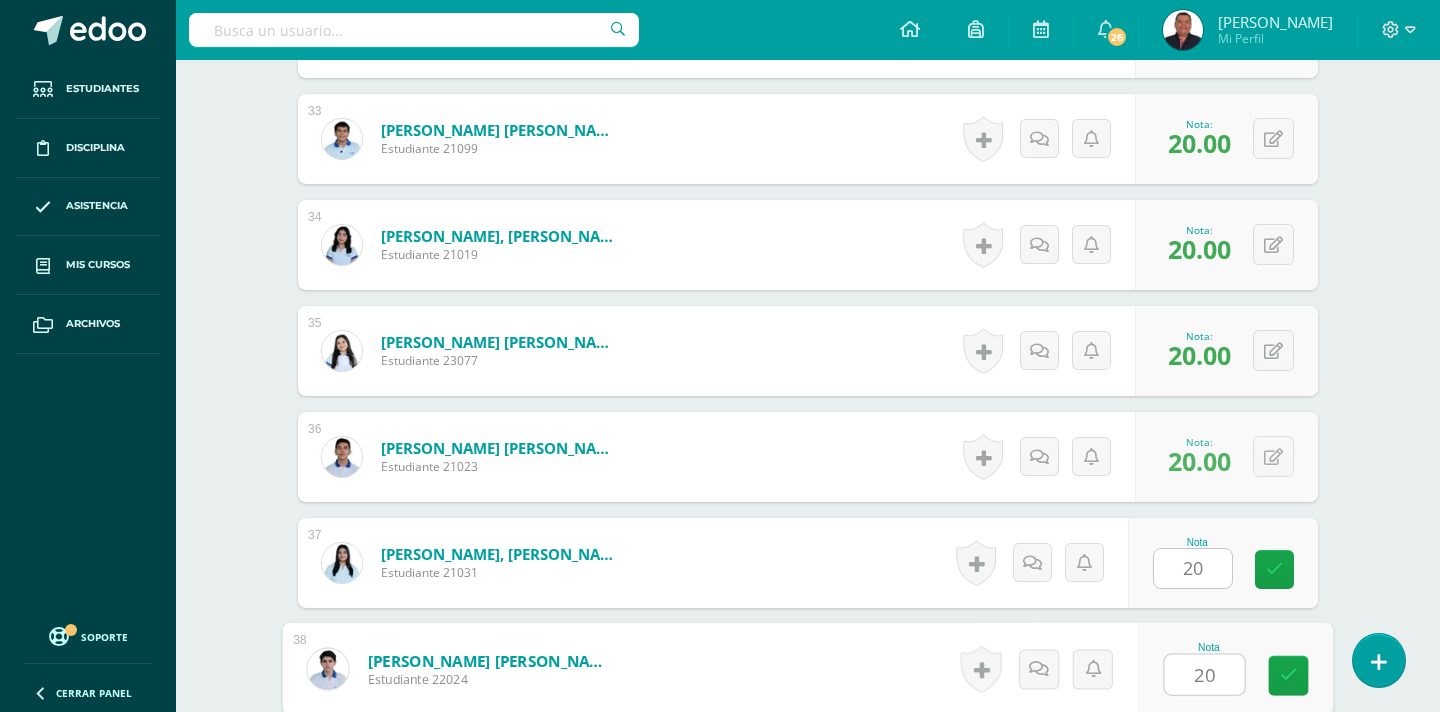 type on "20" 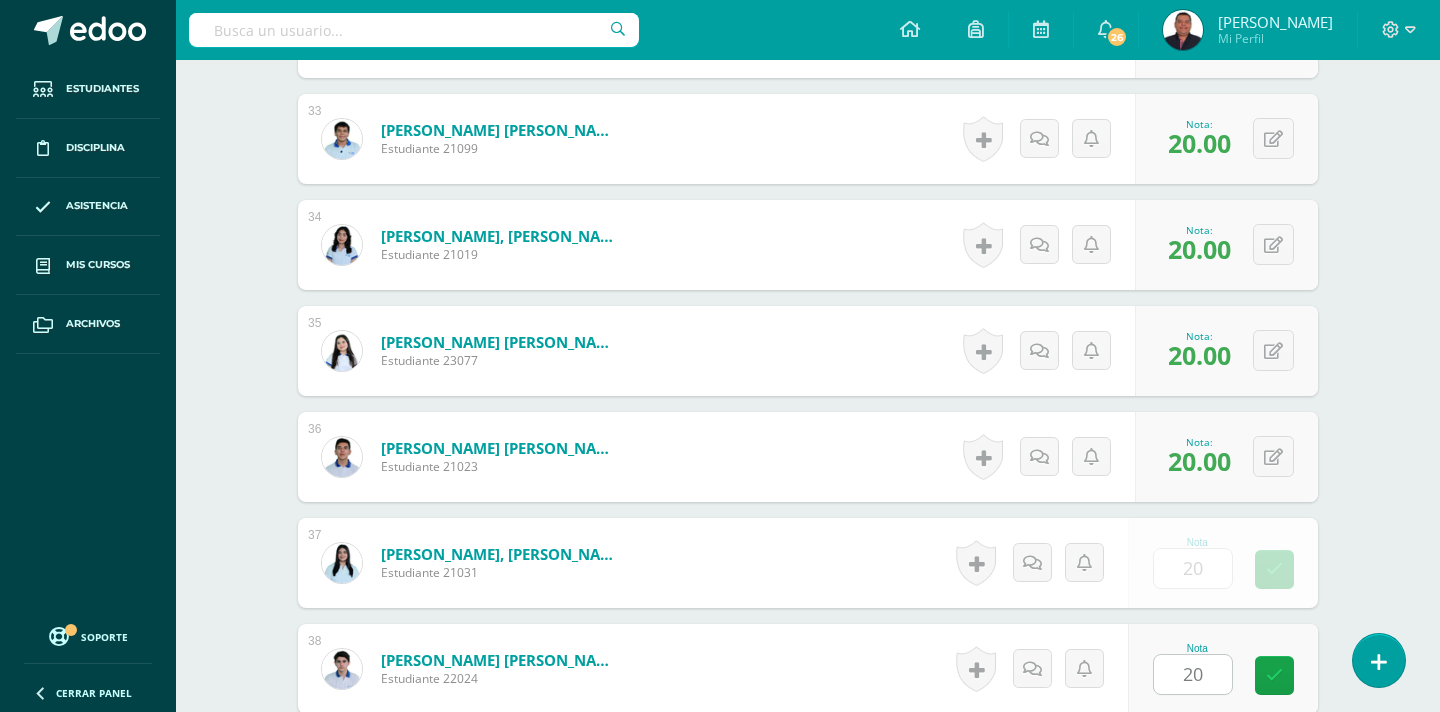 scroll, scrollTop: 4349, scrollLeft: 0, axis: vertical 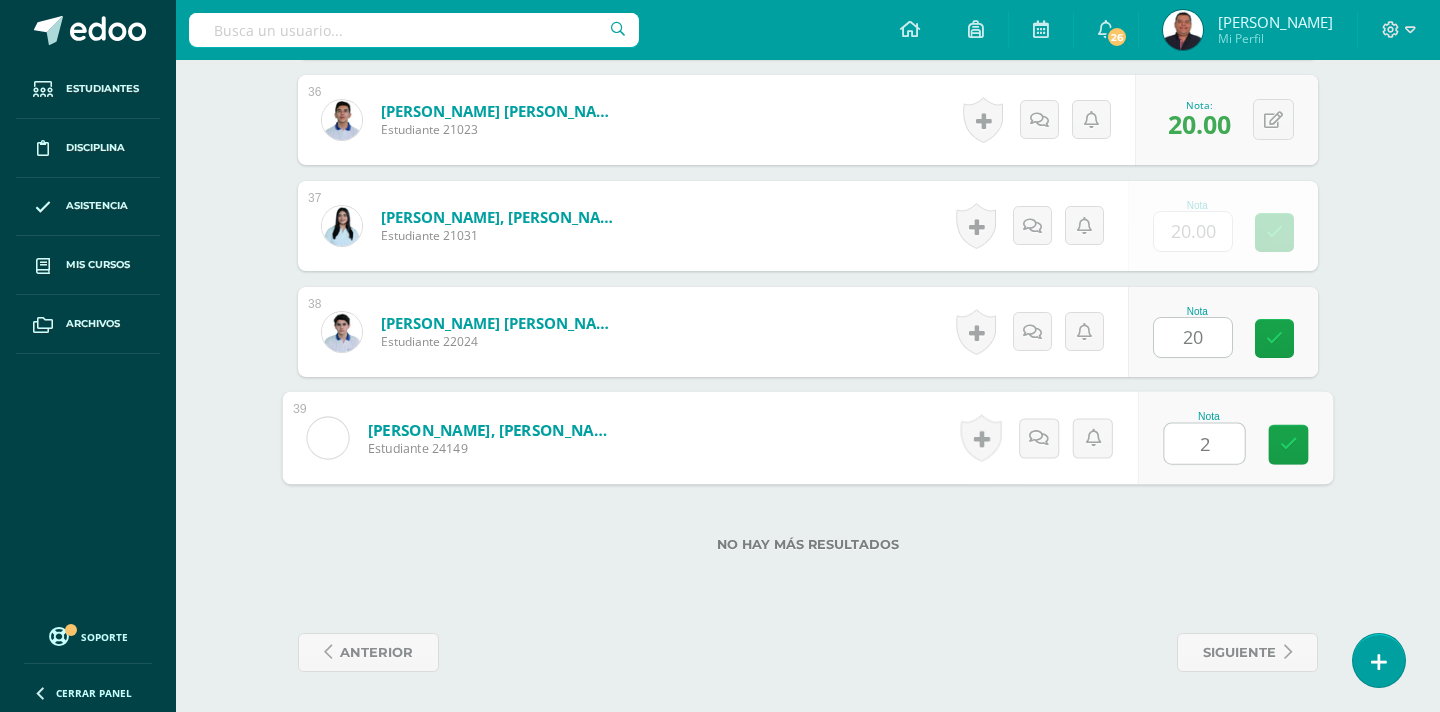 type on "20" 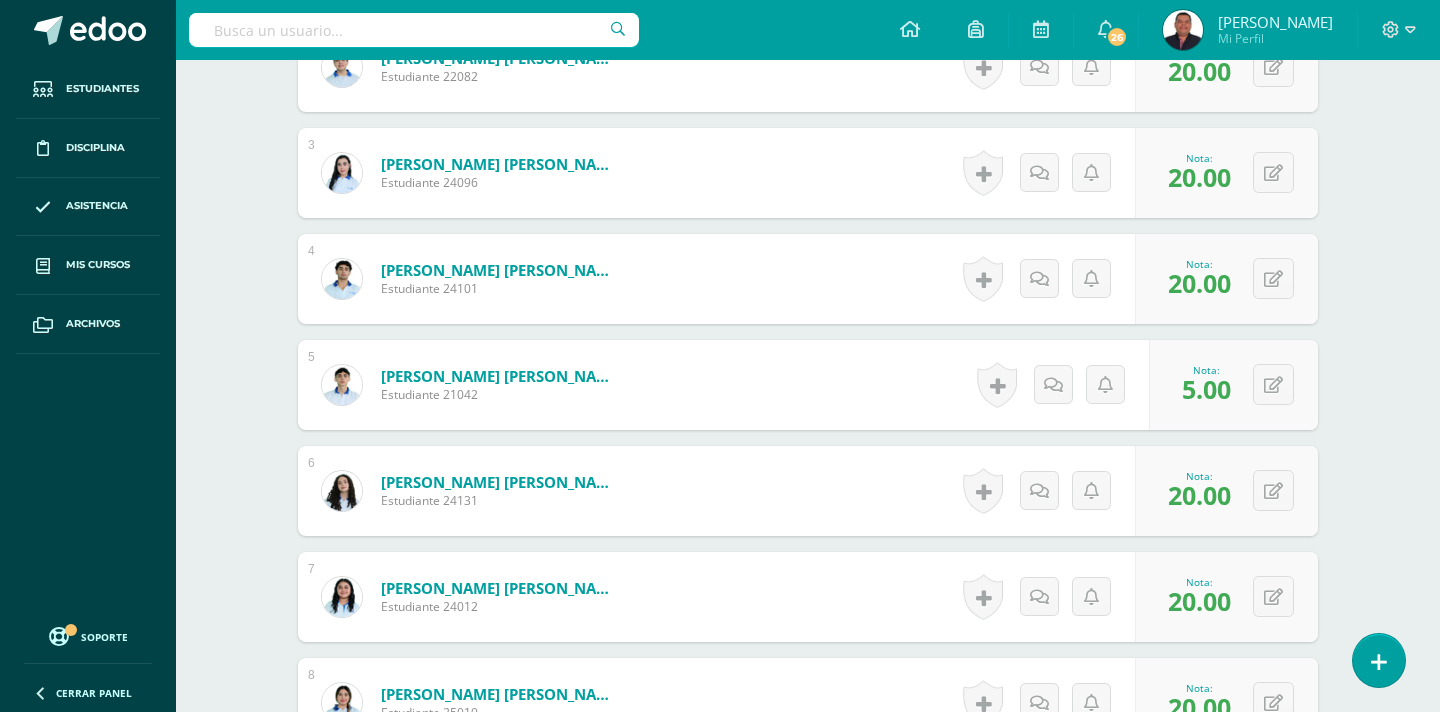 scroll, scrollTop: 0, scrollLeft: 0, axis: both 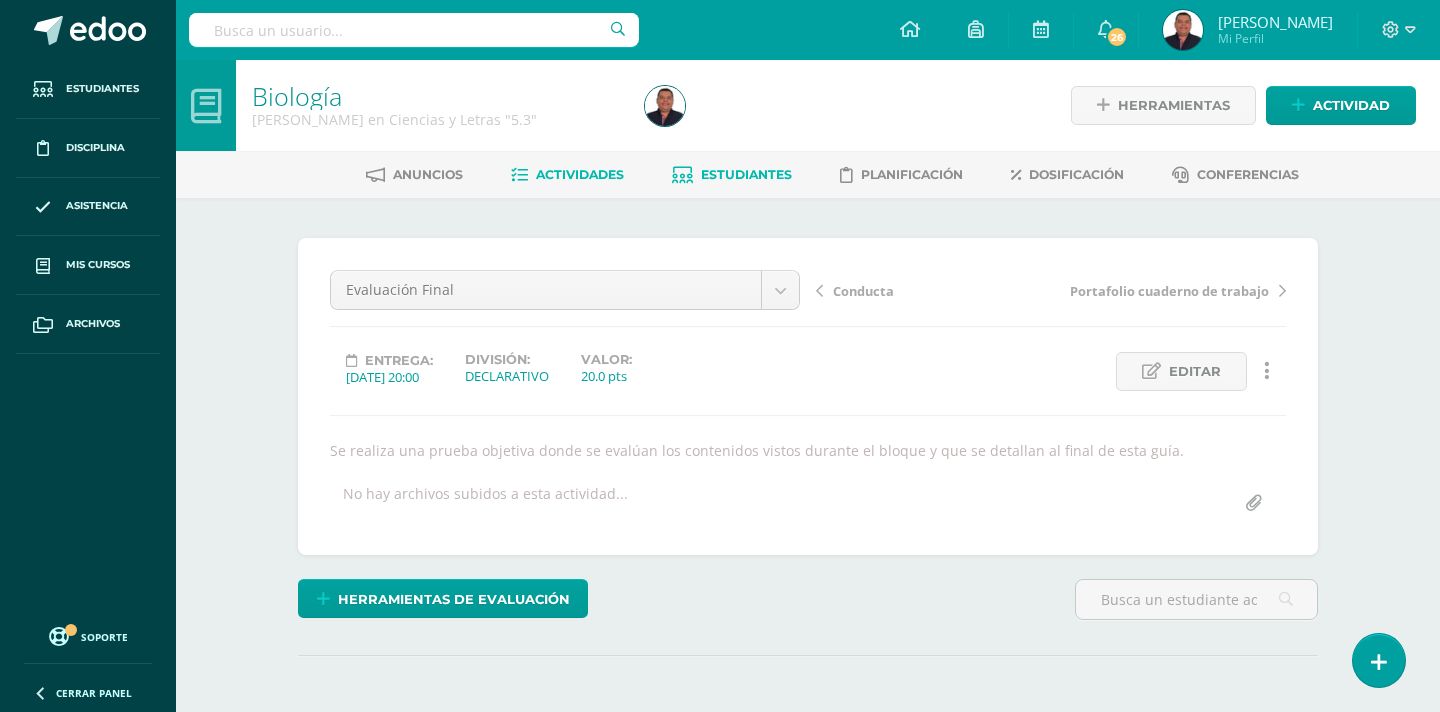 click on "Estudiantes" at bounding box center (746, 174) 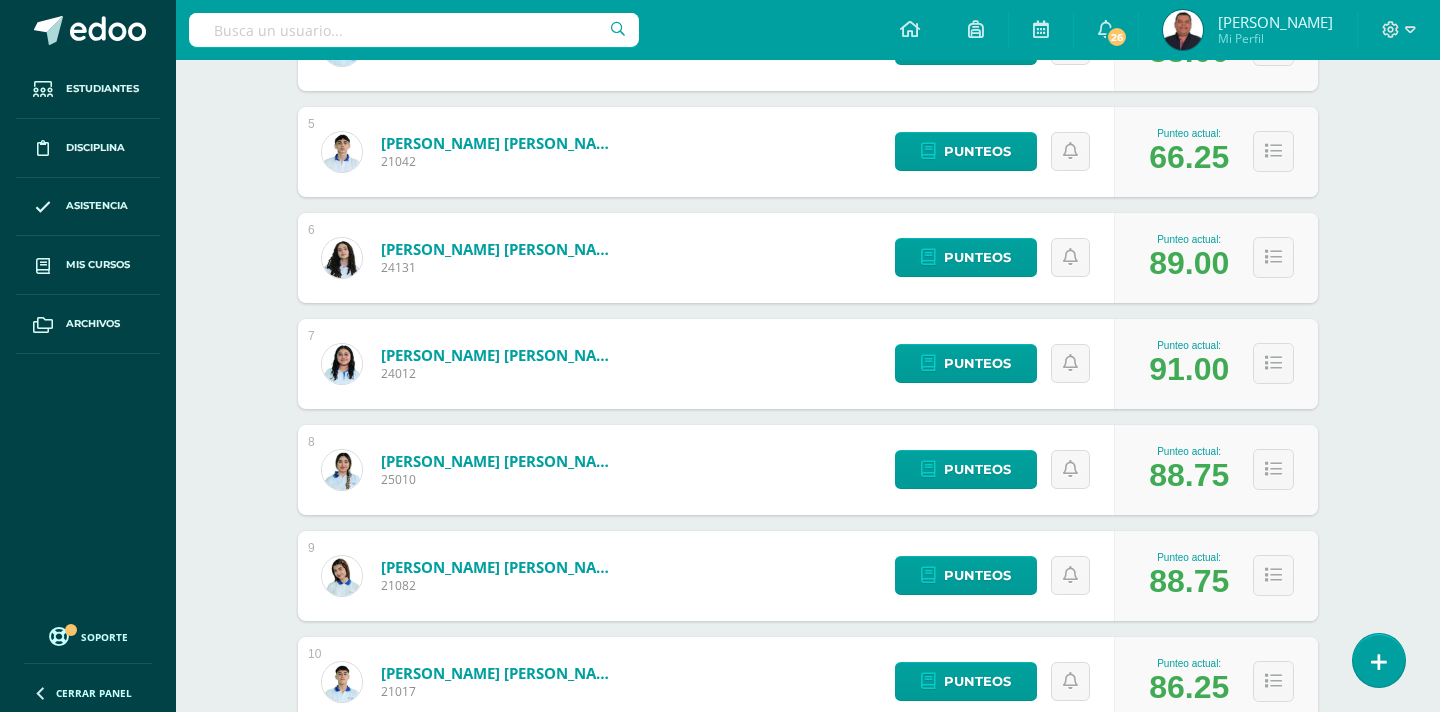 scroll, scrollTop: 0, scrollLeft: 0, axis: both 